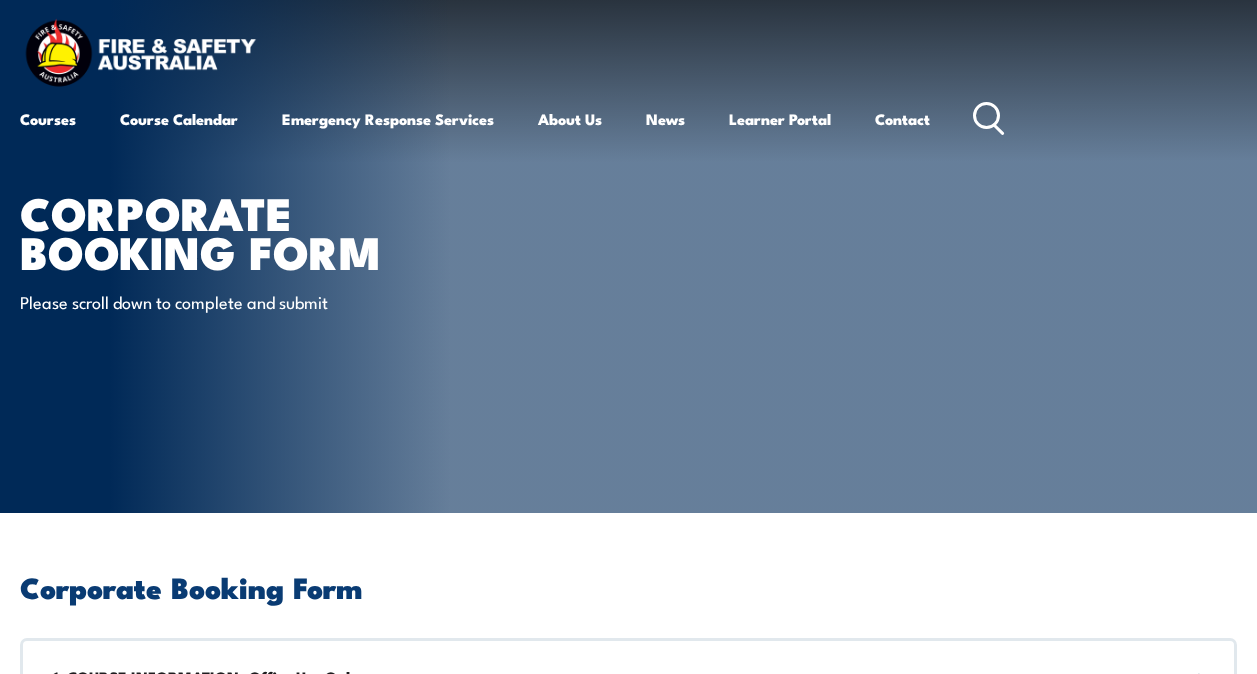 scroll, scrollTop: 0, scrollLeft: 0, axis: both 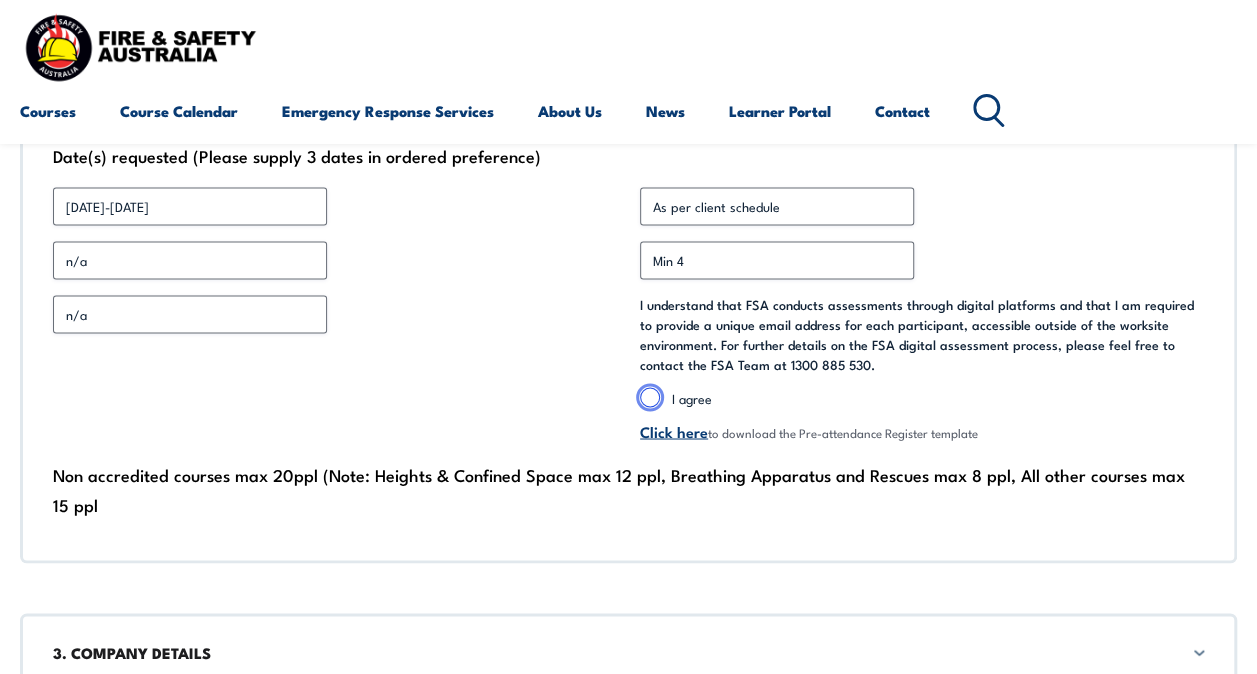 click on "I agree" at bounding box center (650, 397) 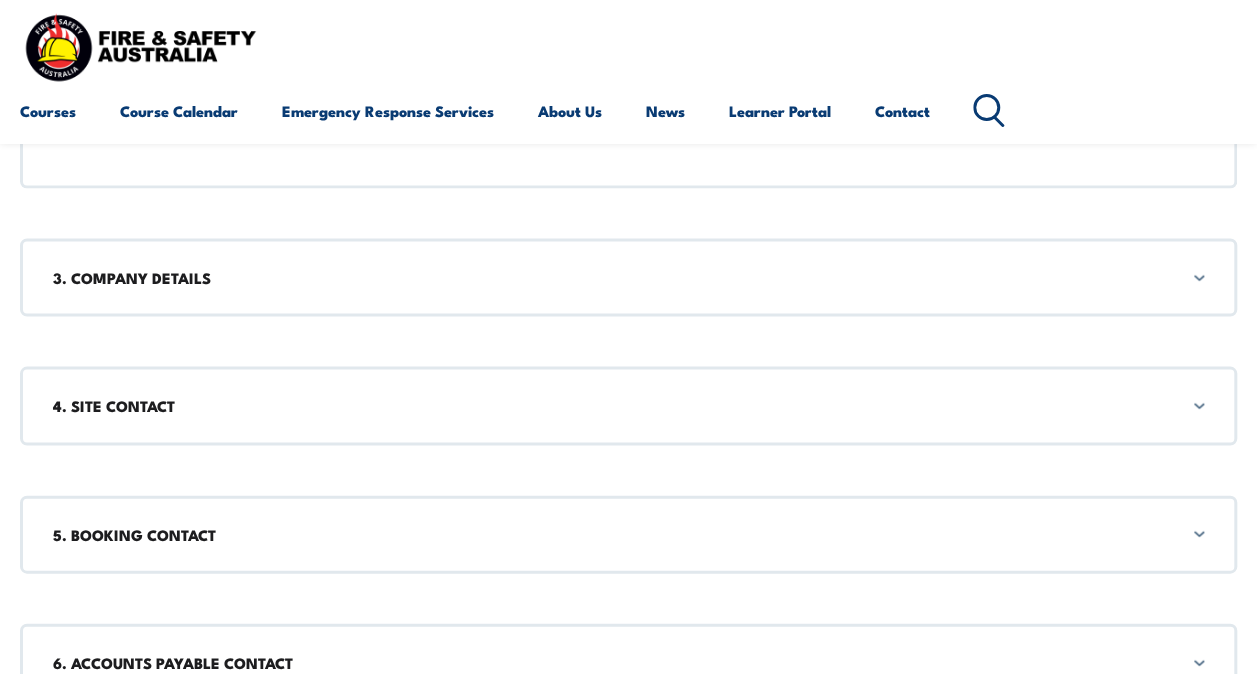 scroll, scrollTop: 1882, scrollLeft: 0, axis: vertical 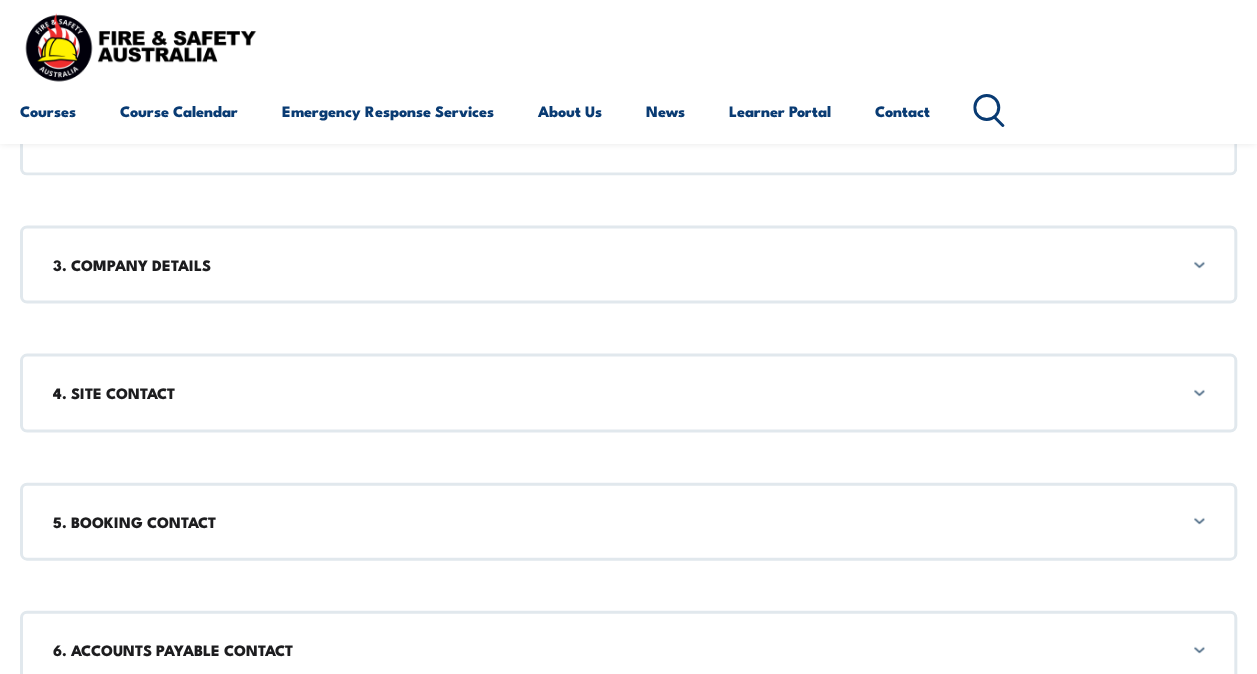 click on "3. COMPANY DETAILS" at bounding box center [628, 264] 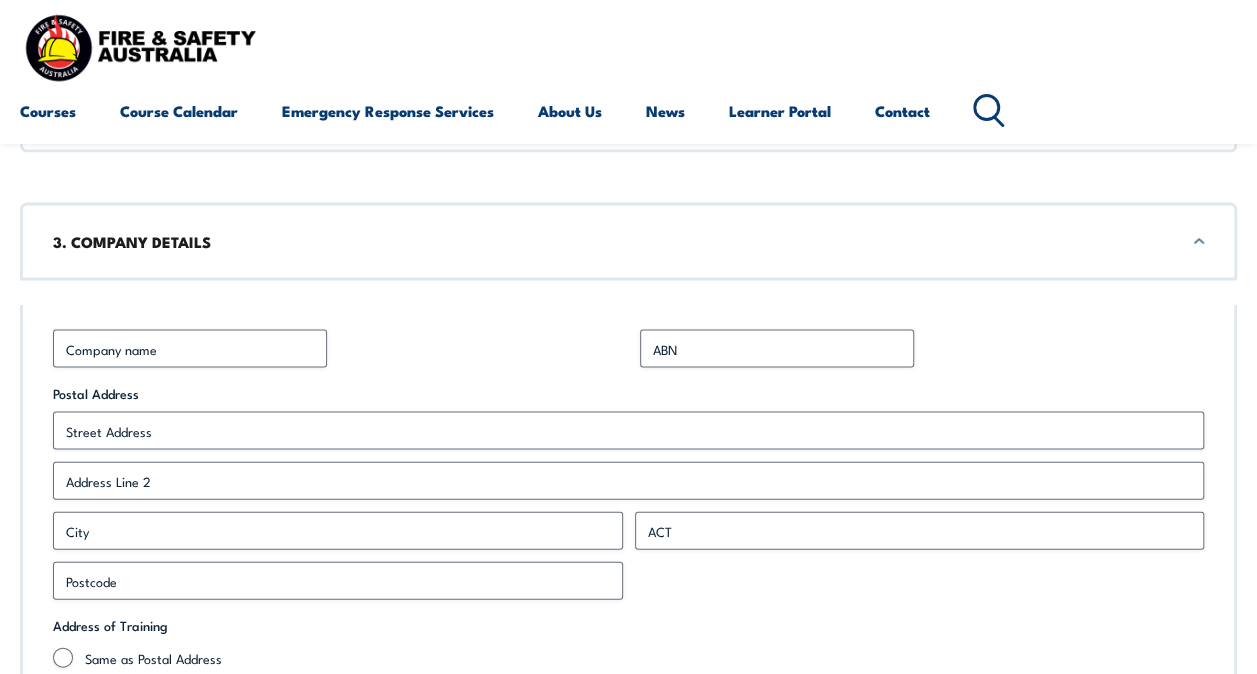 scroll, scrollTop: 1905, scrollLeft: 0, axis: vertical 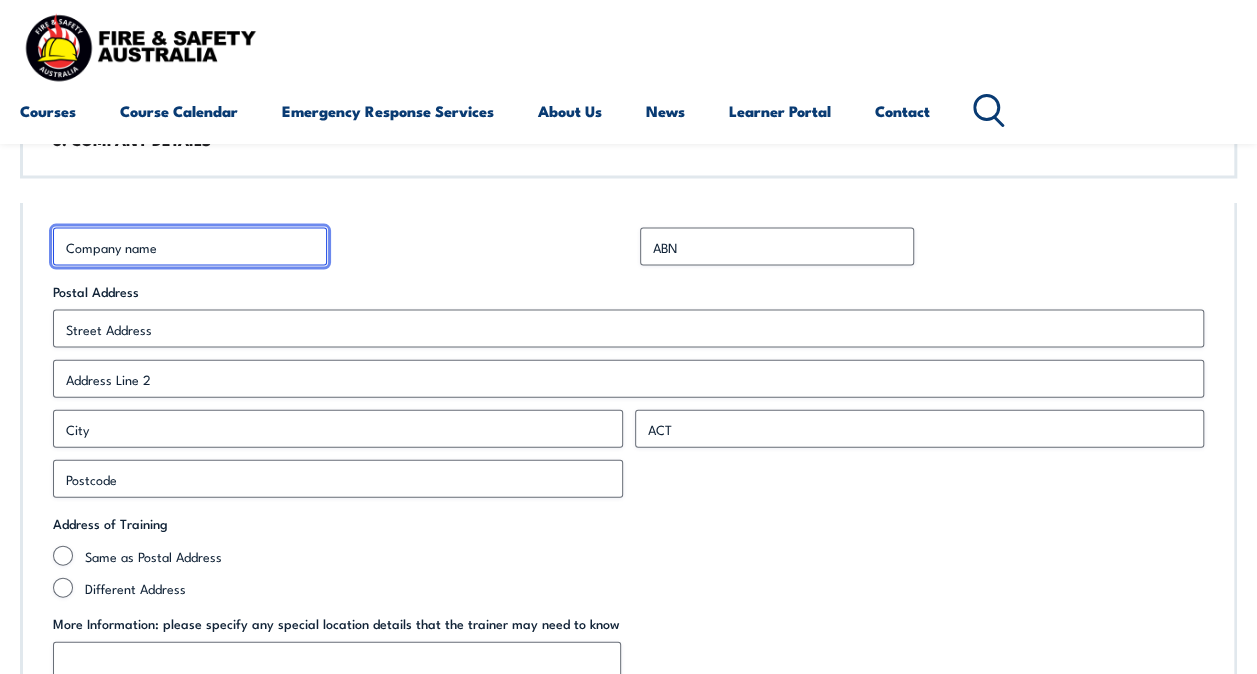click on "Business Name *" at bounding box center [190, 247] 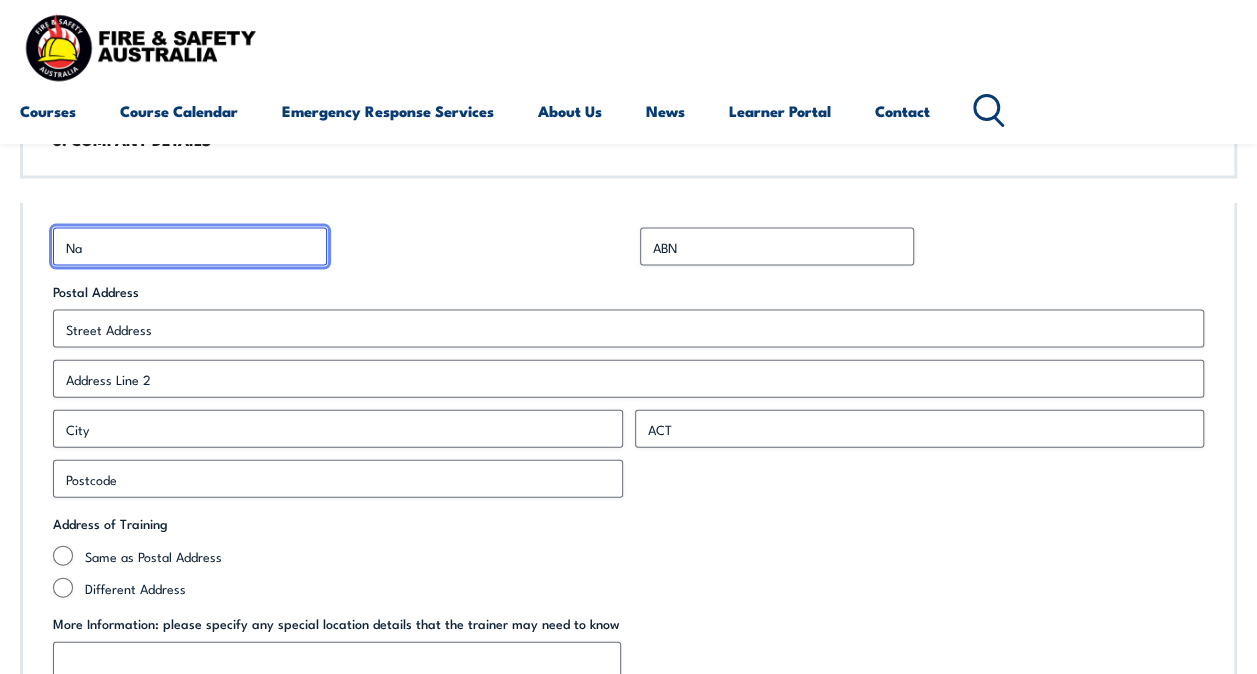 click on "Na" at bounding box center (190, 247) 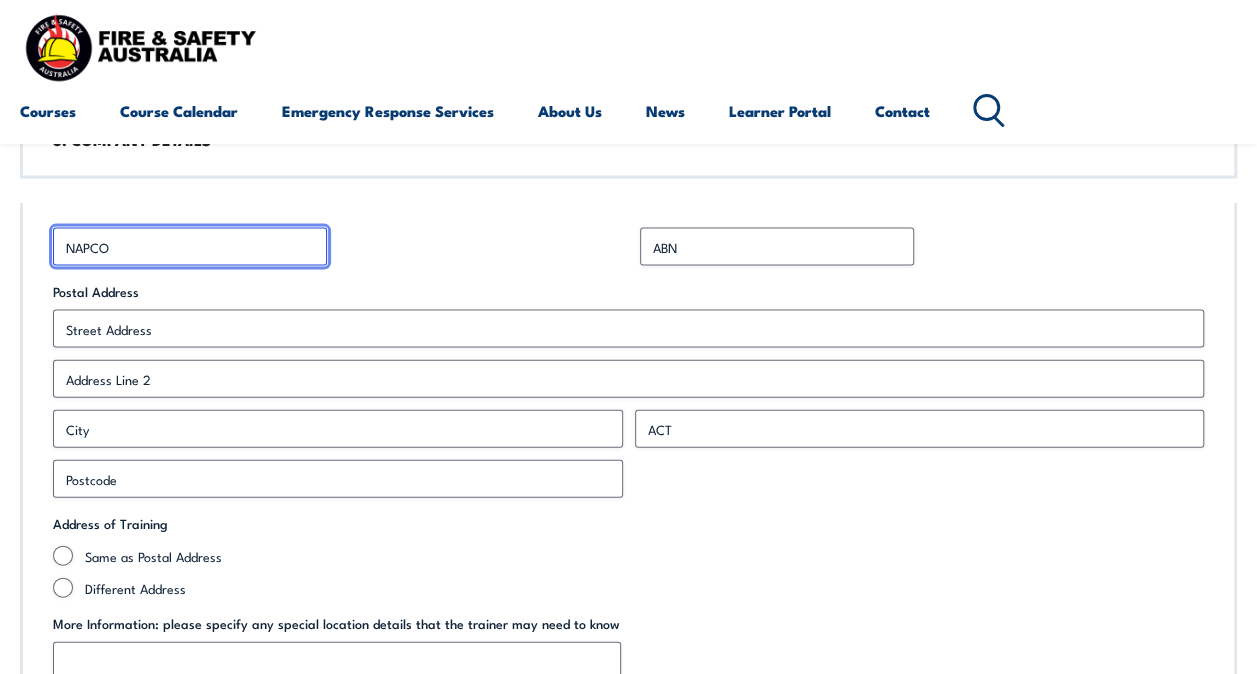 type on "NAPCO" 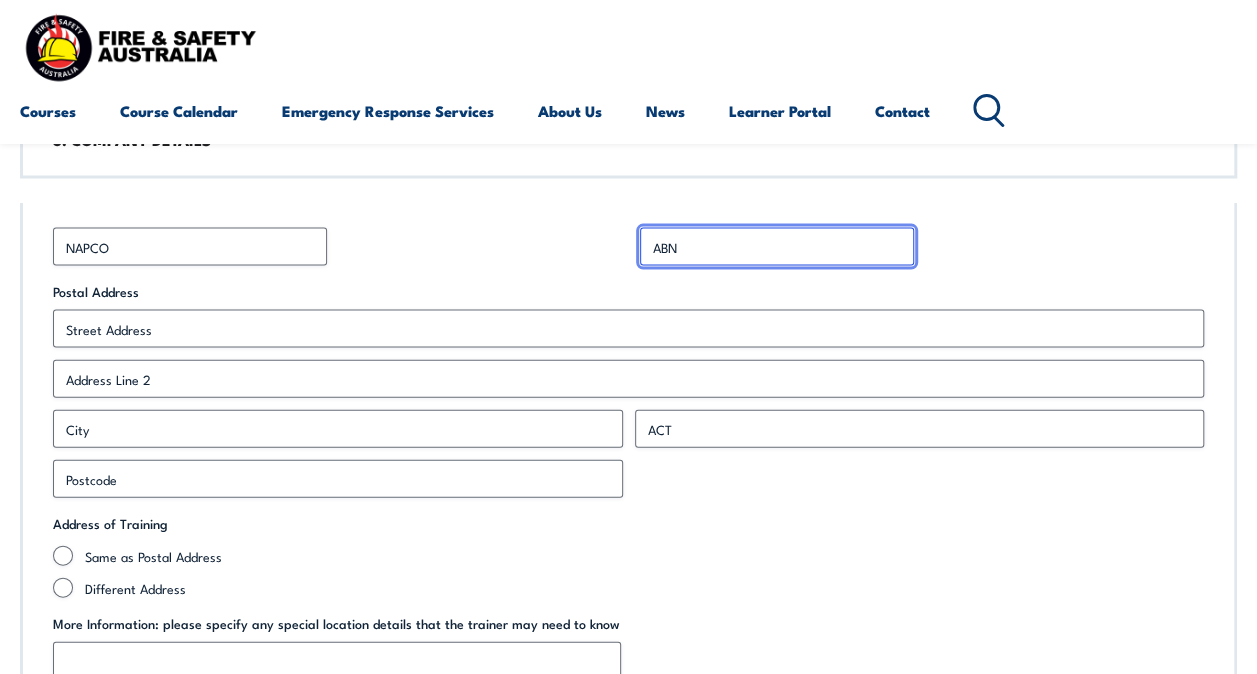click on "ABN *" at bounding box center [777, 247] 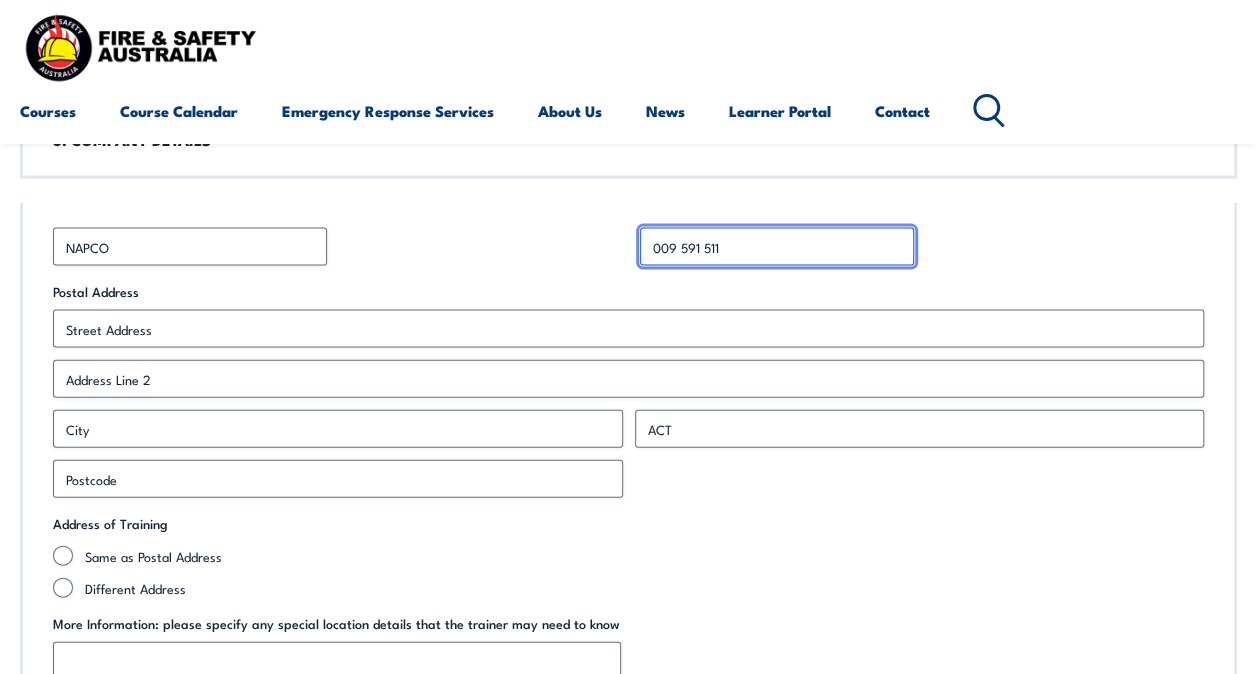 click on "009 591 511" at bounding box center (777, 247) 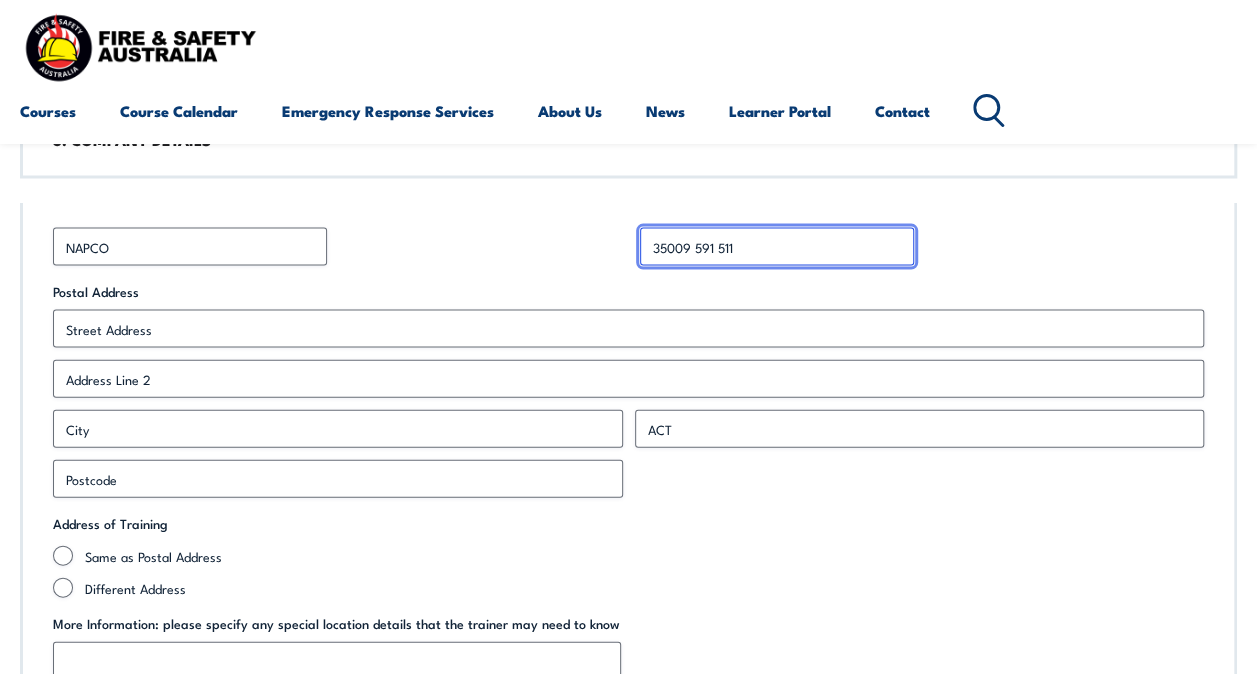 type on "35009 591 511" 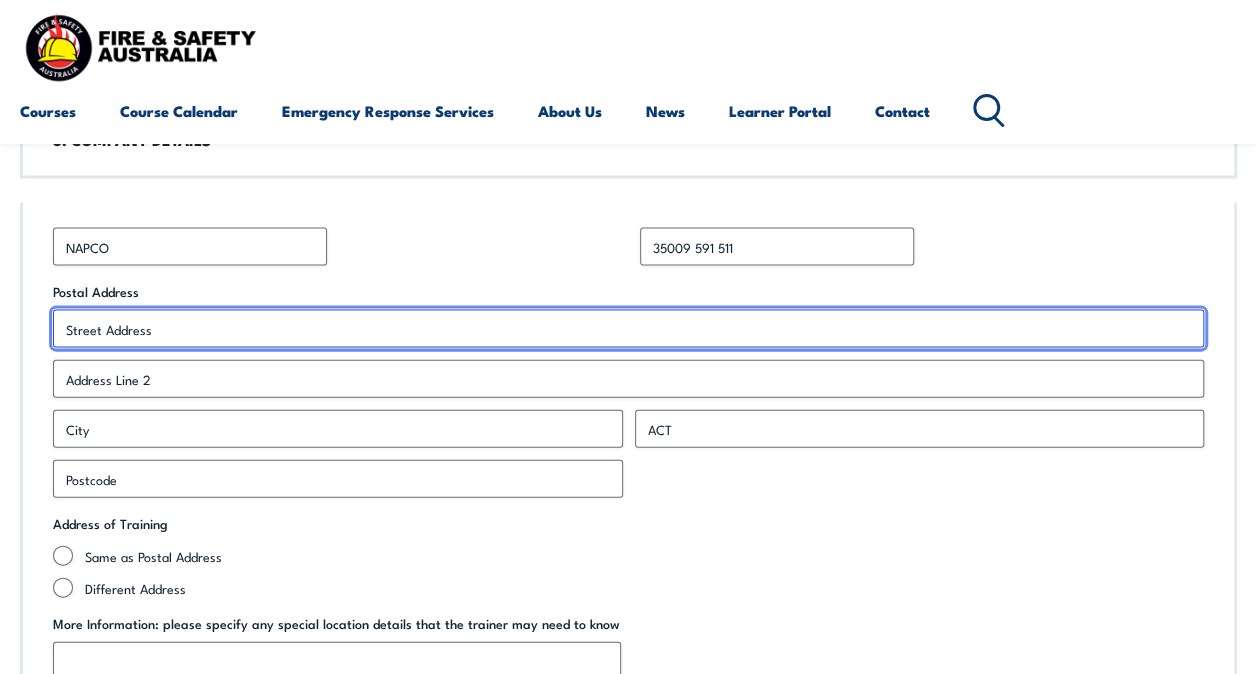 click on "Street Address" at bounding box center (628, 329) 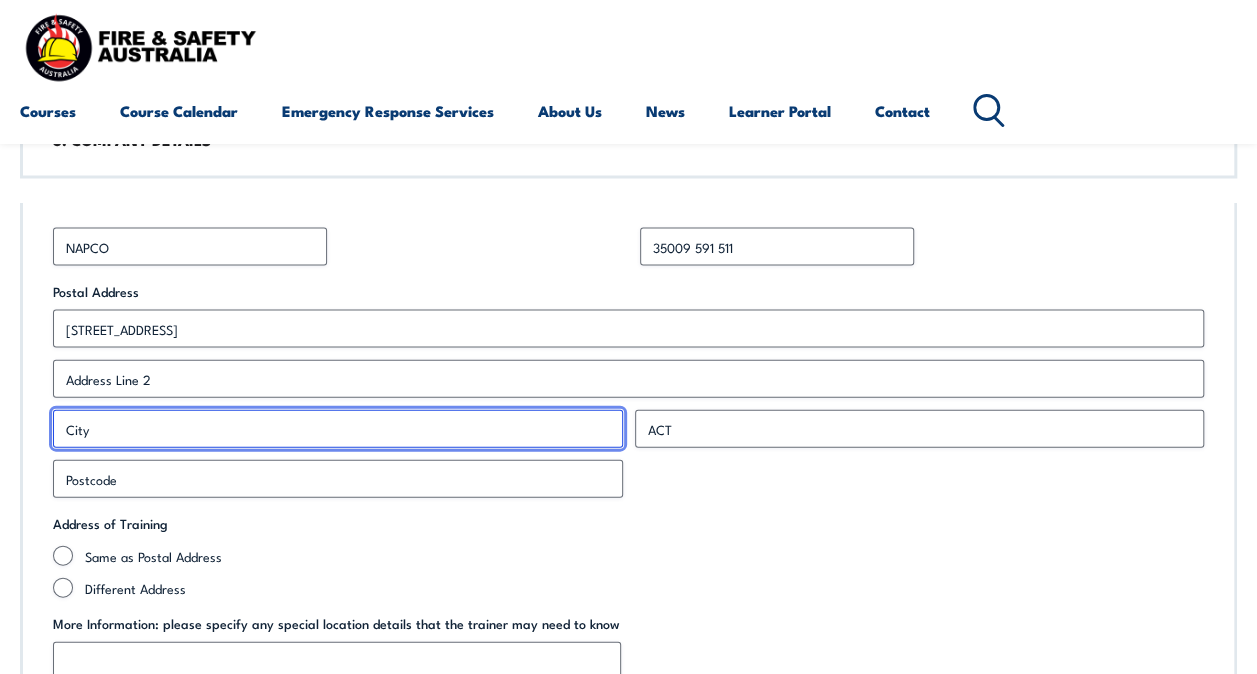 type on "[GEOGRAPHIC_DATA]" 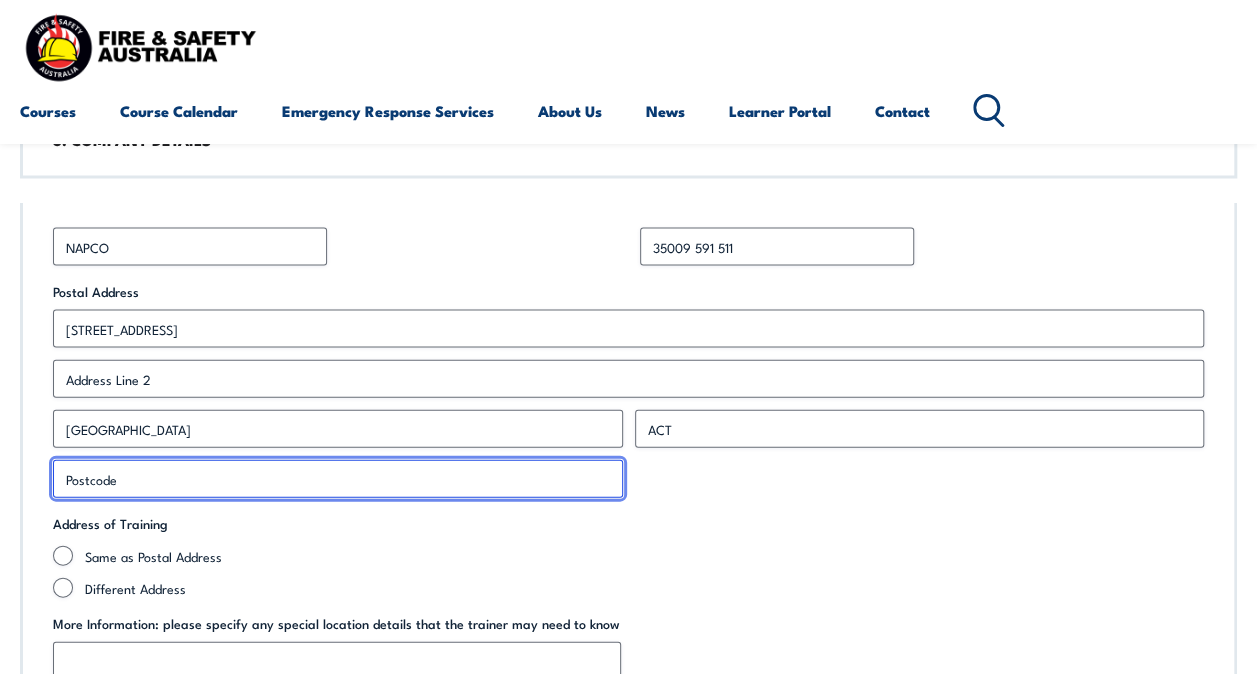 type on "4000" 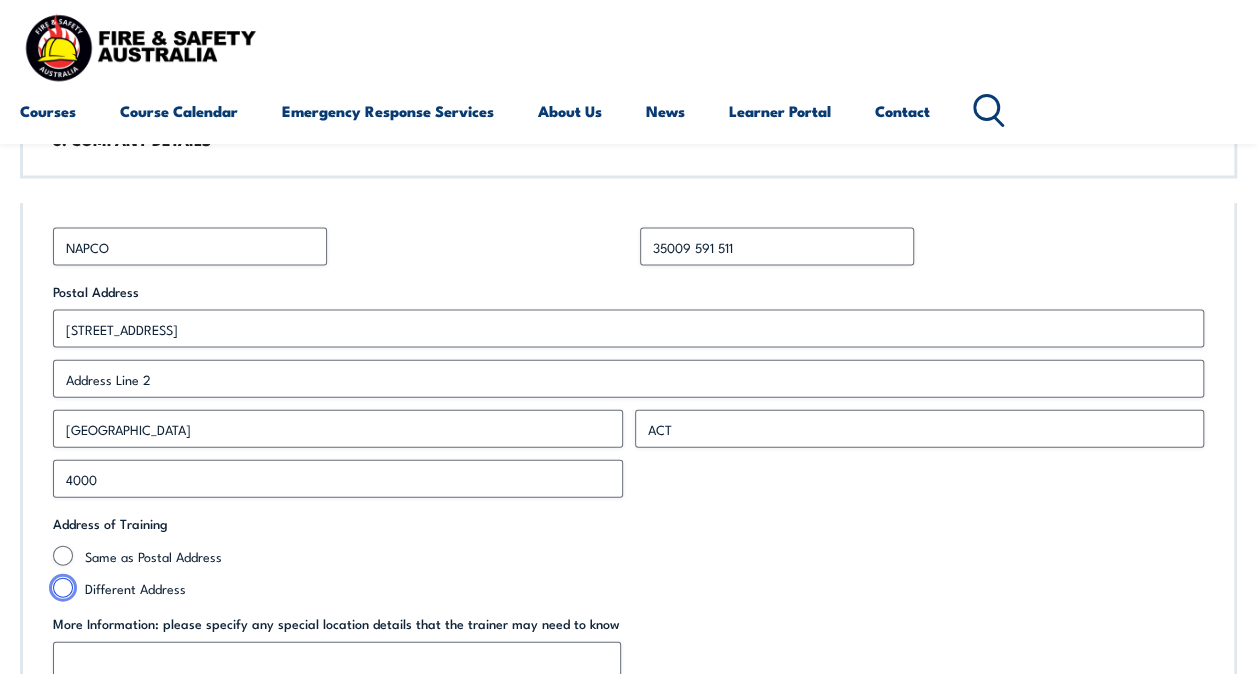 click on "Different Address" at bounding box center [63, 588] 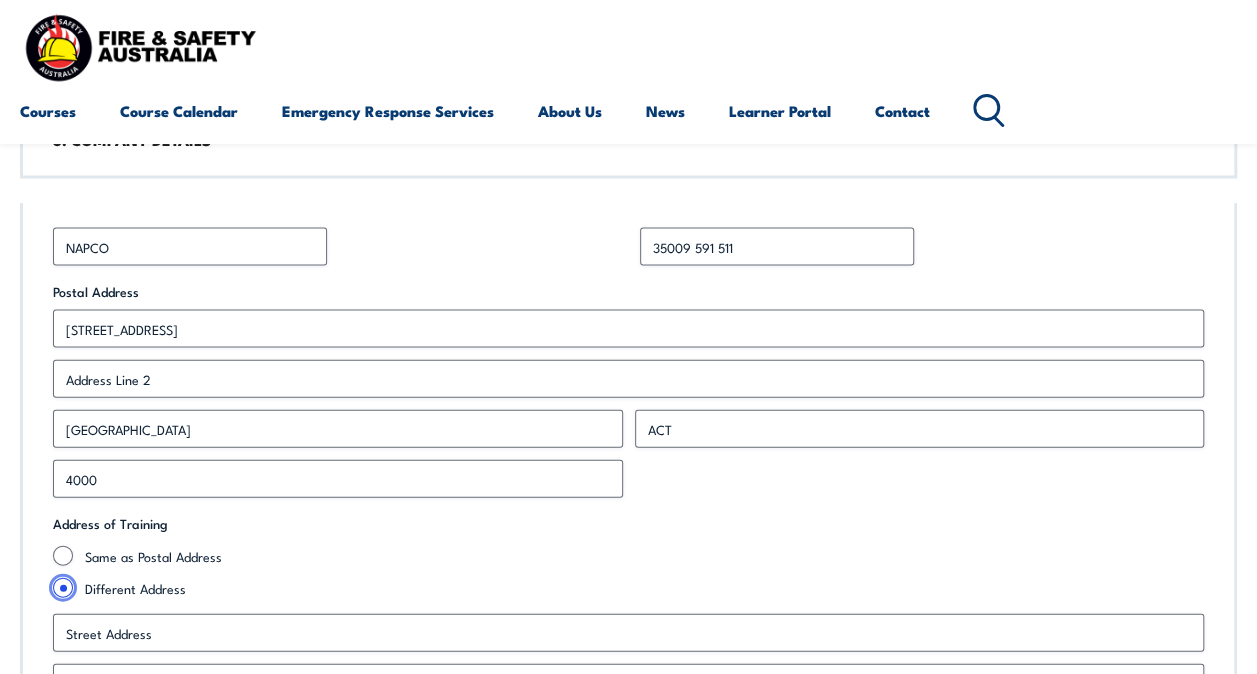 scroll, scrollTop: 1417, scrollLeft: 0, axis: vertical 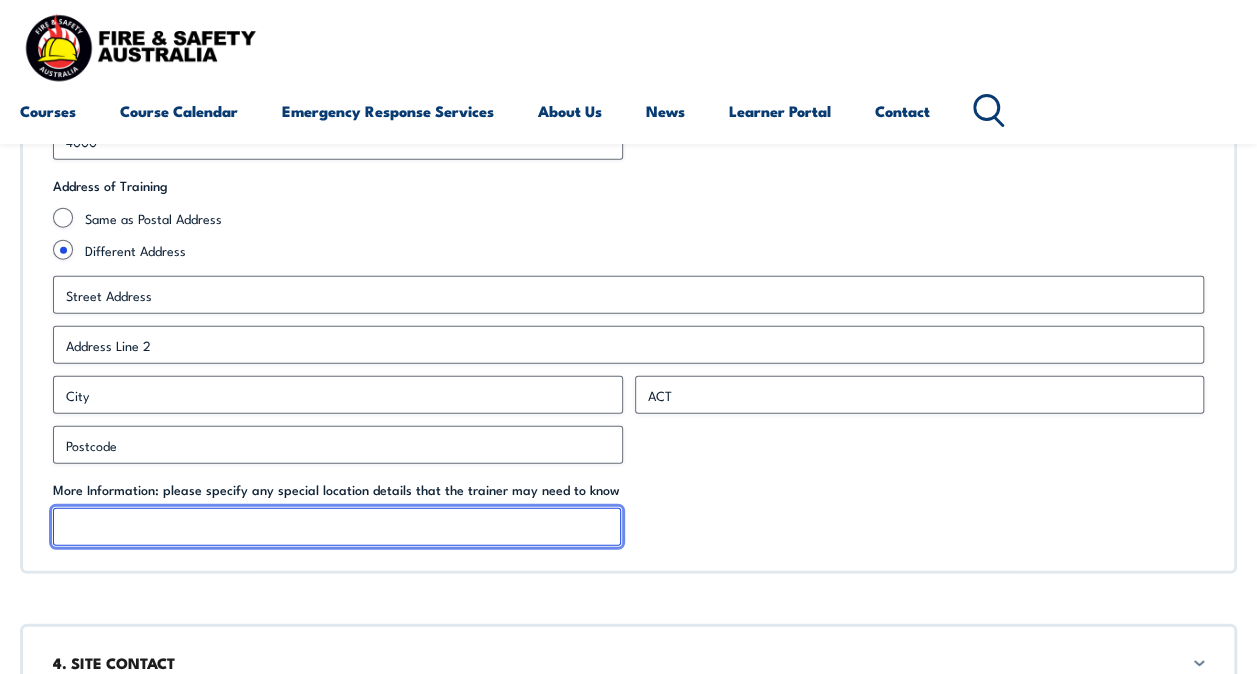 click on "More Information: please specify any special location details that the trainer may need to know" at bounding box center [337, 527] 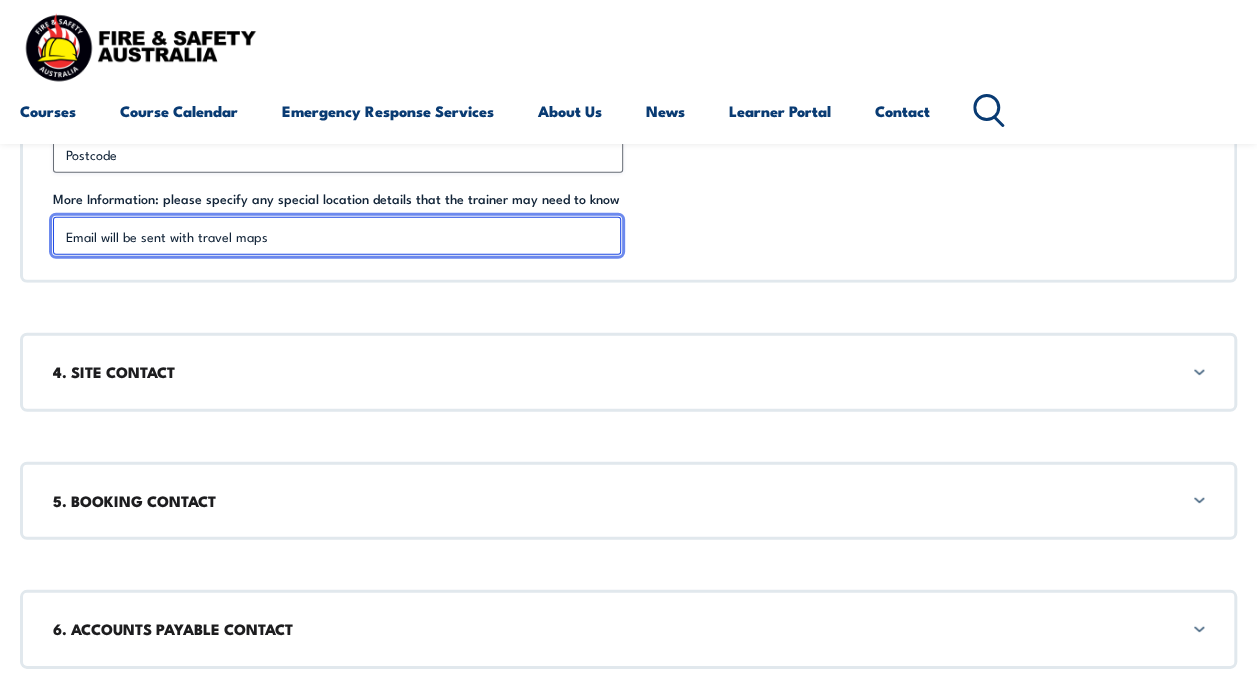 scroll, scrollTop: 2645, scrollLeft: 0, axis: vertical 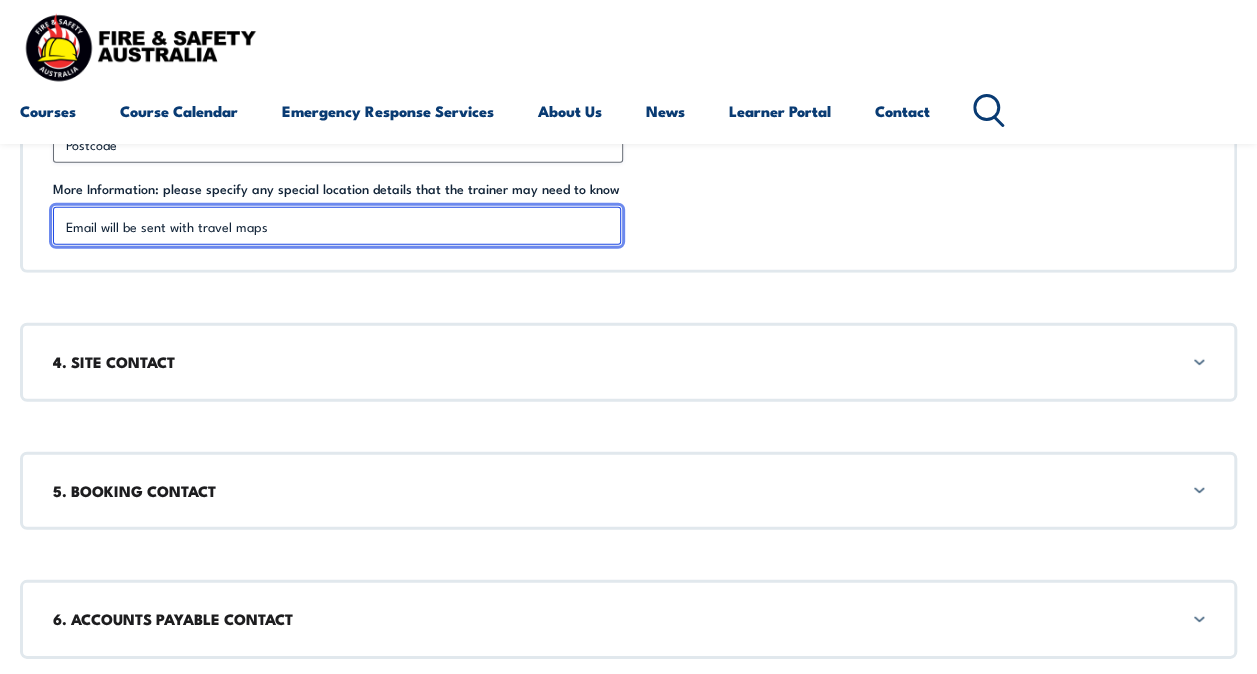 type on "Email will be sent with travel maps" 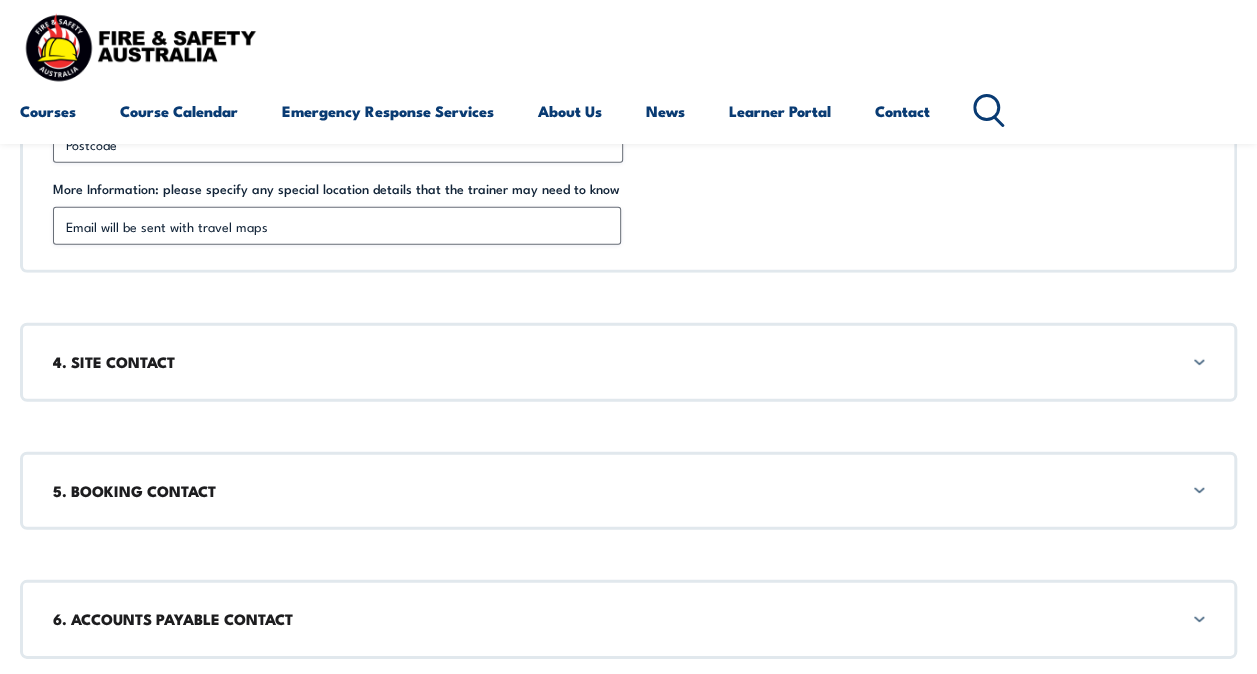 click on "4. SITE CONTACT" at bounding box center (628, 362) 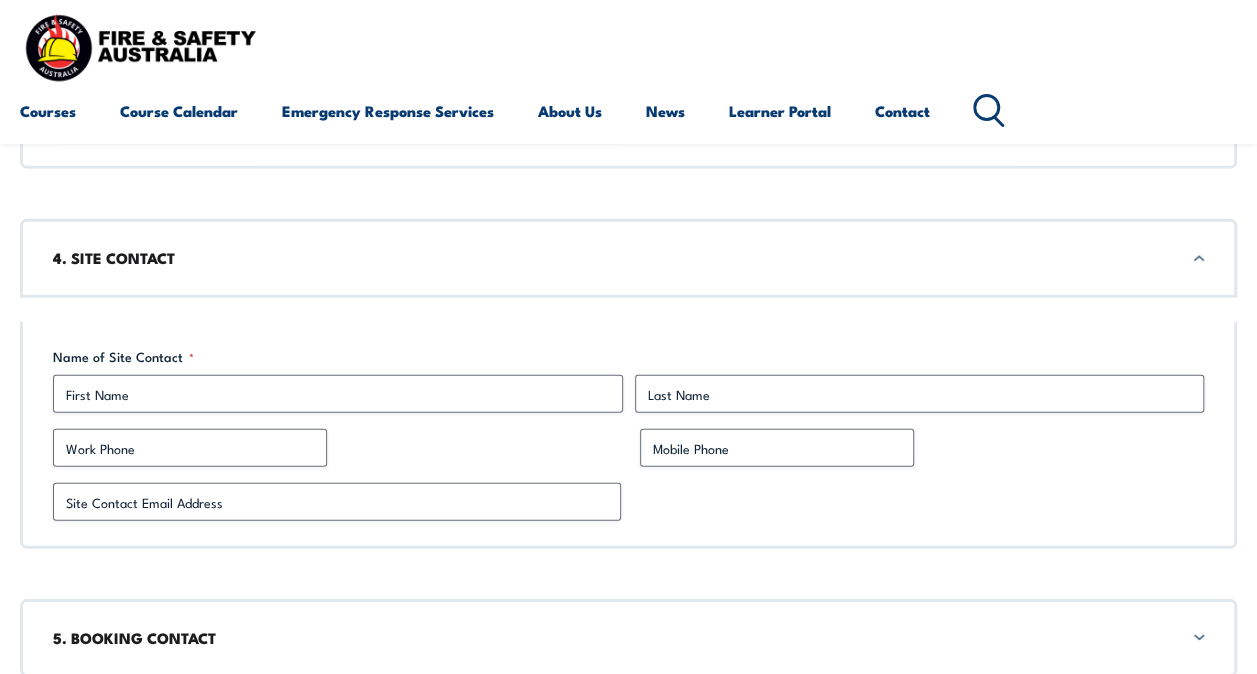 scroll, scrollTop: 2766, scrollLeft: 0, axis: vertical 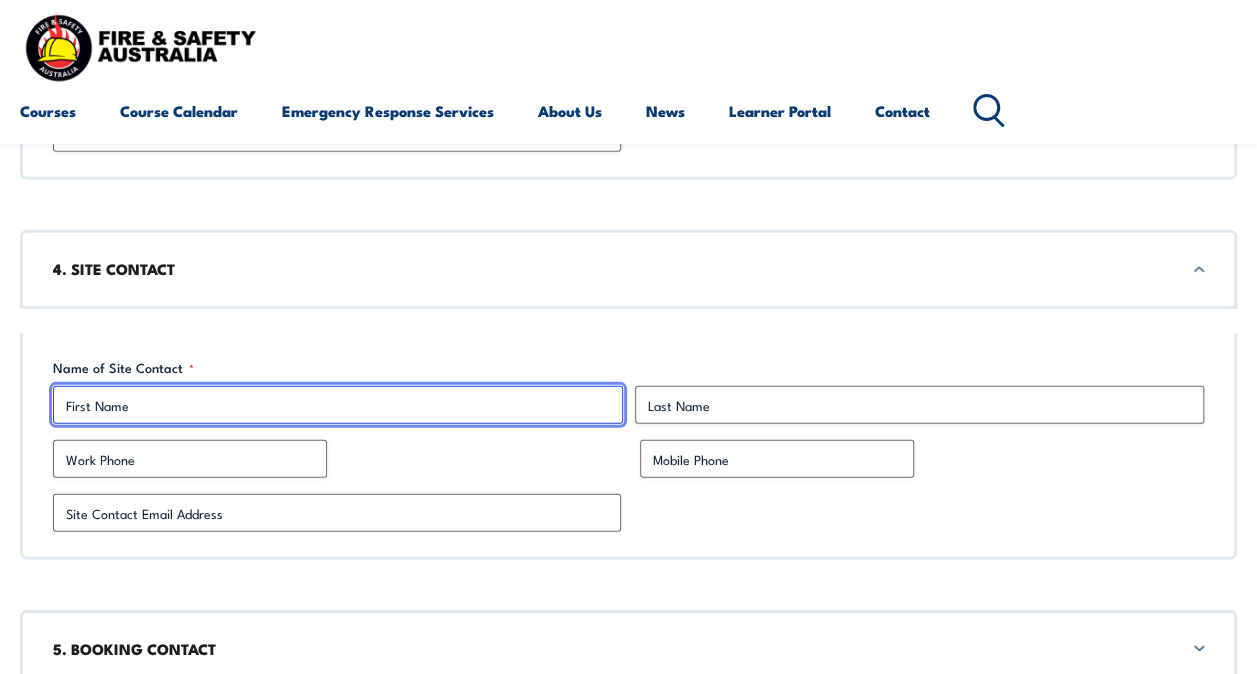 click on "First" at bounding box center (338, 405) 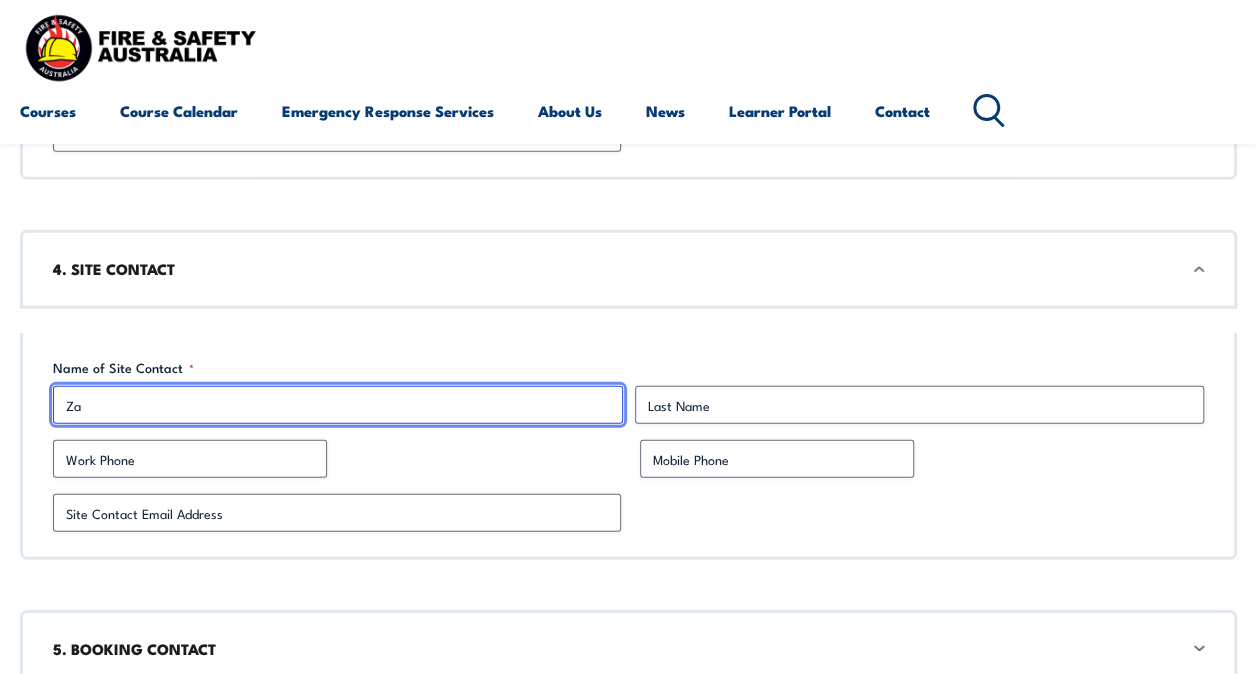 type on "Zac" 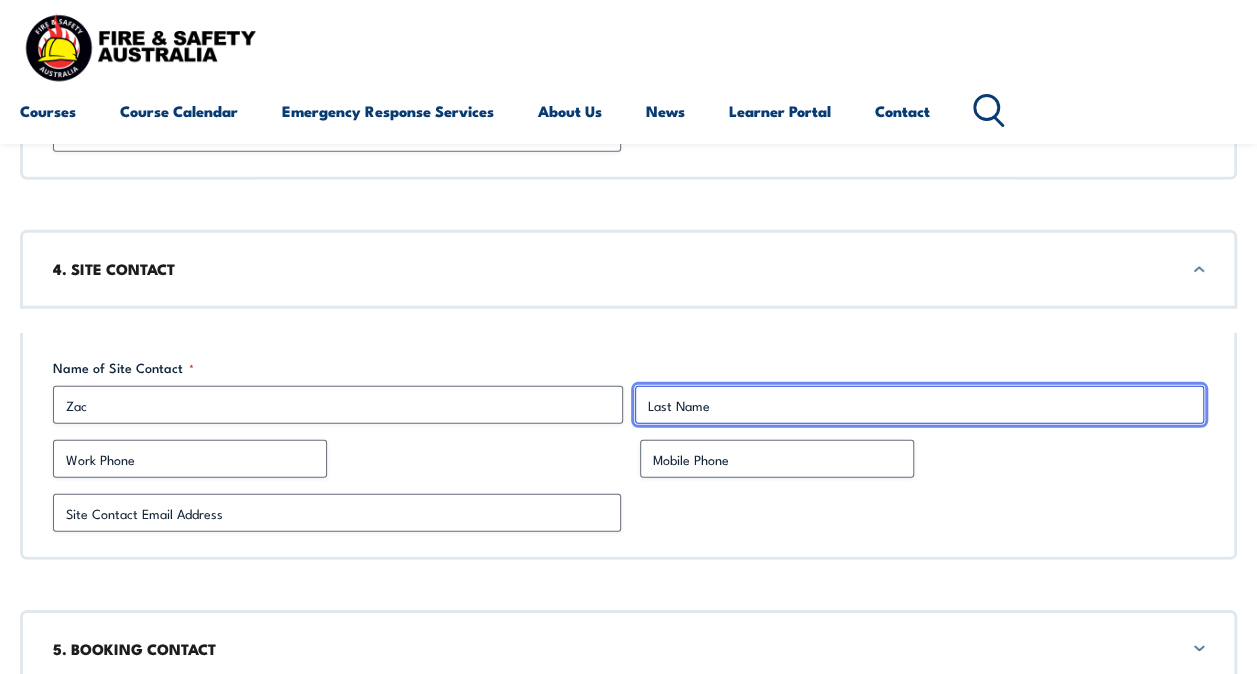 type on "[PERSON_NAME]" 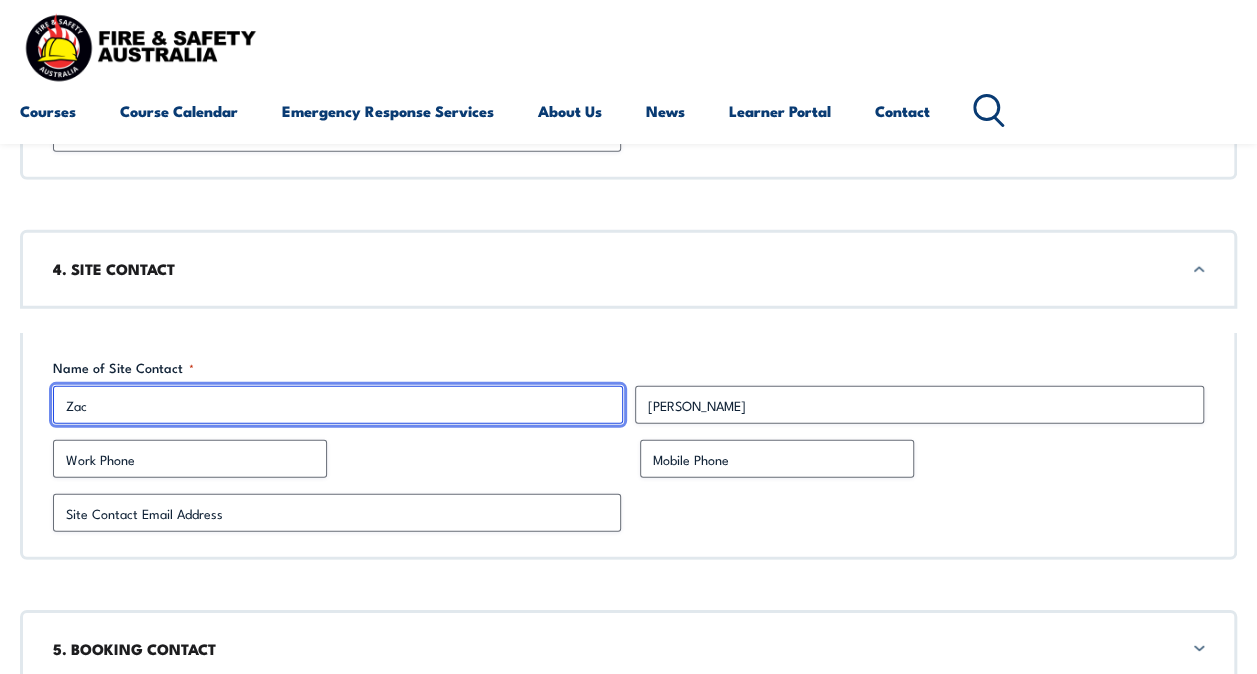 type on "Zac" 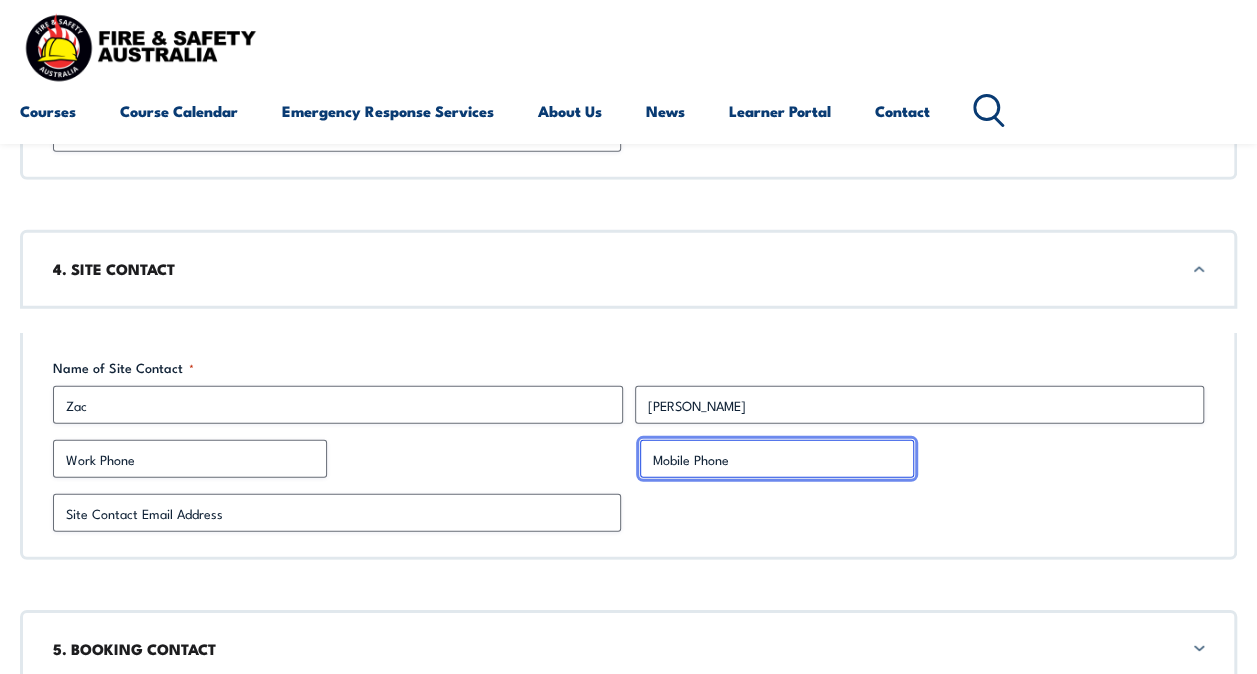 click on "Mobile Phone" at bounding box center [777, 459] 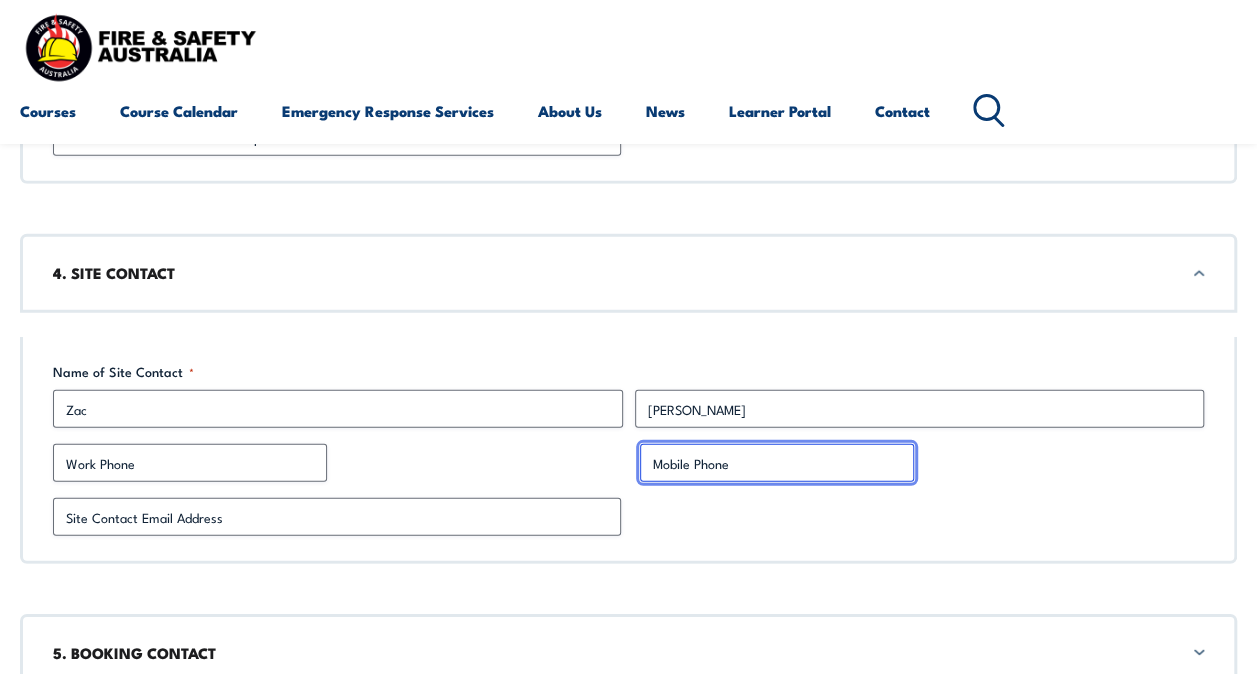 click on "Mobile Phone" at bounding box center [777, 463] 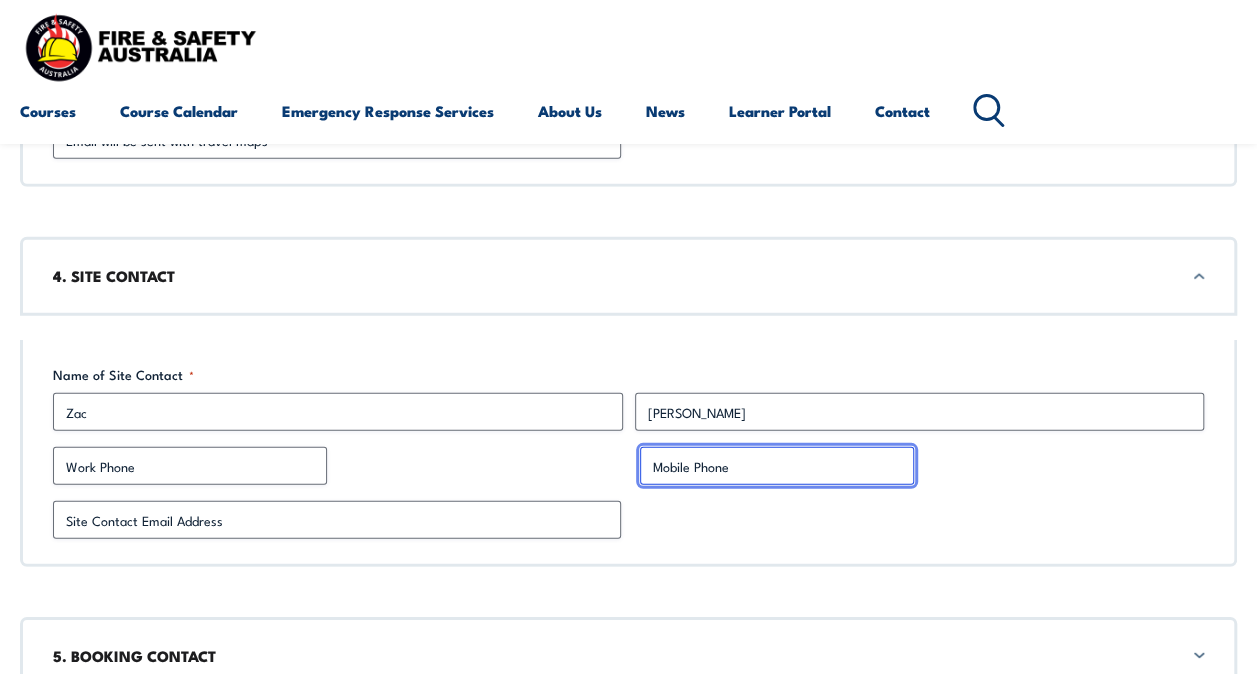 click on "Mobile Phone" at bounding box center (777, 466) 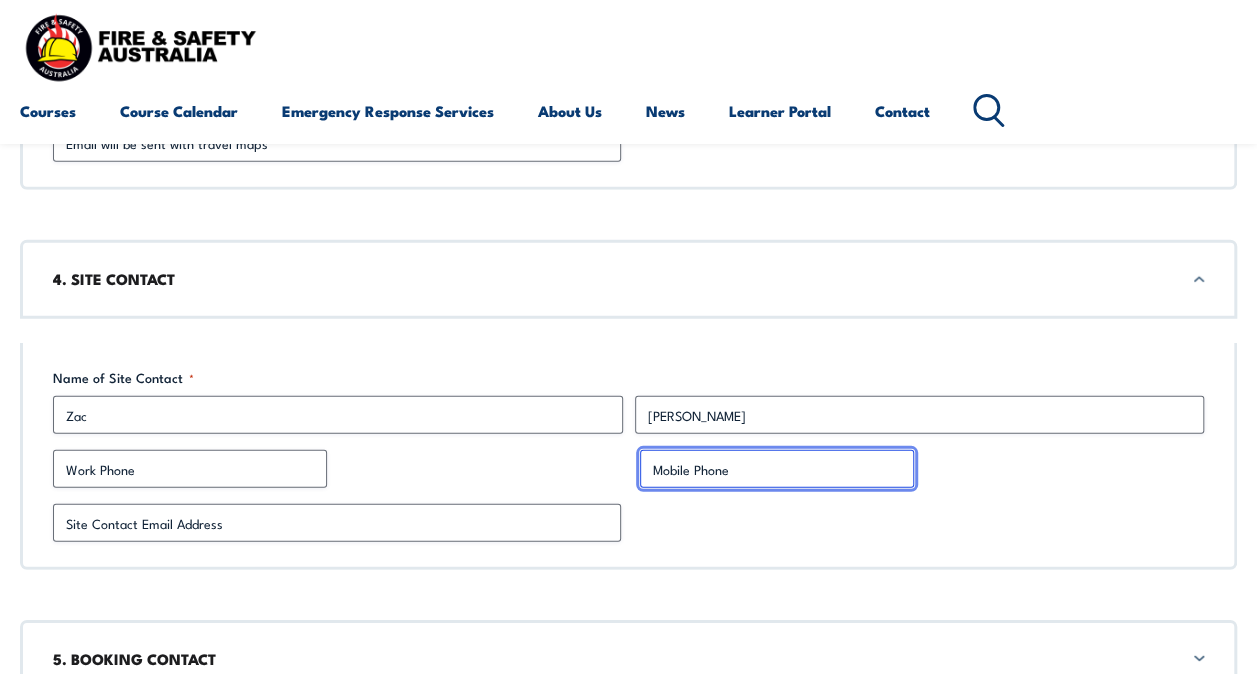 click on "Mobile Phone" at bounding box center (777, 469) 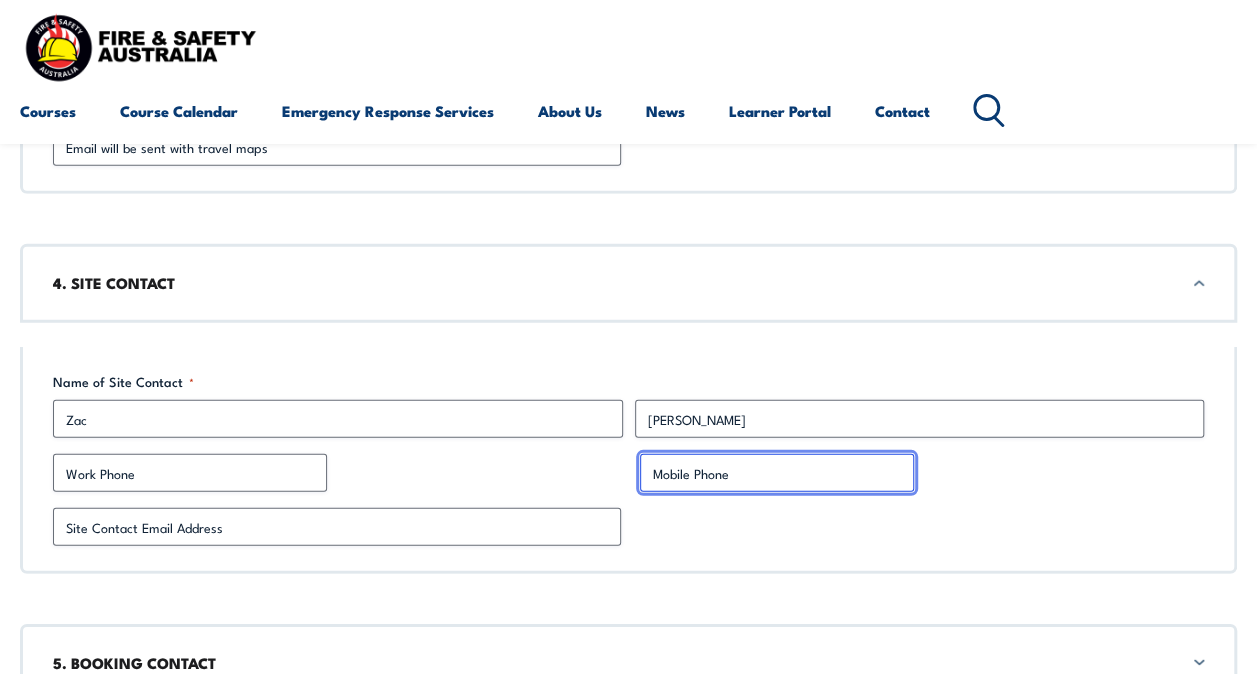 click on "Mobile Phone" at bounding box center [777, 473] 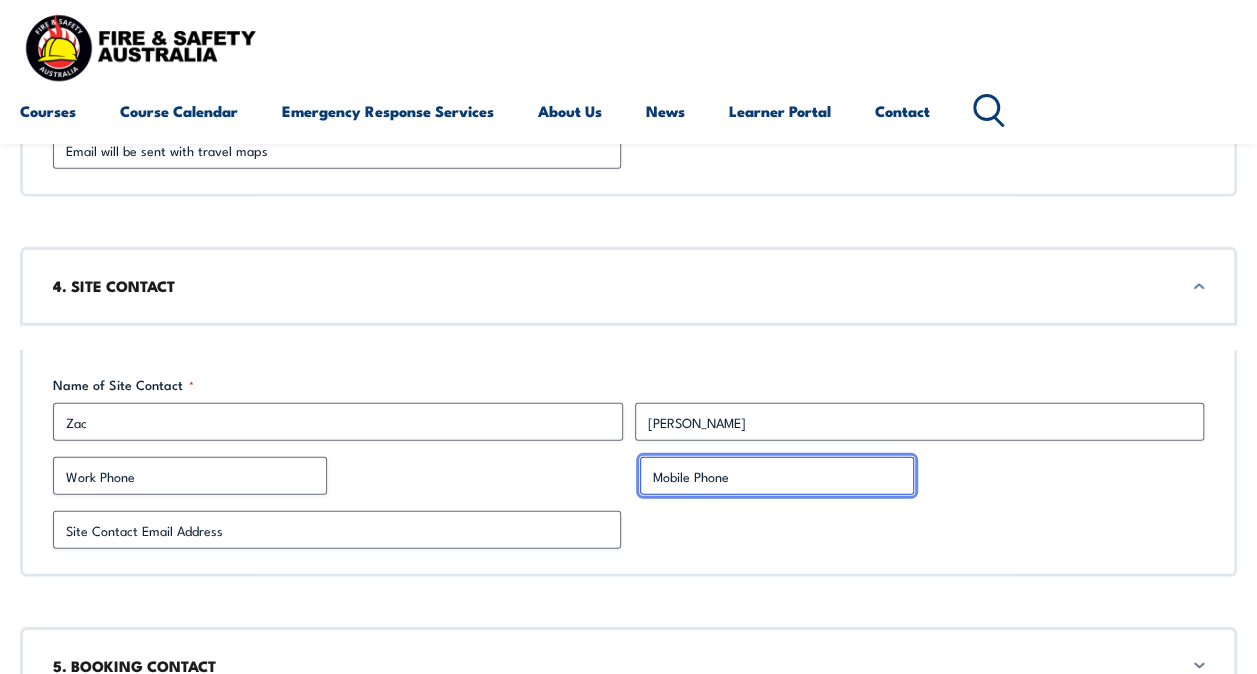click on "Mobile Phone" at bounding box center (777, 476) 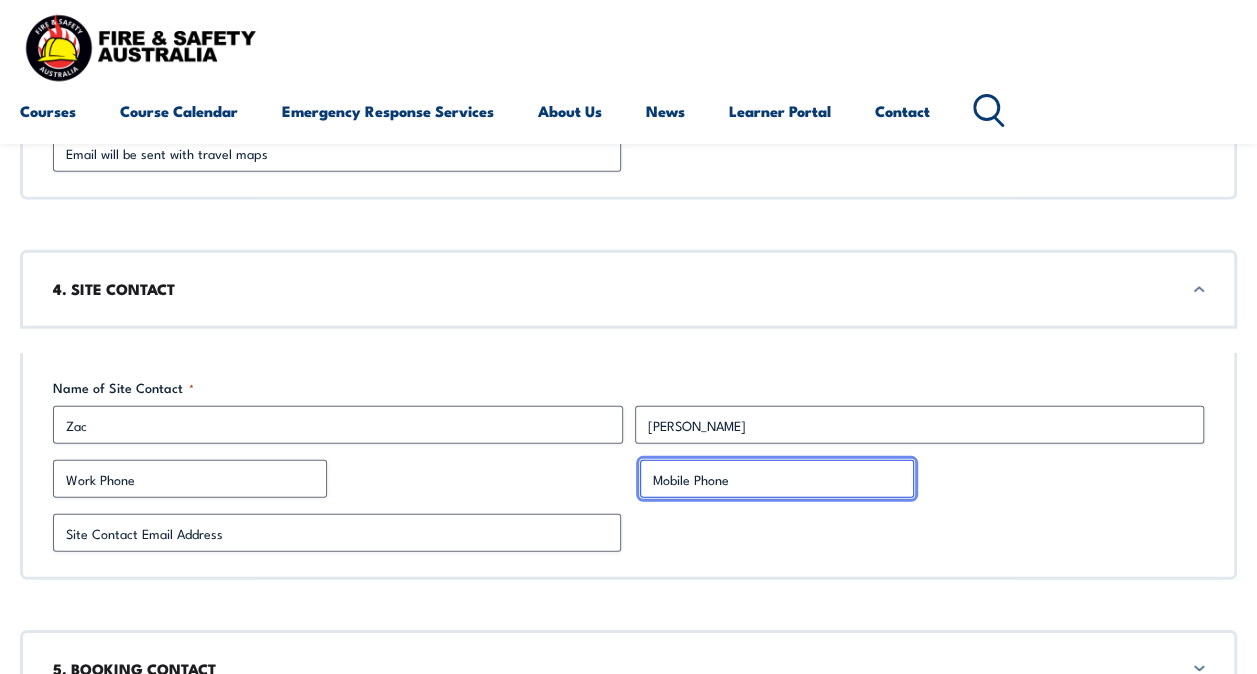 click on "Mobile Phone" at bounding box center [777, 479] 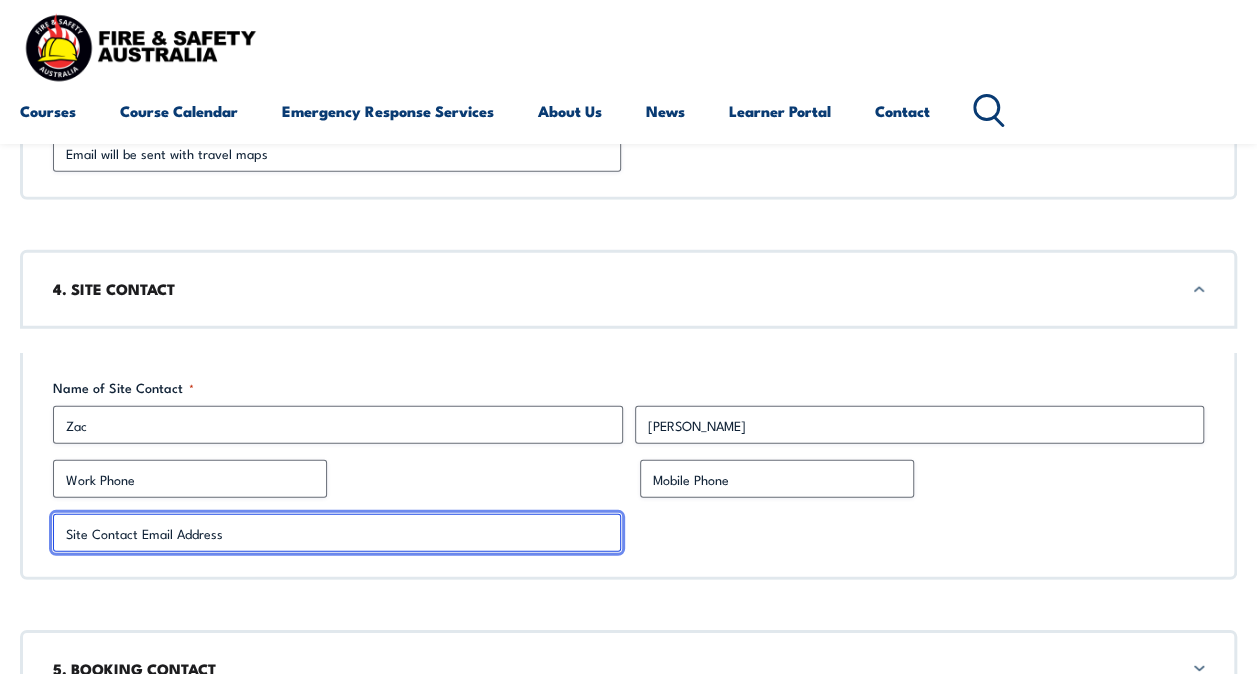 click on "Site Contact Email Address *" at bounding box center [337, 533] 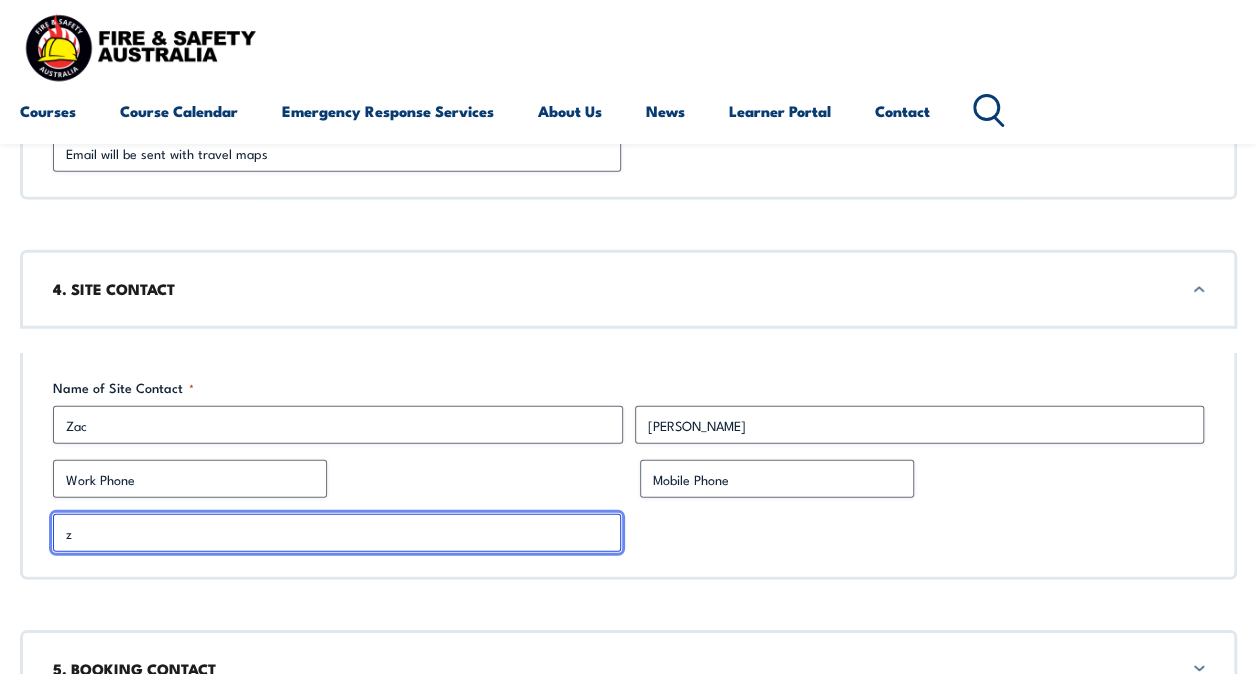 type on "[EMAIL_ADDRESS][DOMAIN_NAME]" 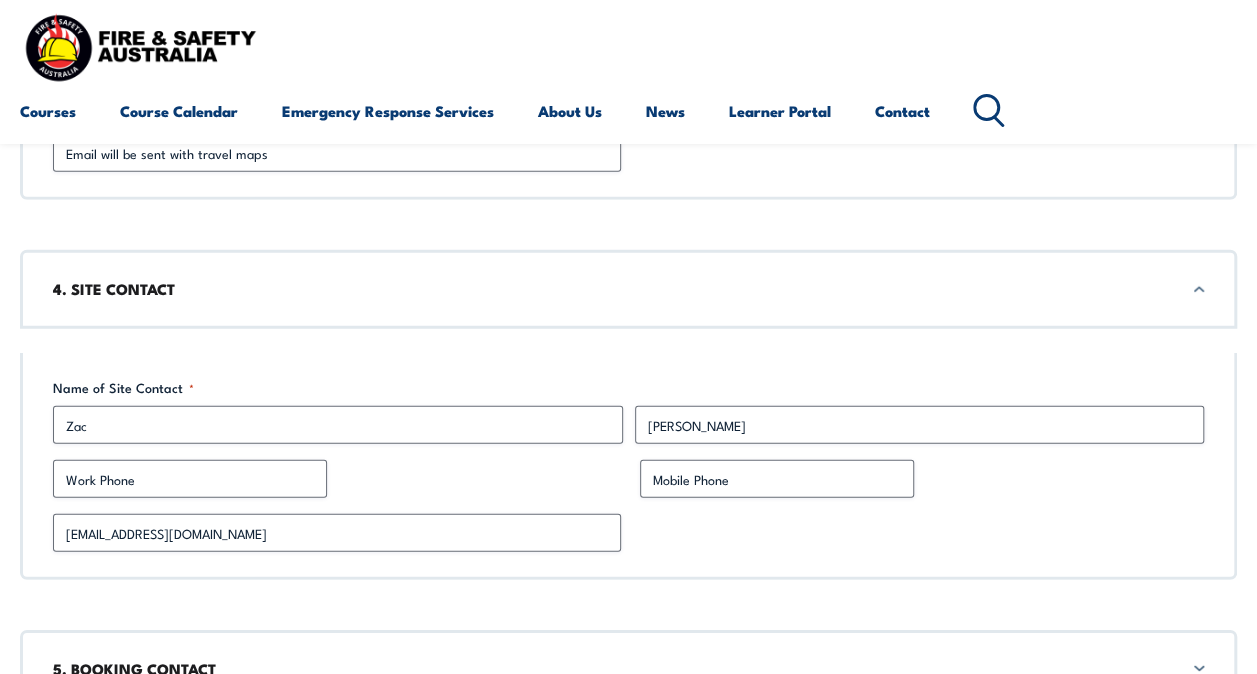 scroll, scrollTop: 2748, scrollLeft: 0, axis: vertical 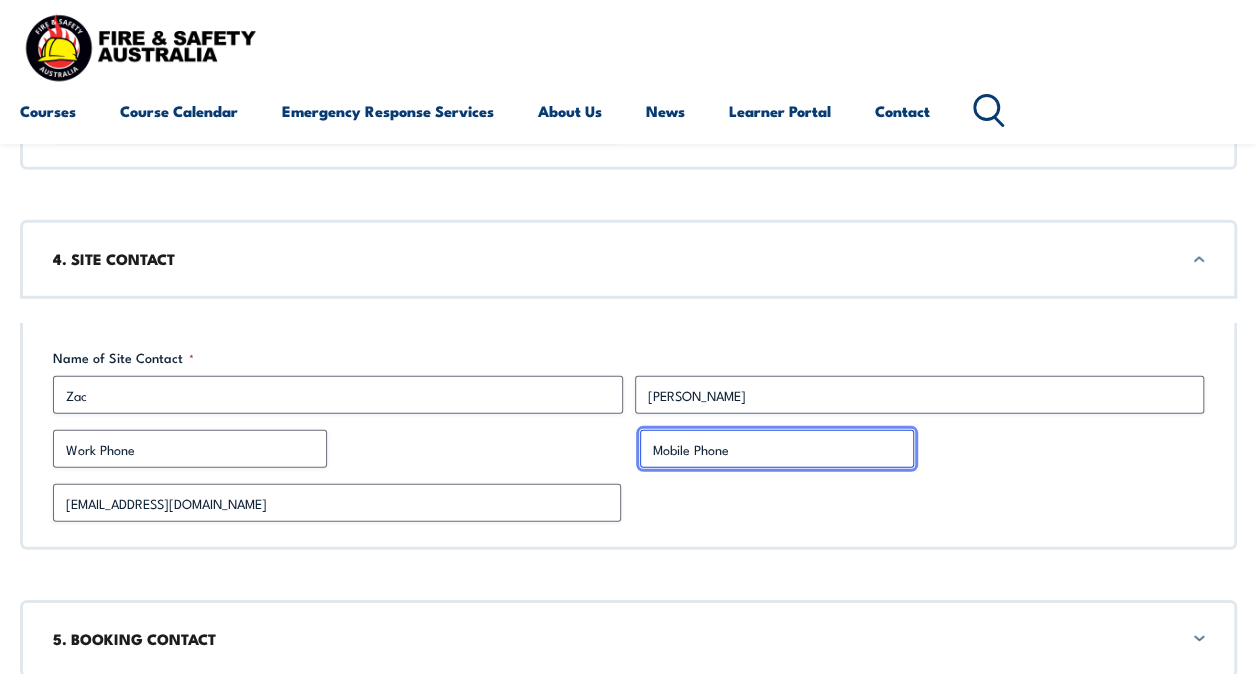 click on "Mobile Phone" at bounding box center [777, 449] 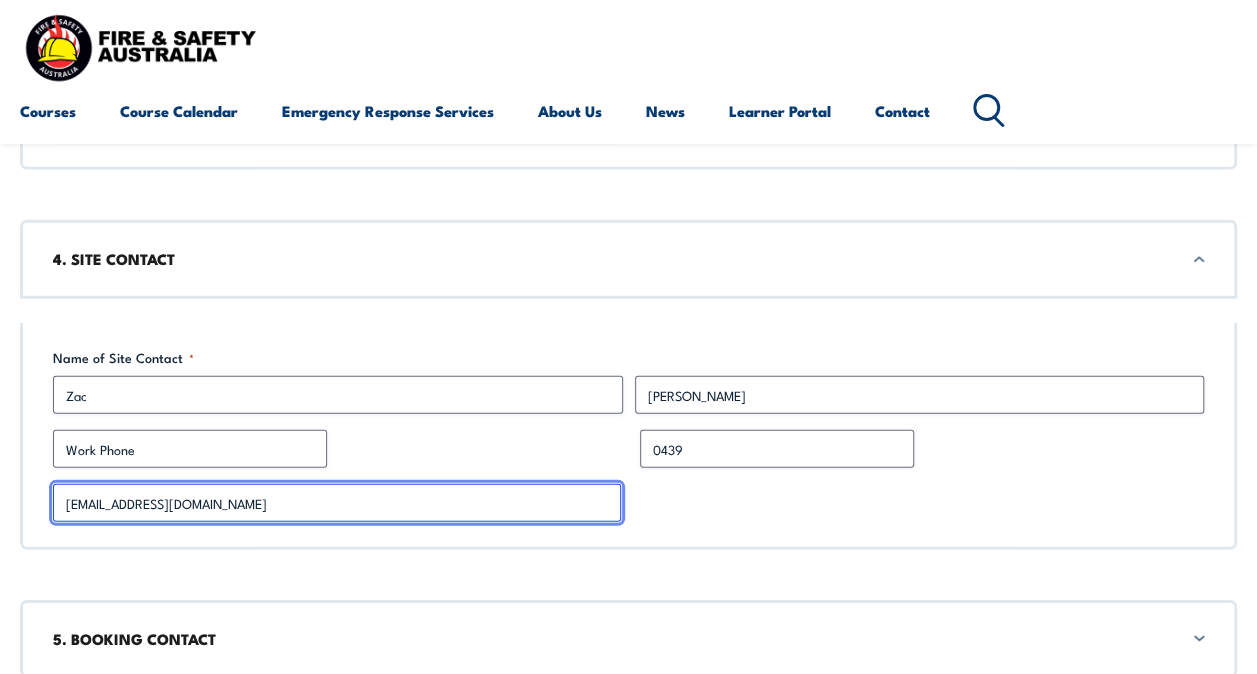 click on "[EMAIL_ADDRESS][DOMAIN_NAME]" at bounding box center (337, 503) 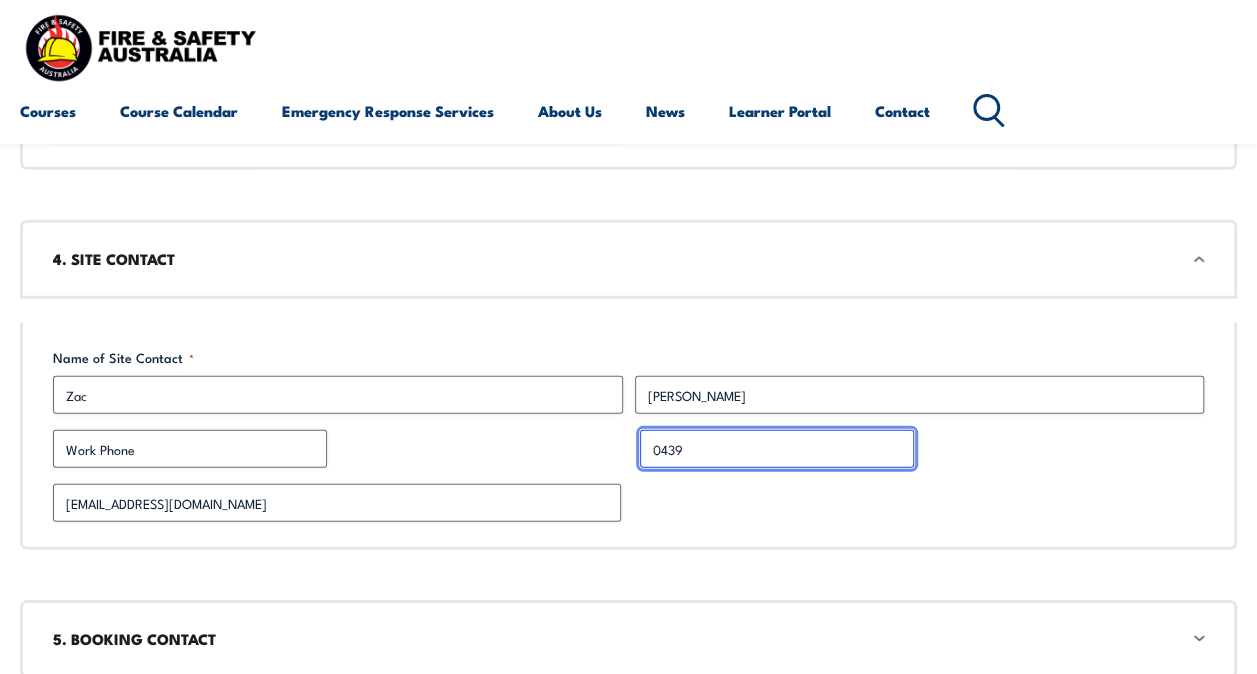 click on "0439" at bounding box center (777, 449) 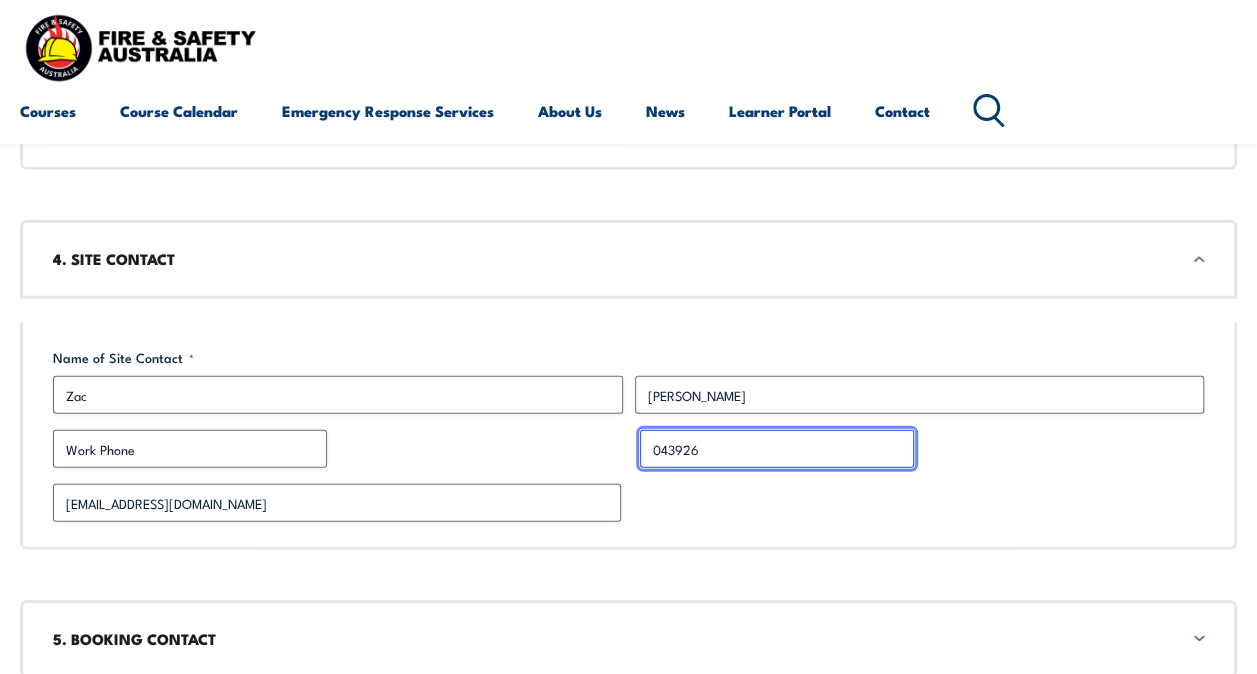 type on "0439267471" 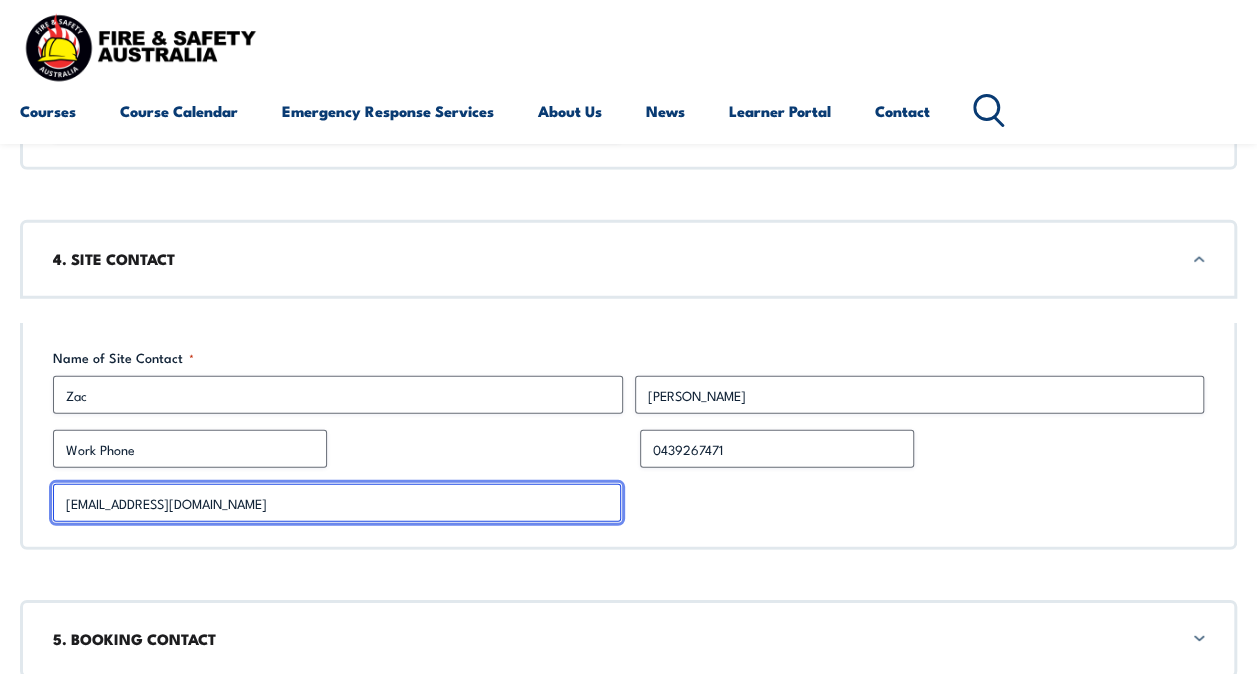 click on "[EMAIL_ADDRESS][DOMAIN_NAME]" at bounding box center (337, 503) 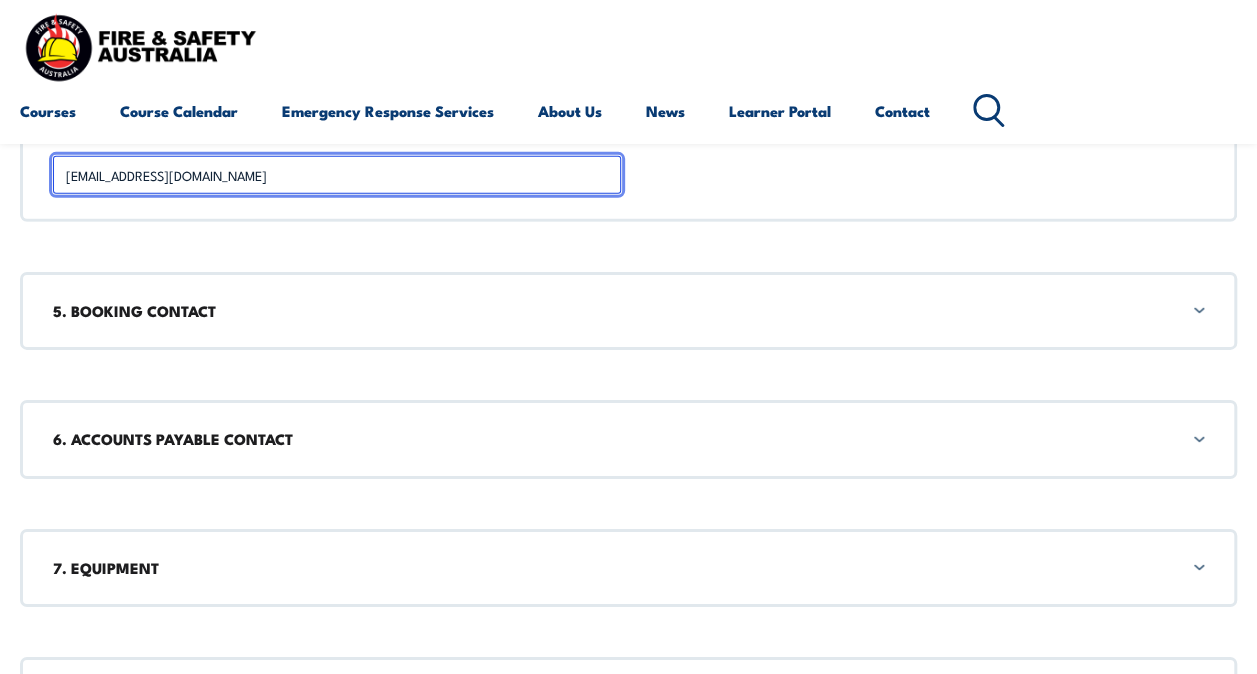 scroll, scrollTop: 3037, scrollLeft: 0, axis: vertical 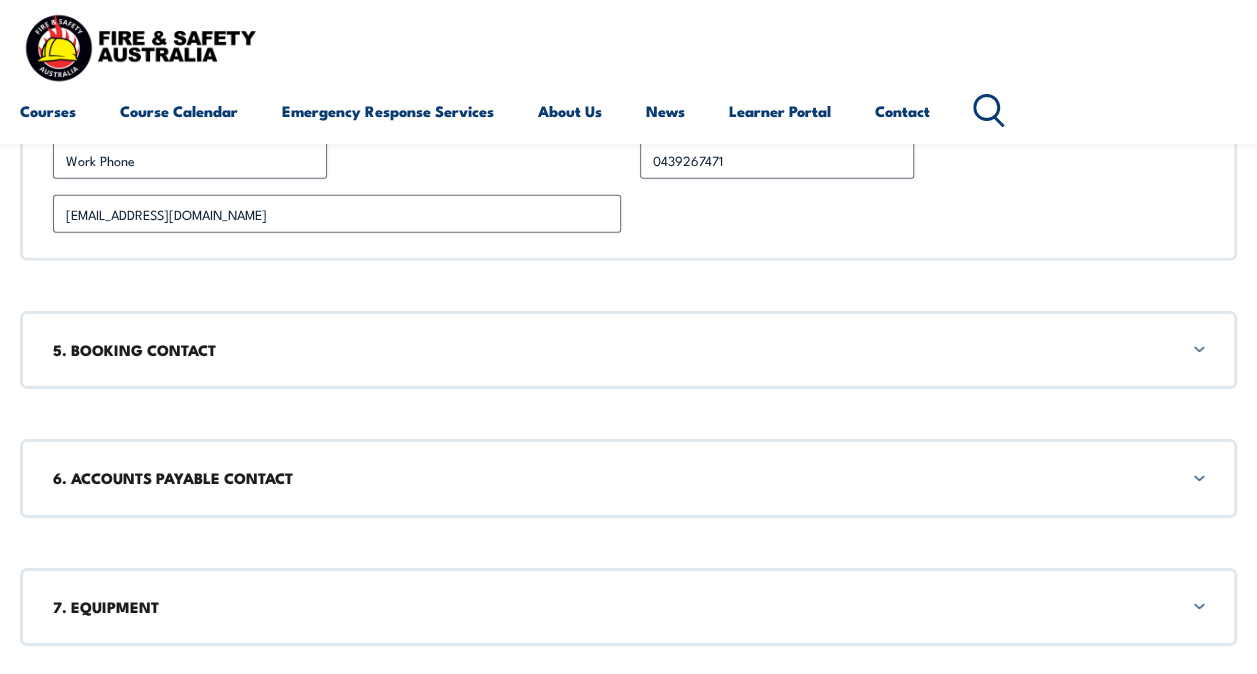 click on "5. BOOKING CONTACT" at bounding box center (628, 350) 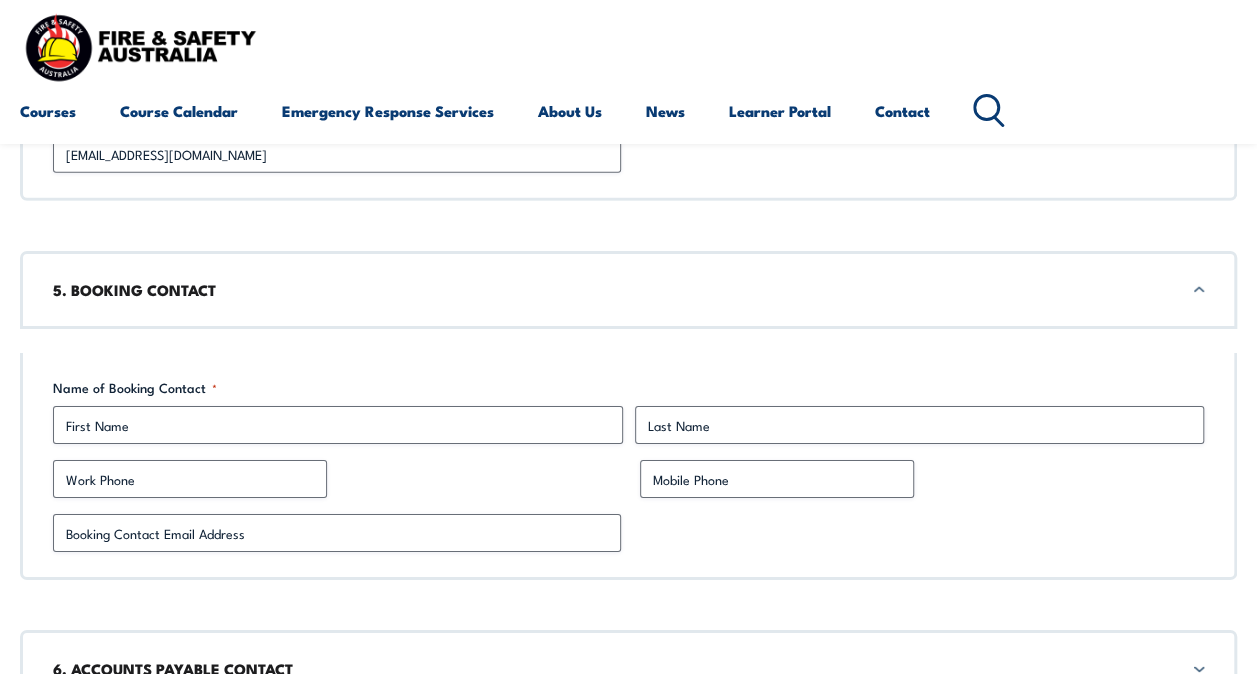 scroll, scrollTop: 3144, scrollLeft: 0, axis: vertical 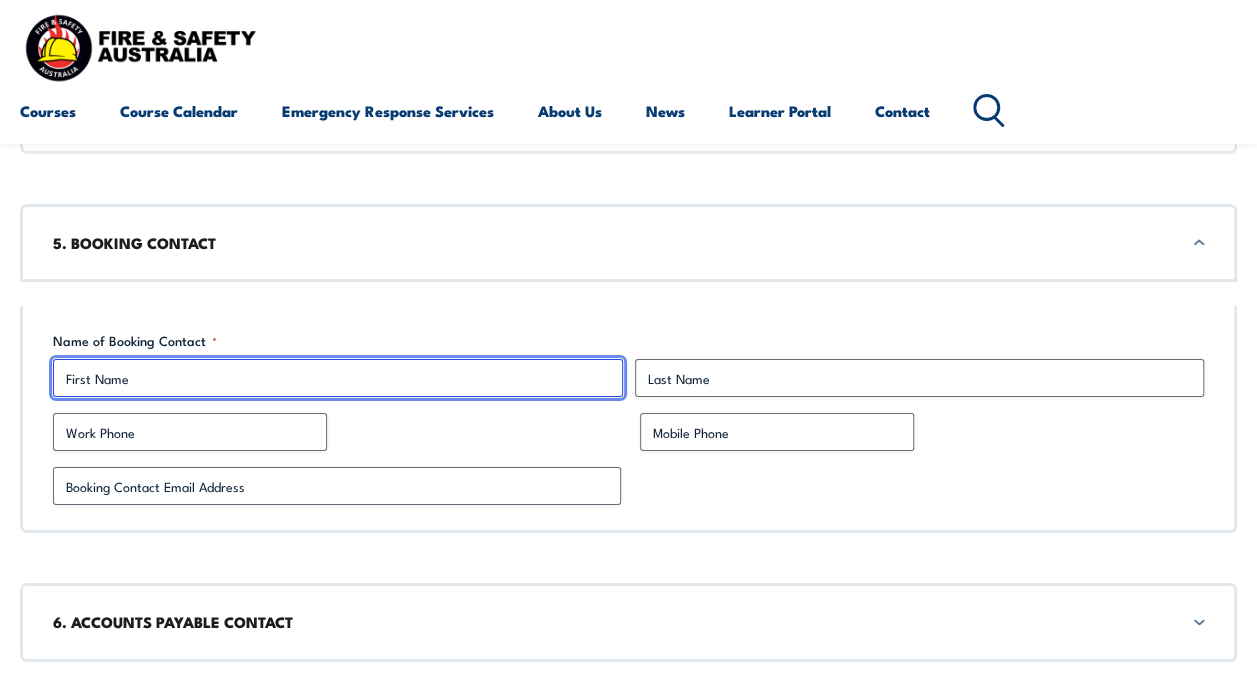 click on "First" at bounding box center (338, 378) 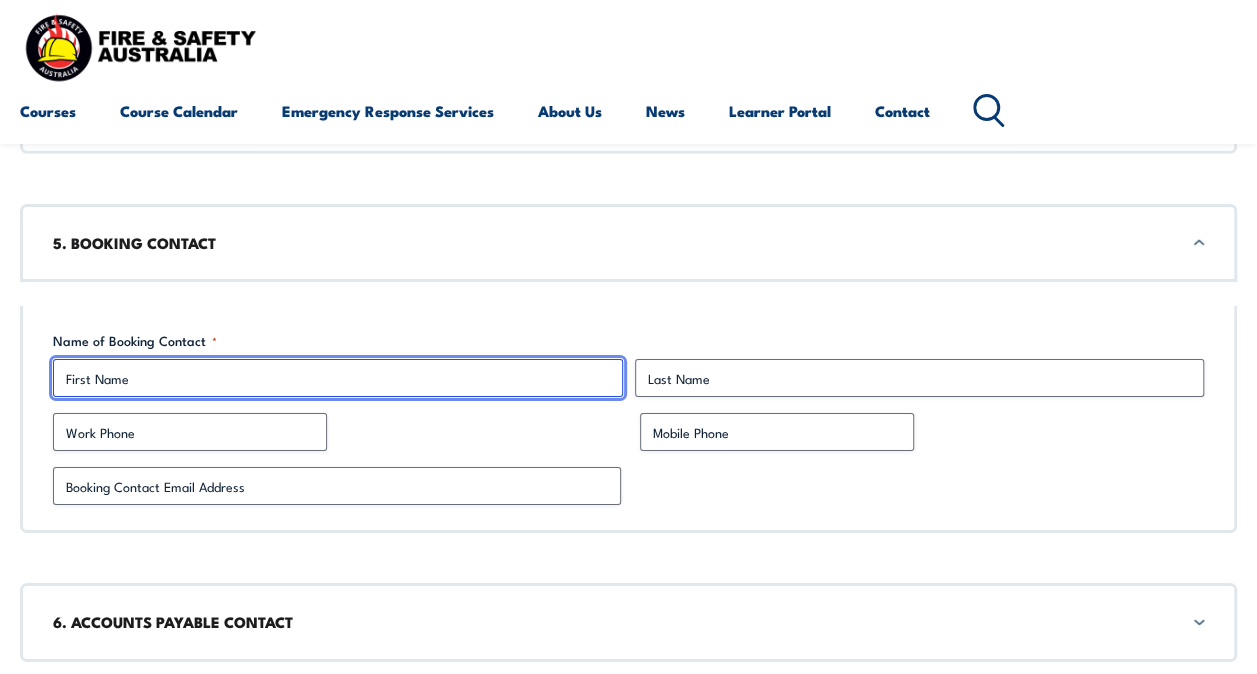 type on "Zac" 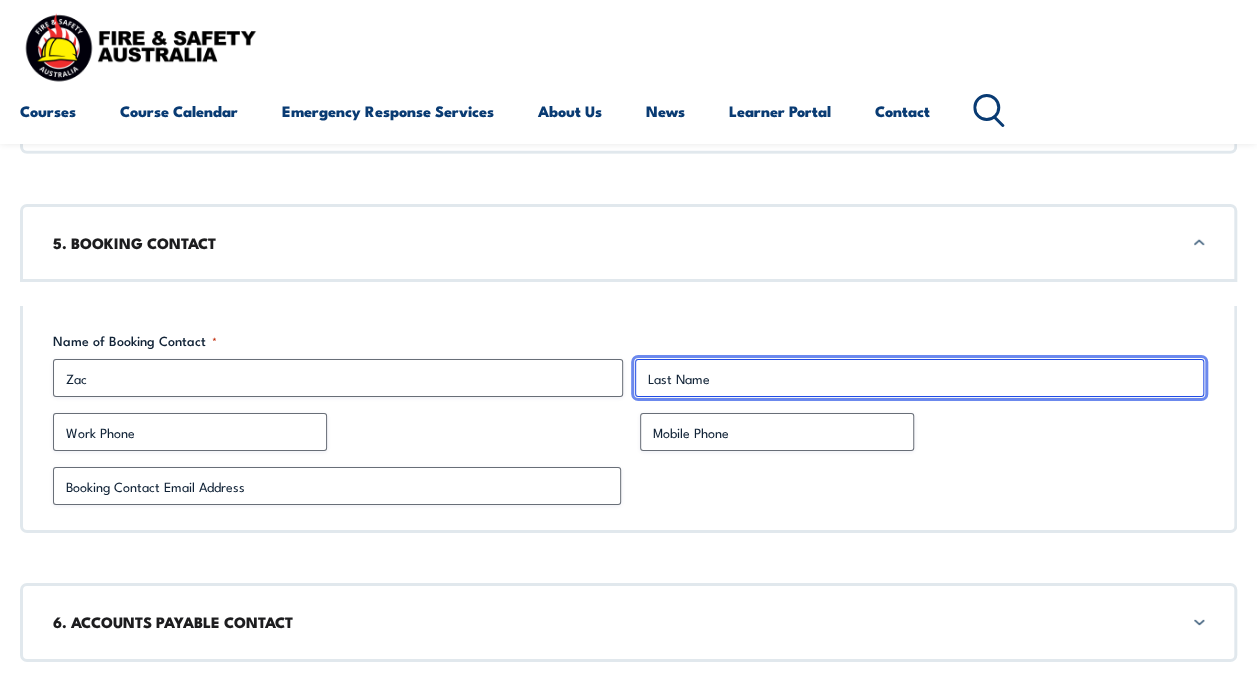 type on "[PERSON_NAME]" 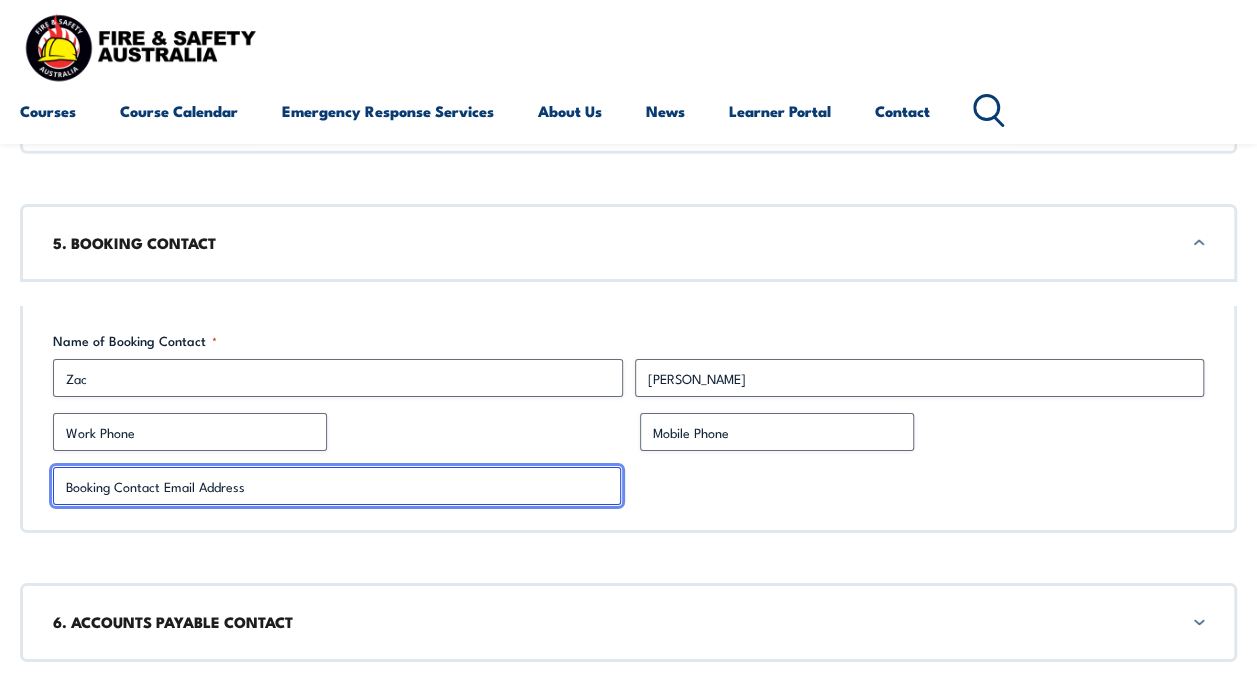 click on "Booking Contact Email Address *" at bounding box center (337, 486) 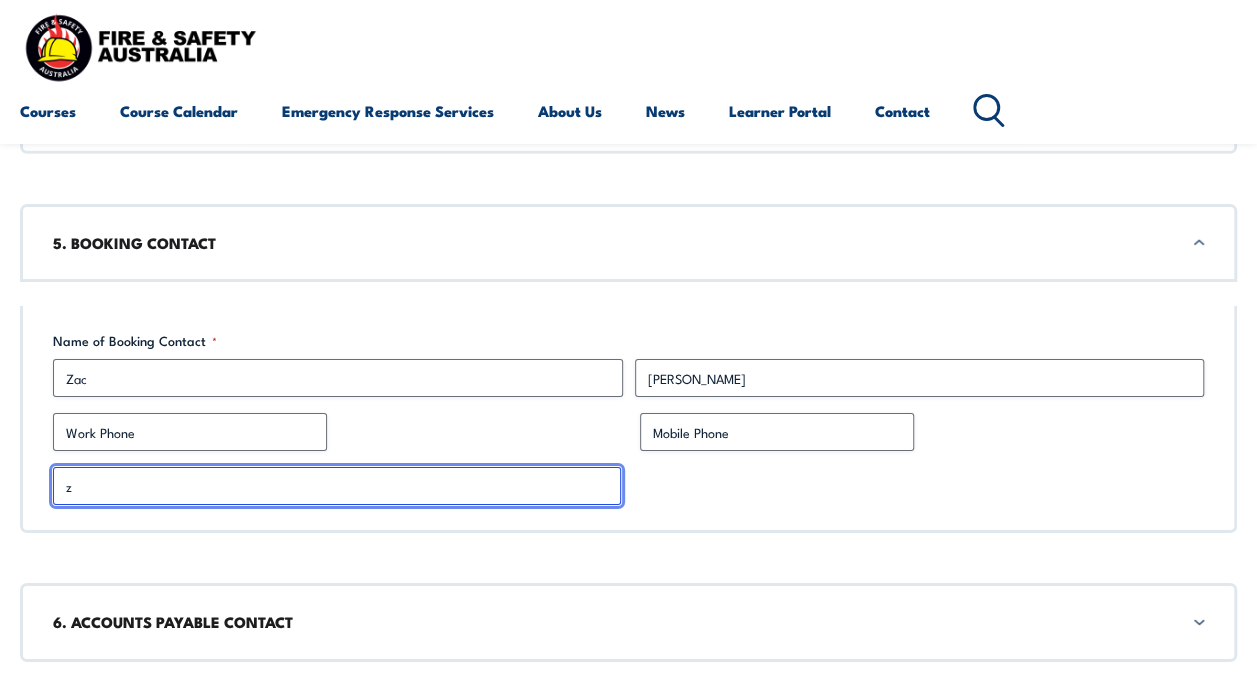 type on "[EMAIL_ADDRESS][DOMAIN_NAME]" 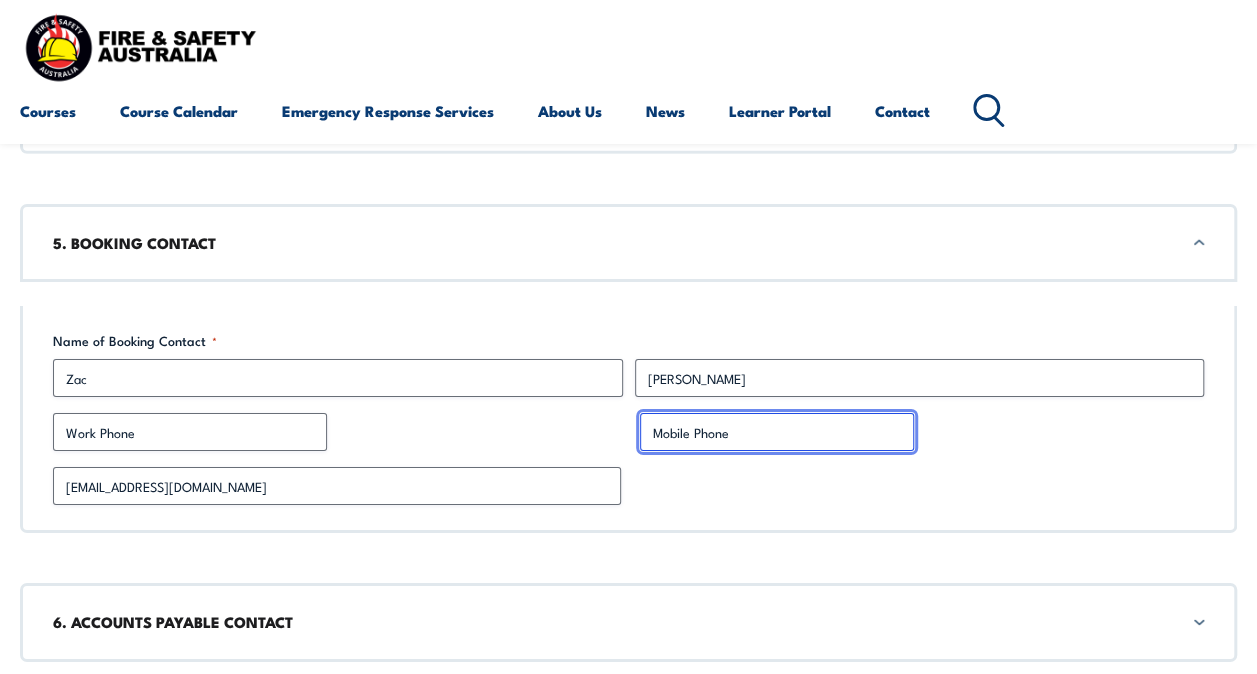 click on "Mobile Phone" at bounding box center (777, 432) 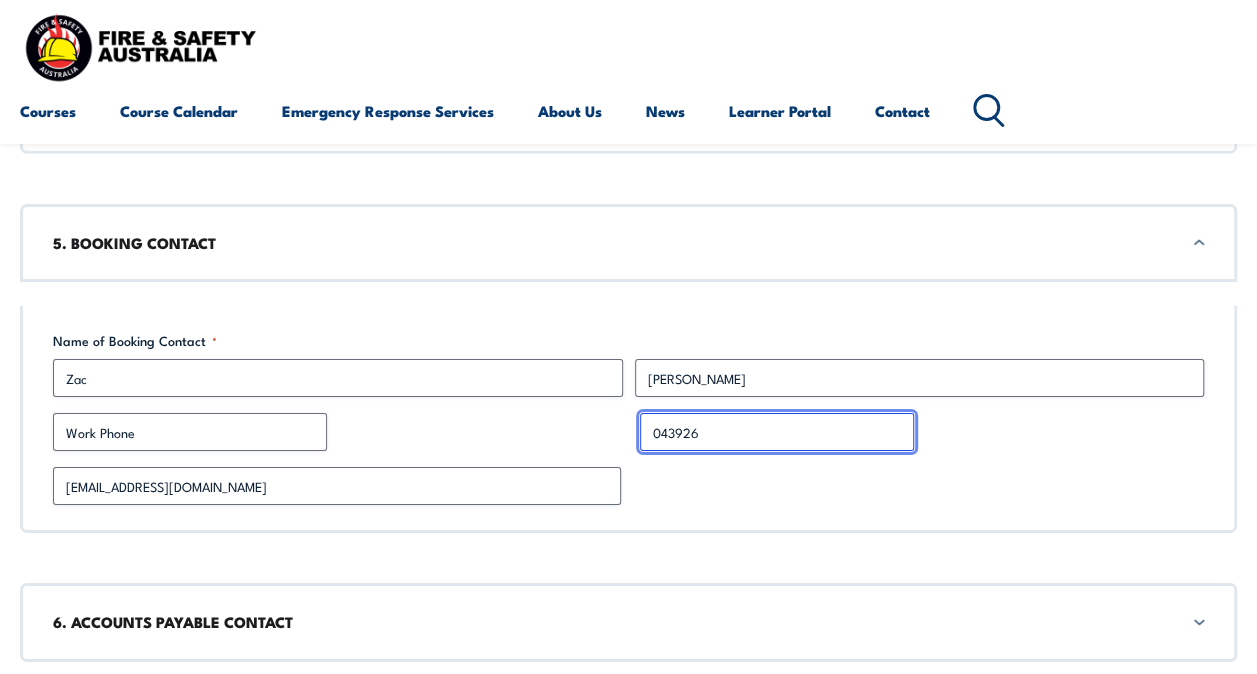 type on "0439267471" 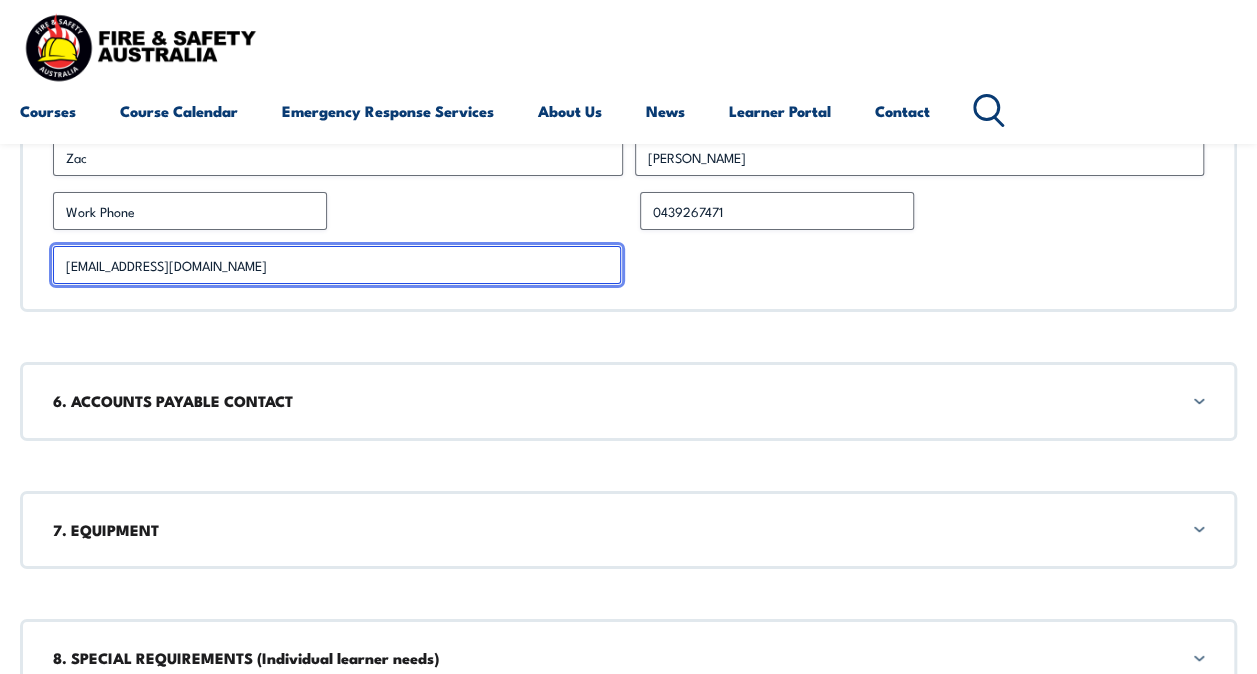 scroll, scrollTop: 3418, scrollLeft: 0, axis: vertical 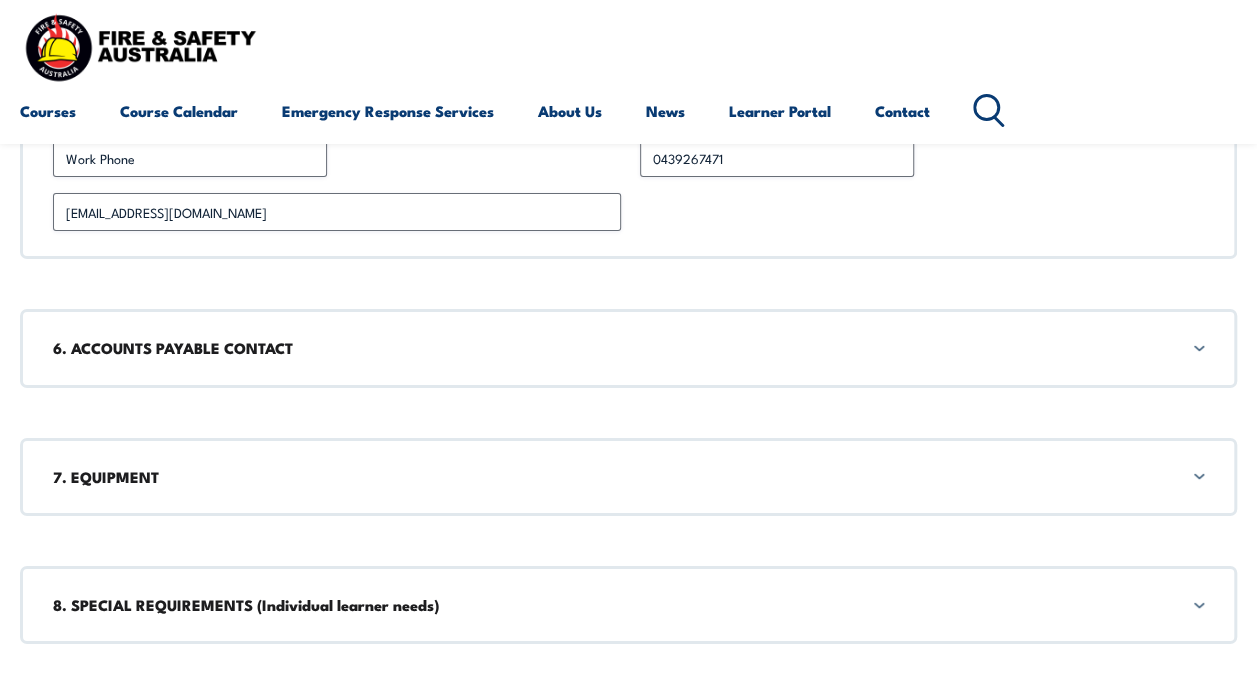 click on "6. ACCOUNTS PAYABLE CONTACT" at bounding box center (628, 348) 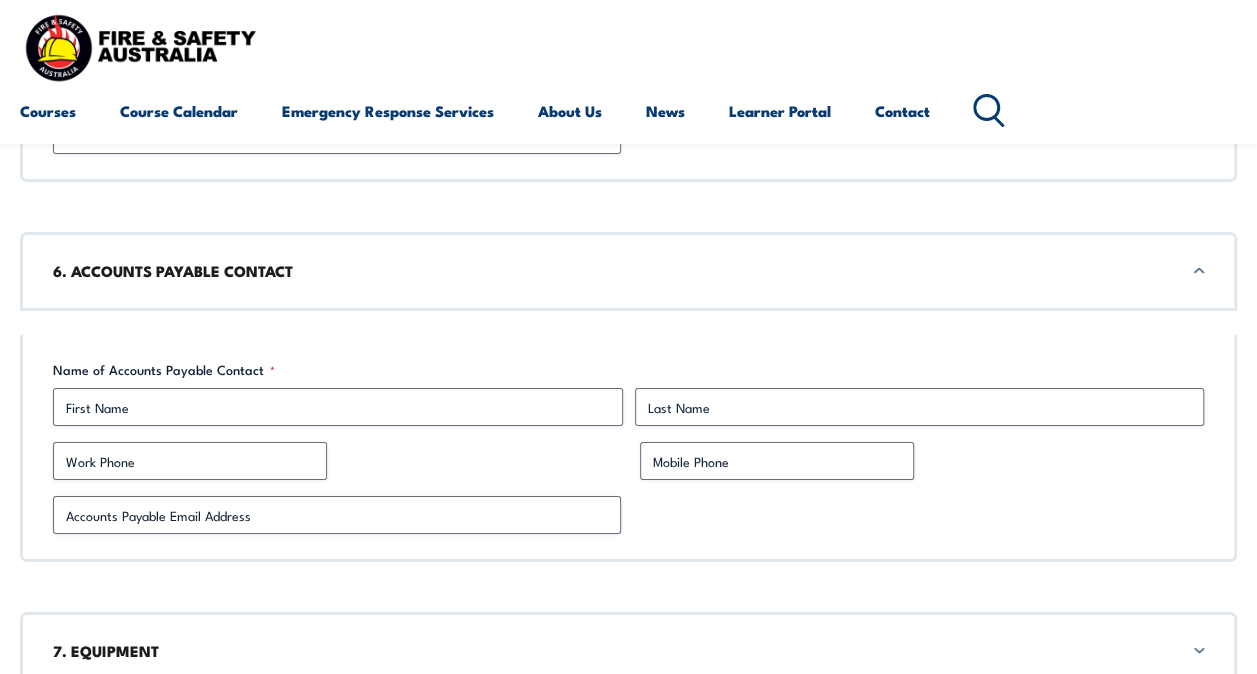 scroll, scrollTop: 3522, scrollLeft: 0, axis: vertical 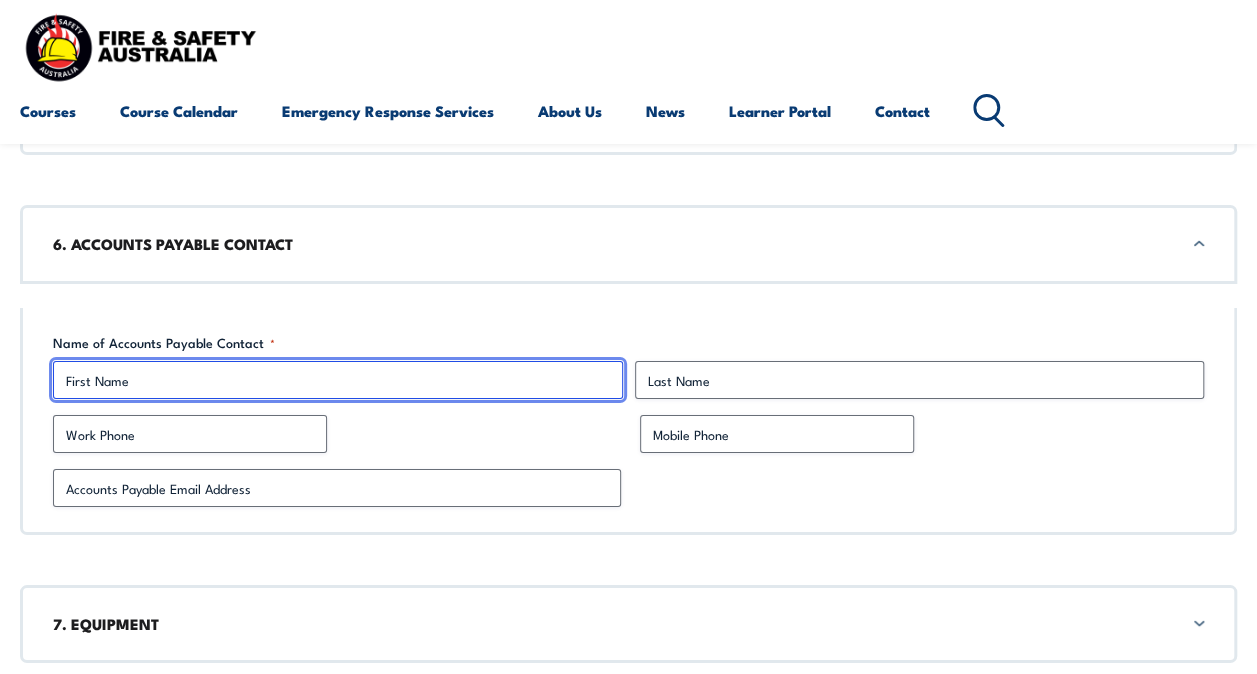 click on "First" at bounding box center [338, 380] 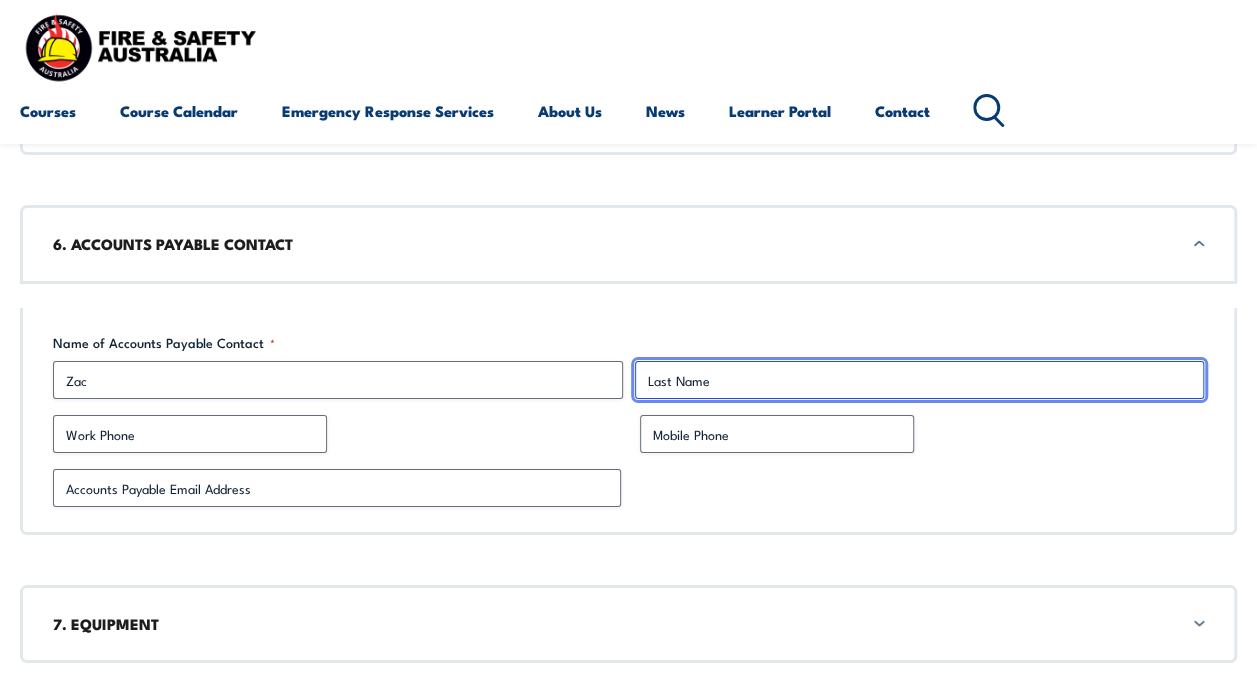 type on "[PERSON_NAME]" 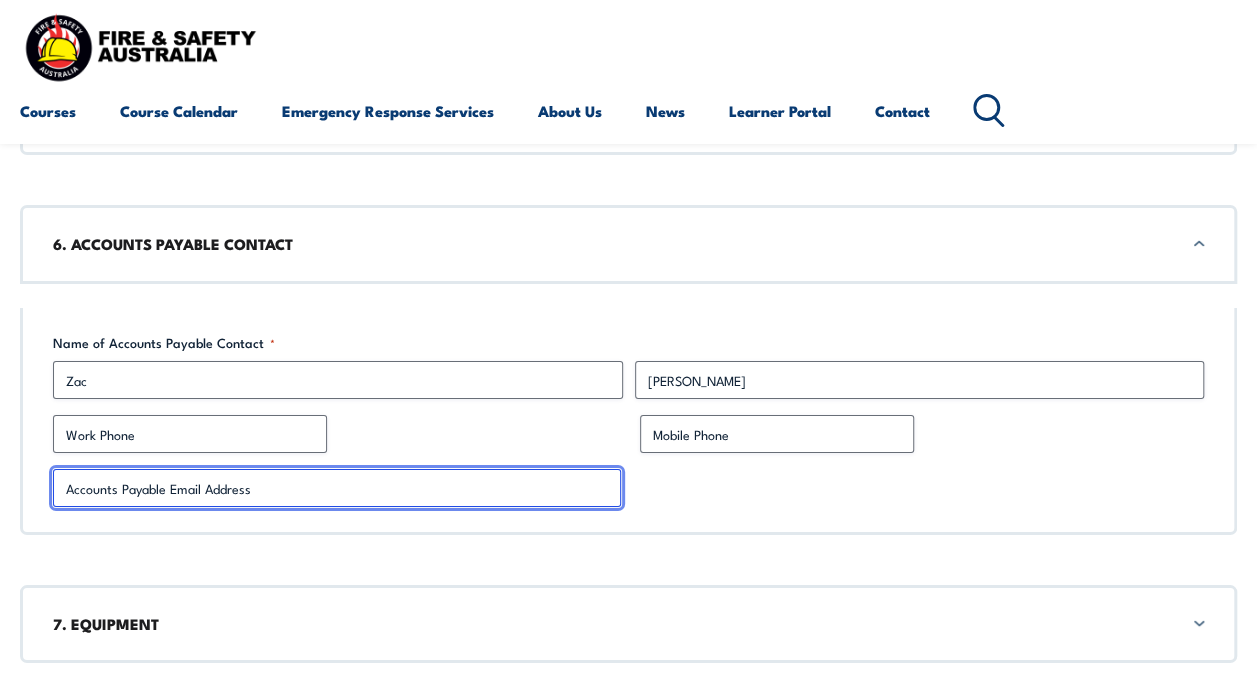 click on "Accounts Payable Email Address *" at bounding box center [337, 488] 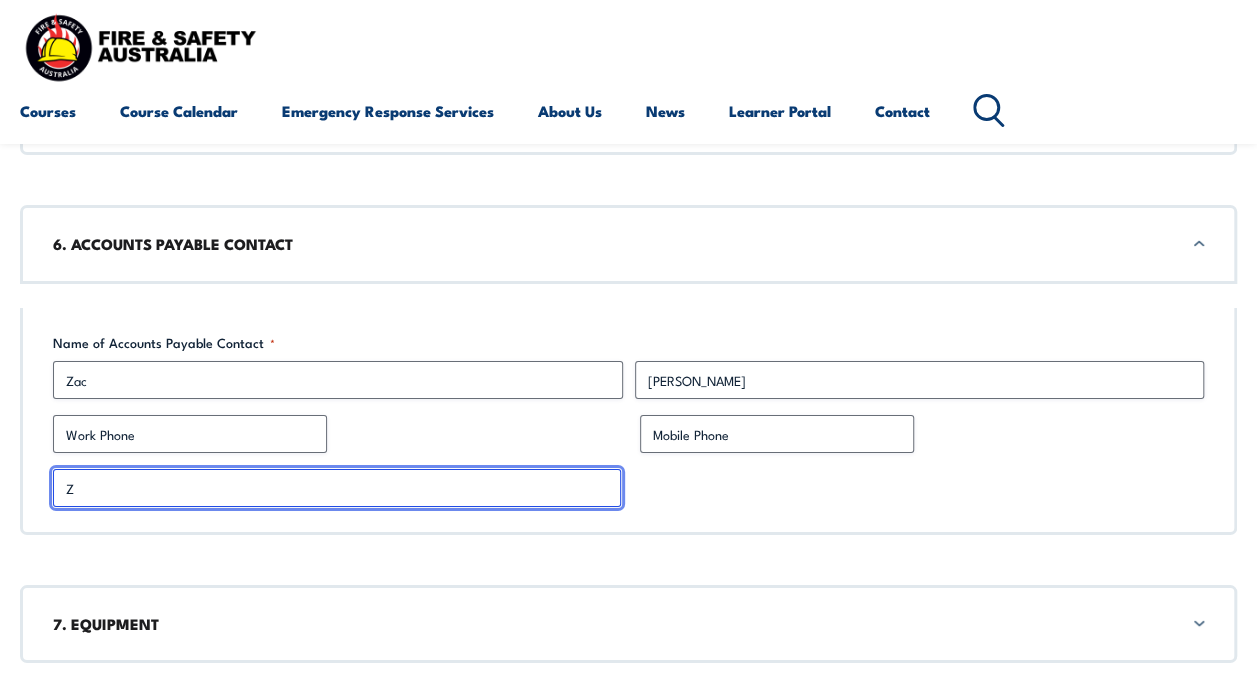 type on "[EMAIL_ADDRESS][DOMAIN_NAME]" 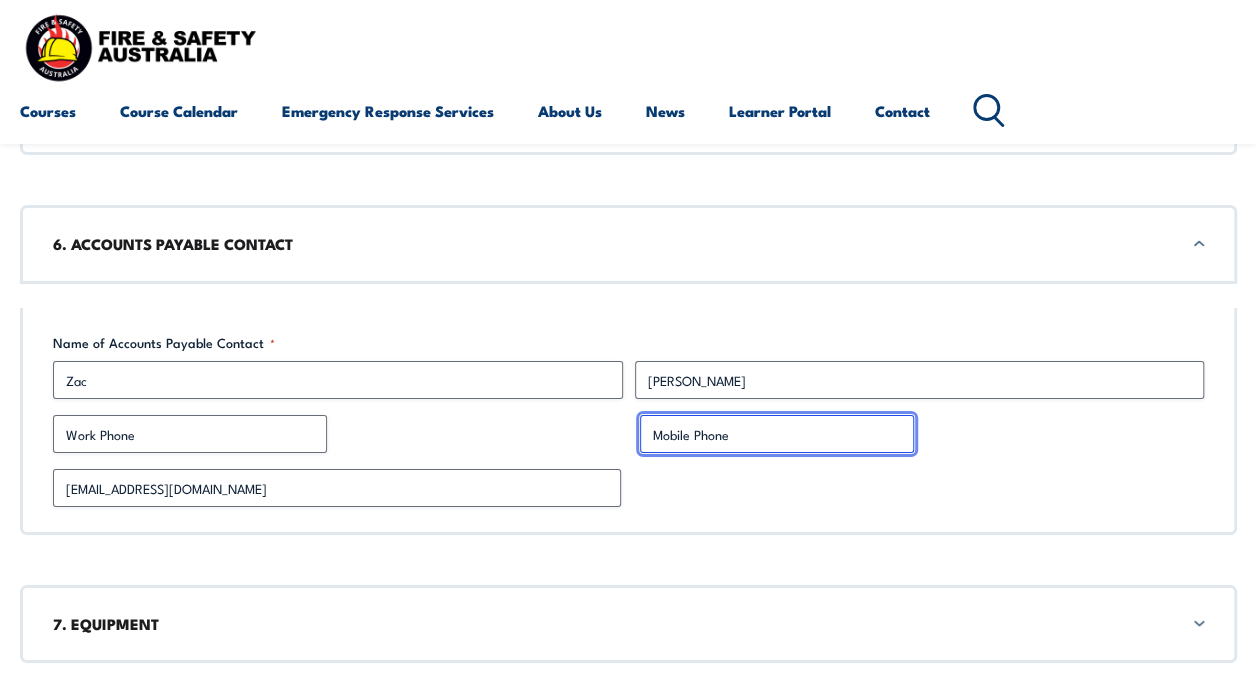 click on "Mobile Phone" at bounding box center [777, 434] 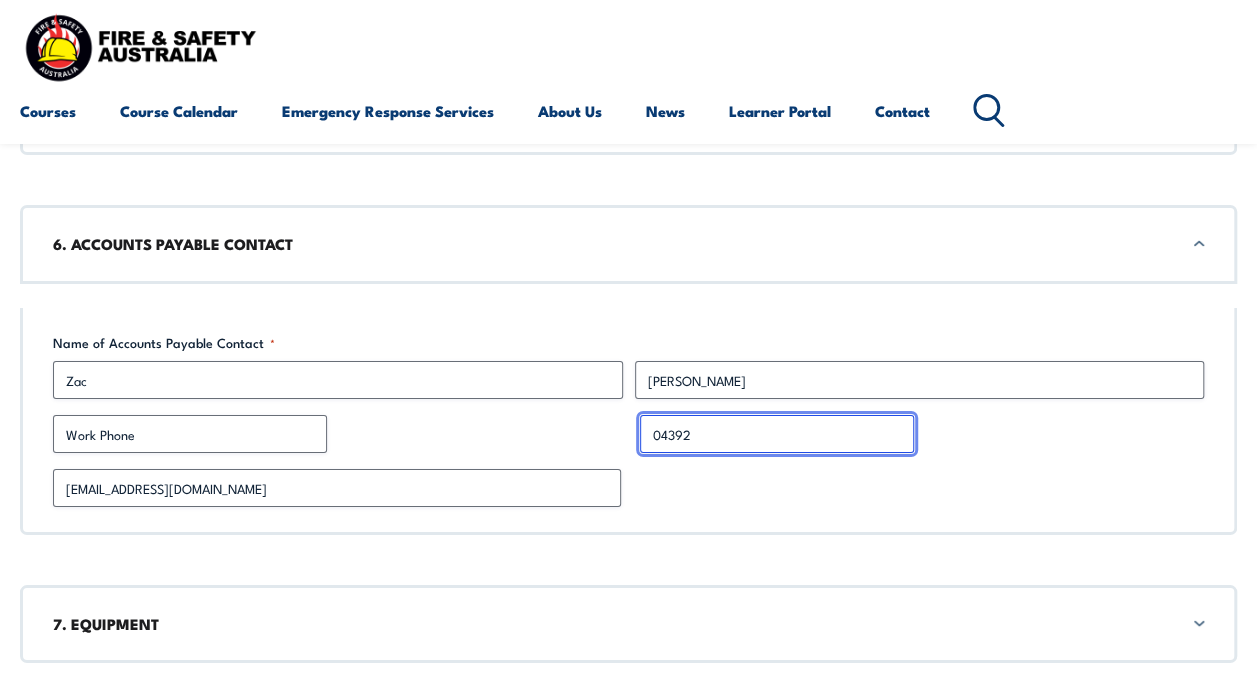 type on "0439267471" 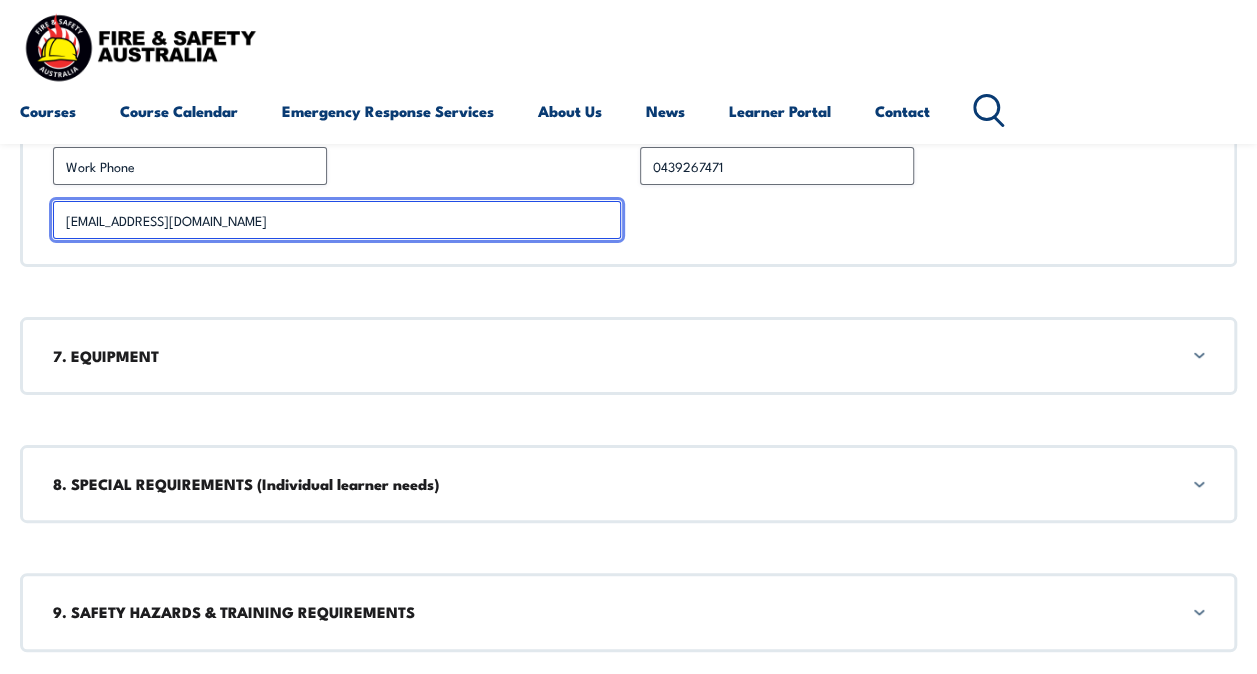 scroll, scrollTop: 3827, scrollLeft: 0, axis: vertical 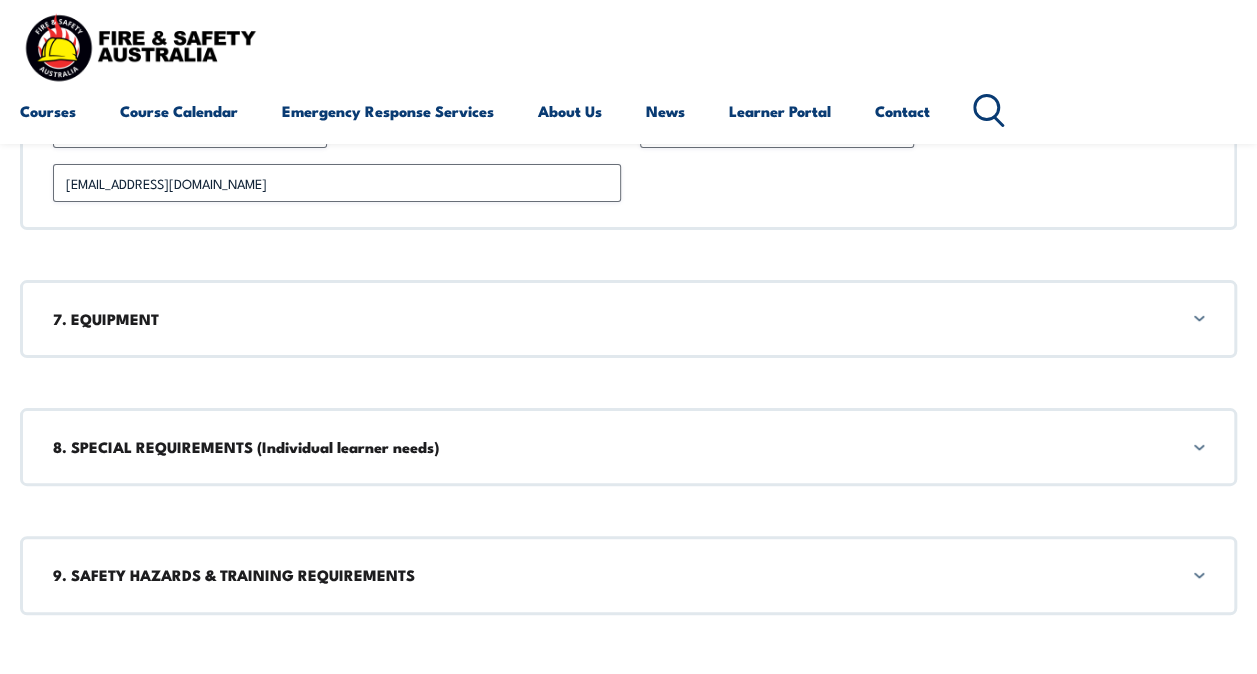 click on "7. EQUIPMENT" at bounding box center [628, 319] 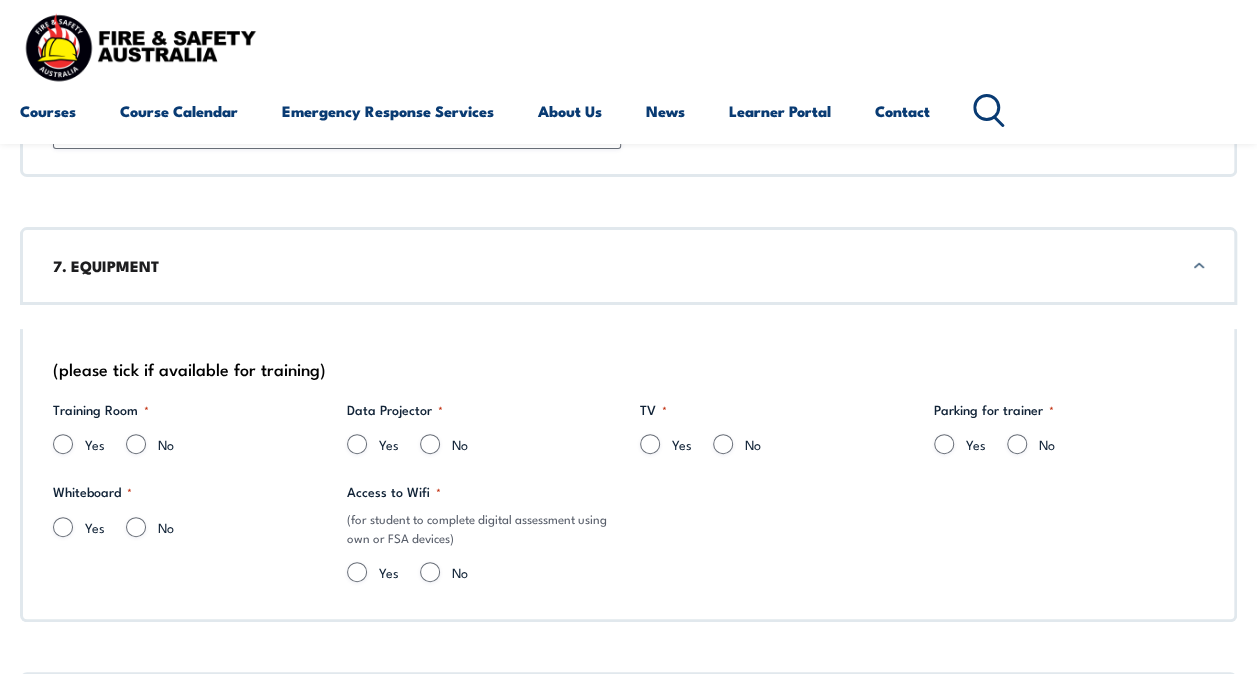 scroll, scrollTop: 3901, scrollLeft: 0, axis: vertical 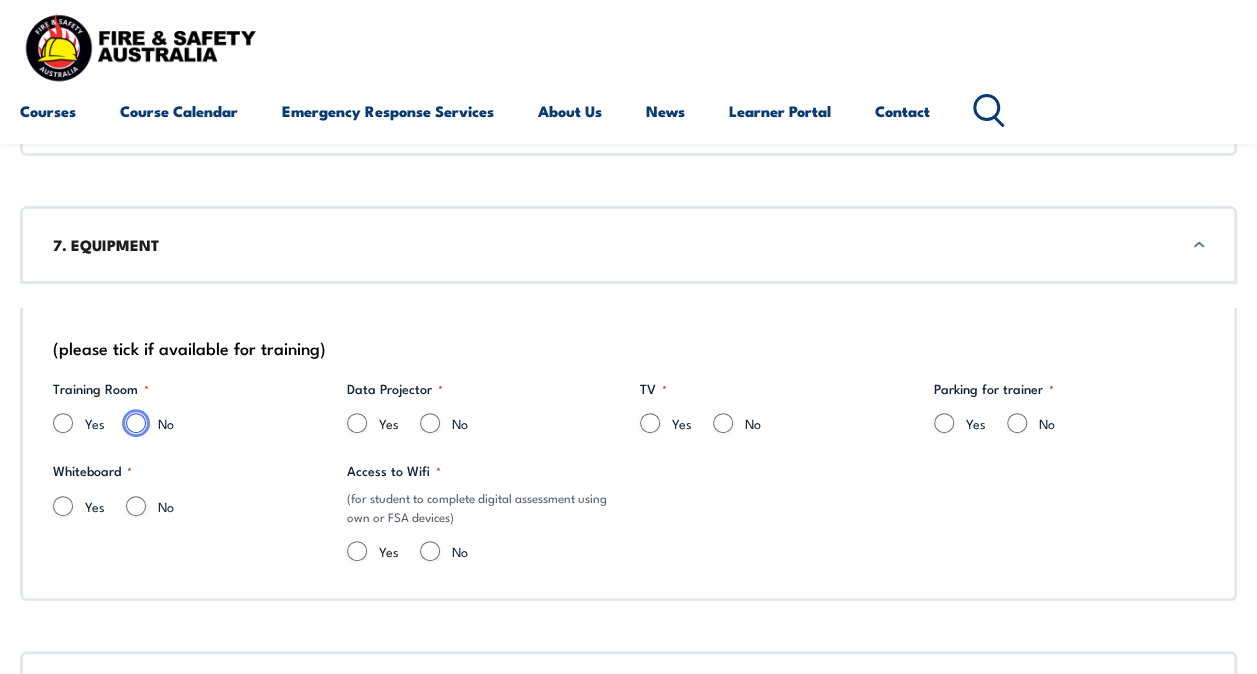 click on "No" at bounding box center (136, 423) 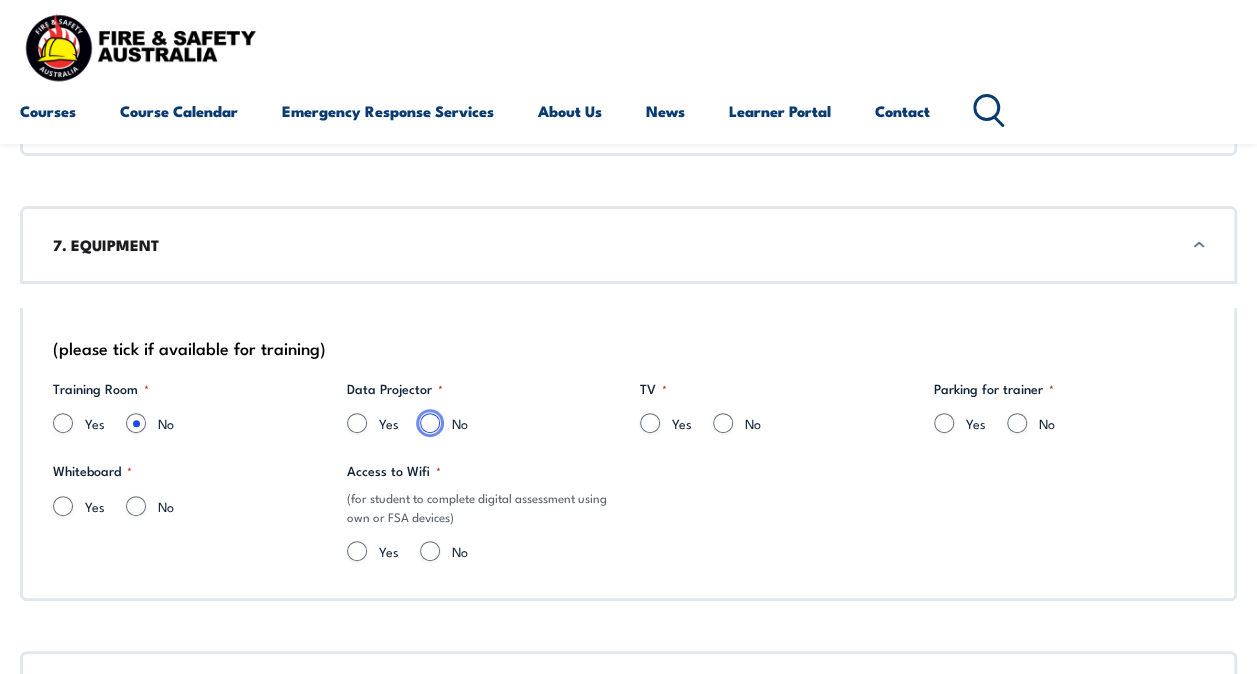 click on "No" at bounding box center (430, 423) 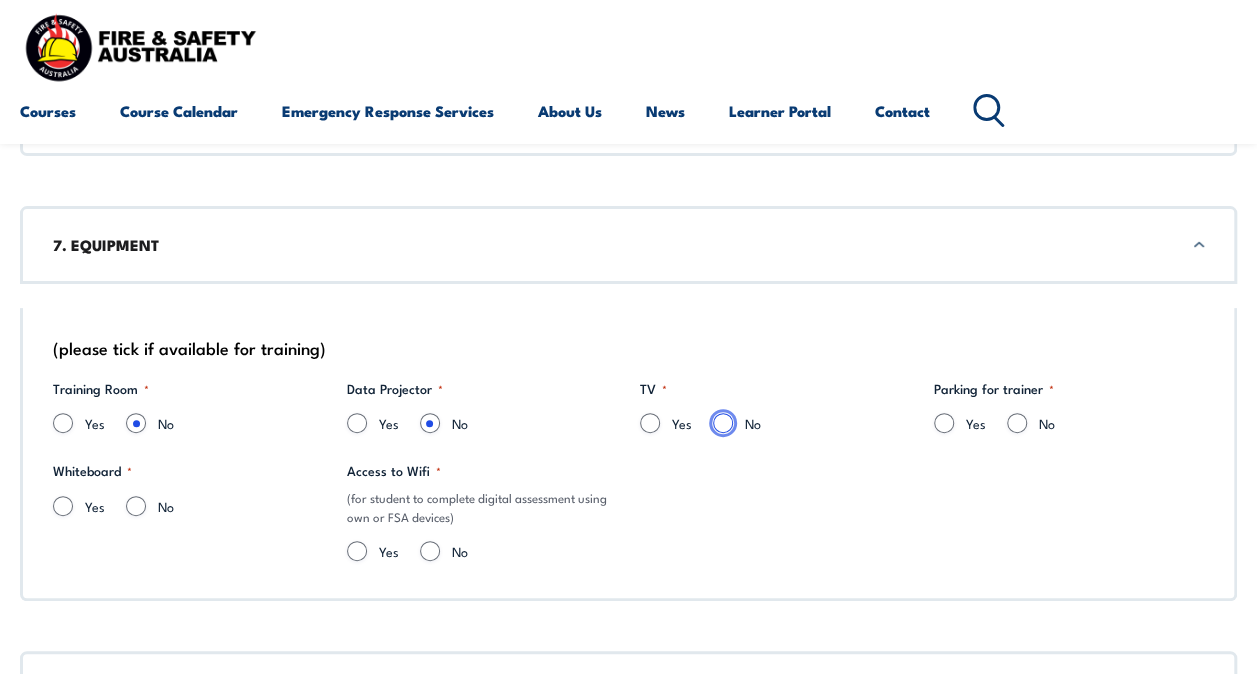 click on "No" at bounding box center (723, 423) 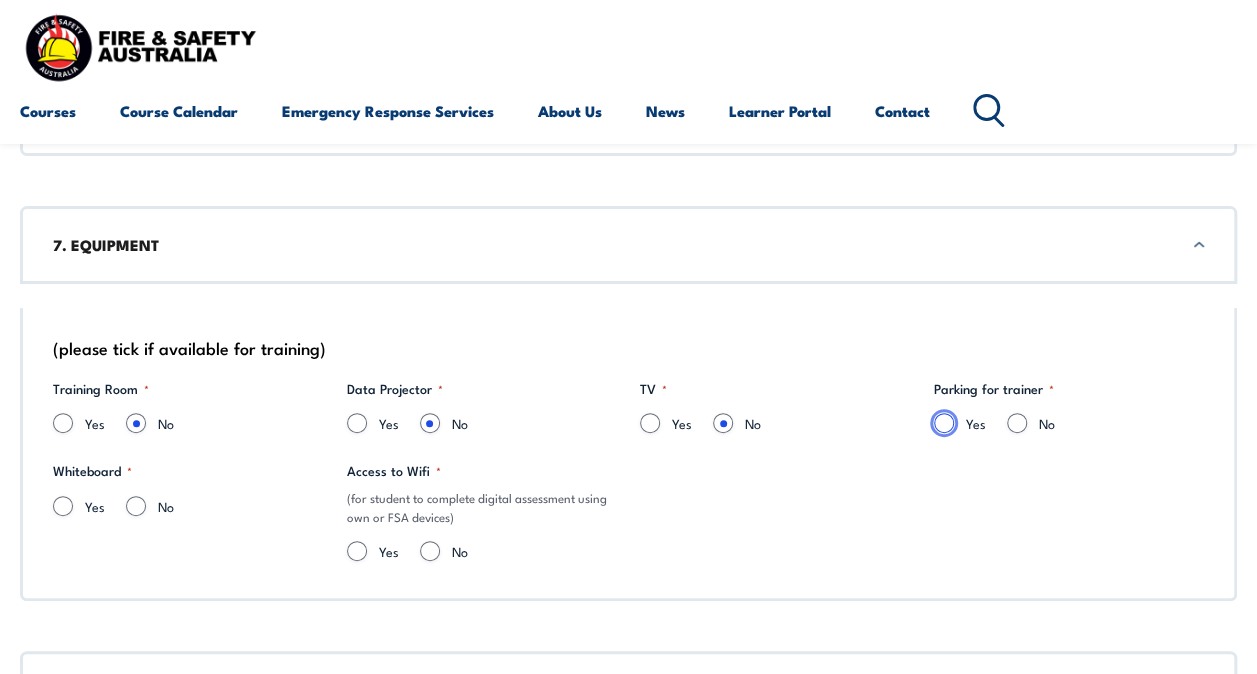 click on "Yes" at bounding box center (944, 423) 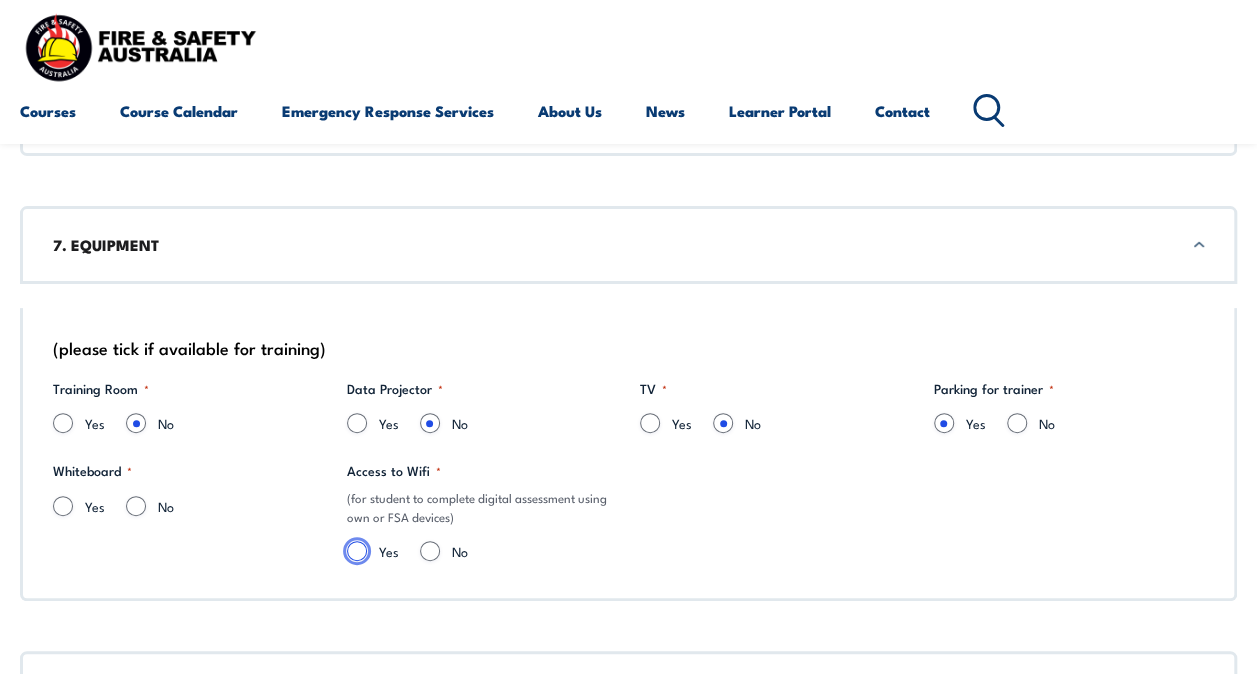 click on "Yes" at bounding box center [357, 551] 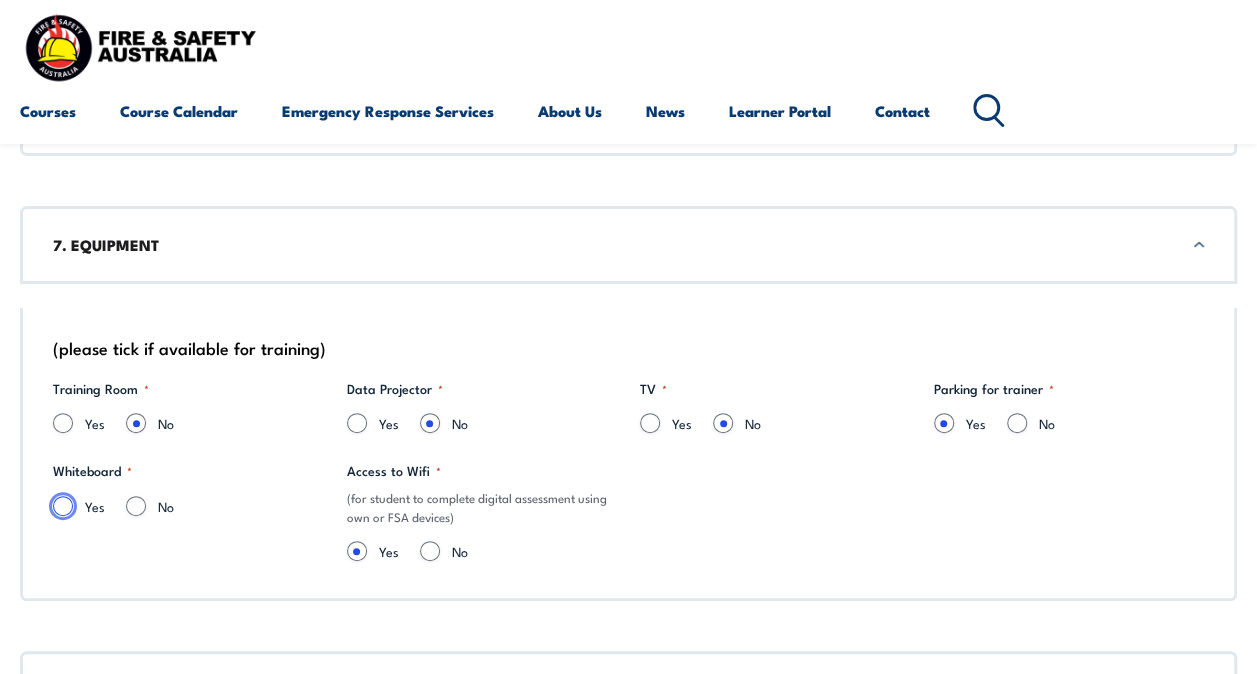 click on "Yes" at bounding box center (63, 506) 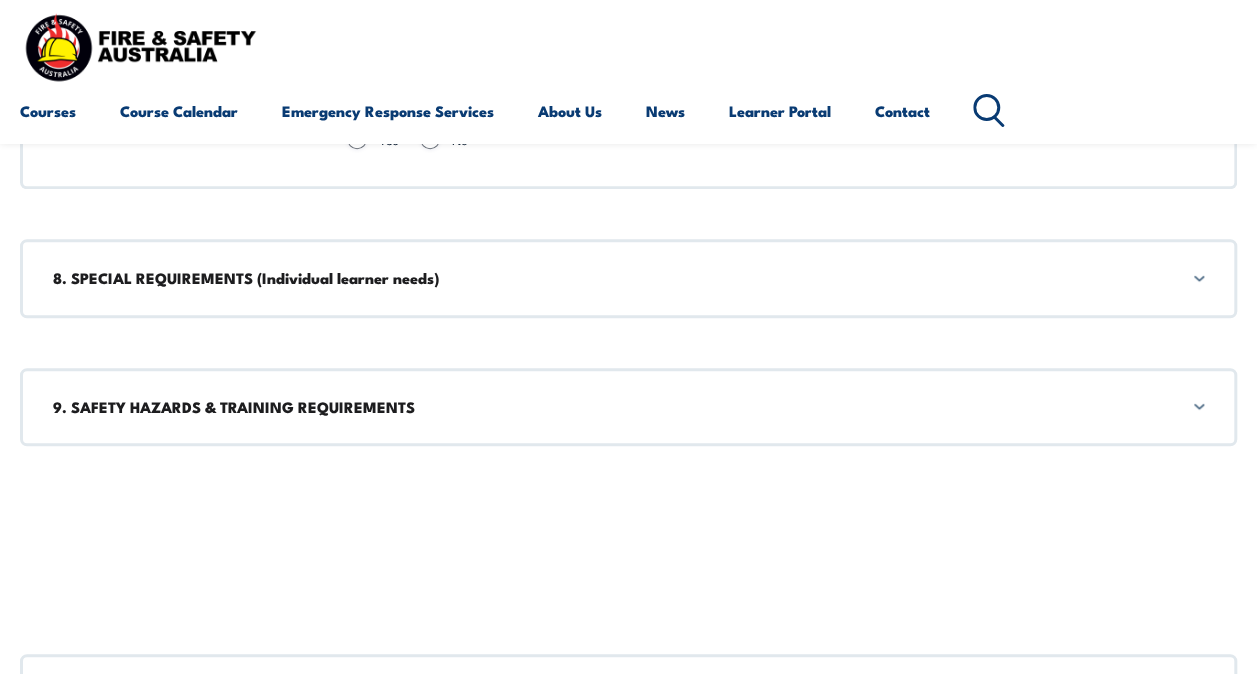 scroll, scrollTop: 4384, scrollLeft: 0, axis: vertical 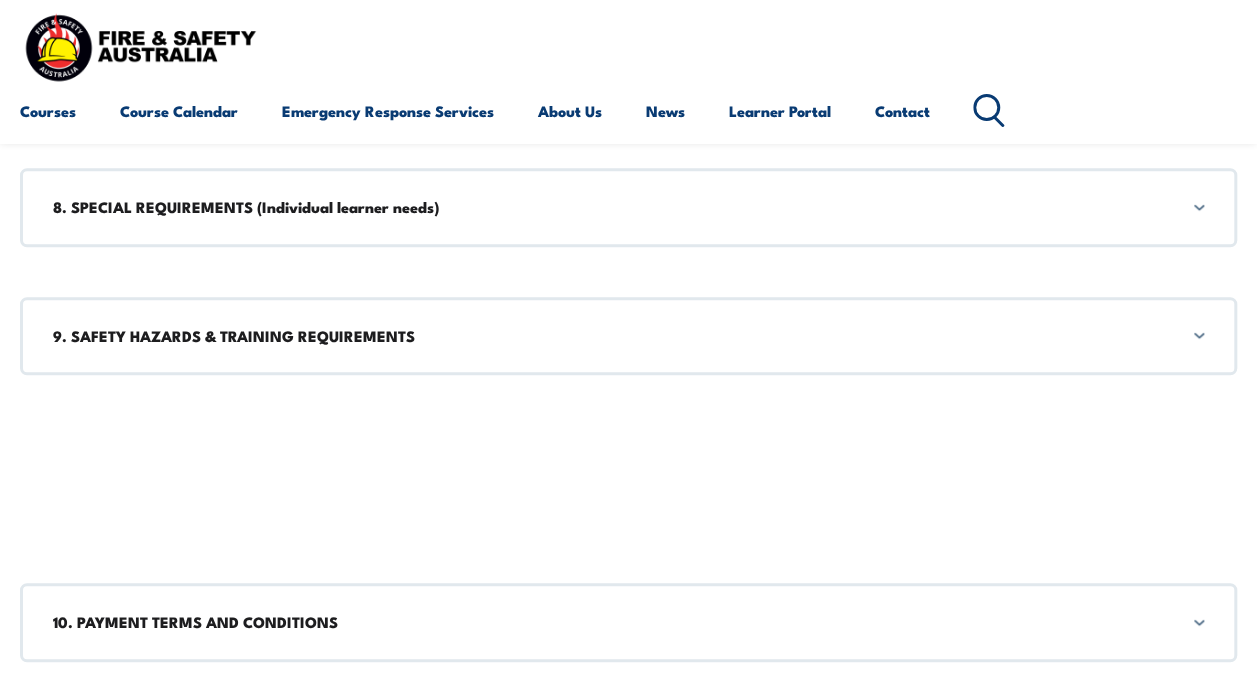click on "8. SPECIAL REQUIREMENTS (Individual learner needs)" at bounding box center [628, 207] 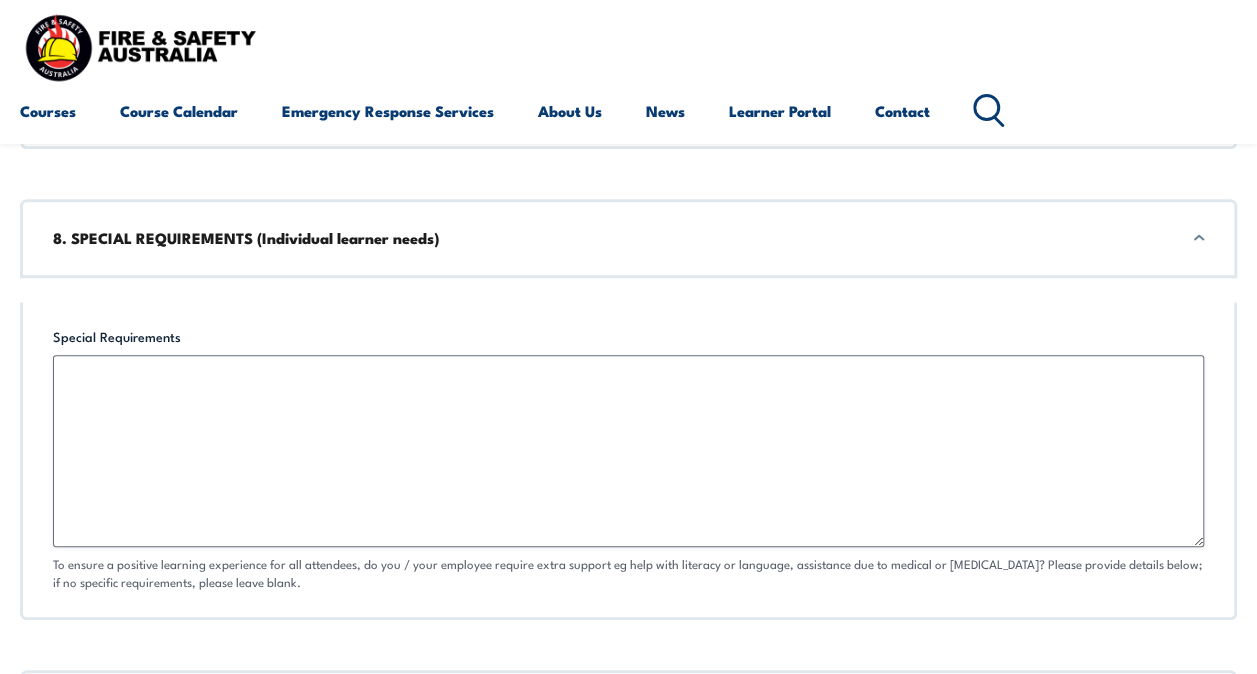 scroll, scrollTop: 4347, scrollLeft: 0, axis: vertical 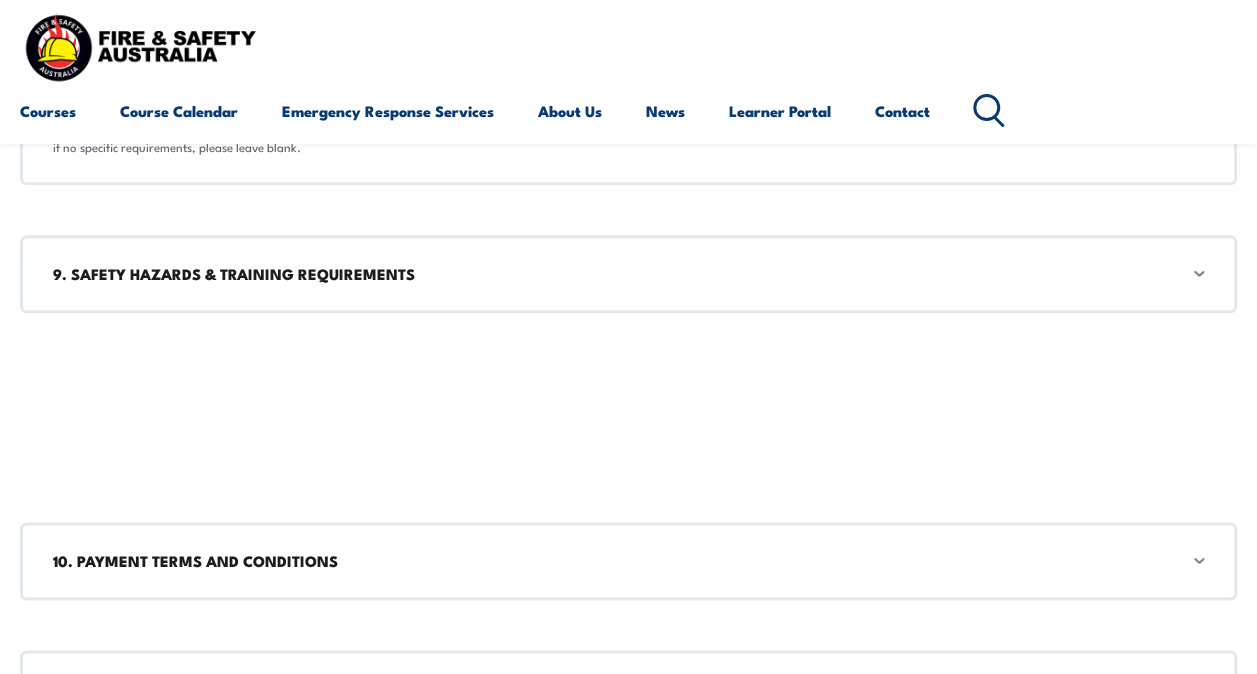 click on "9. SAFETY HAZARDS & TRAINING REQUIREMENTS" at bounding box center [628, 274] 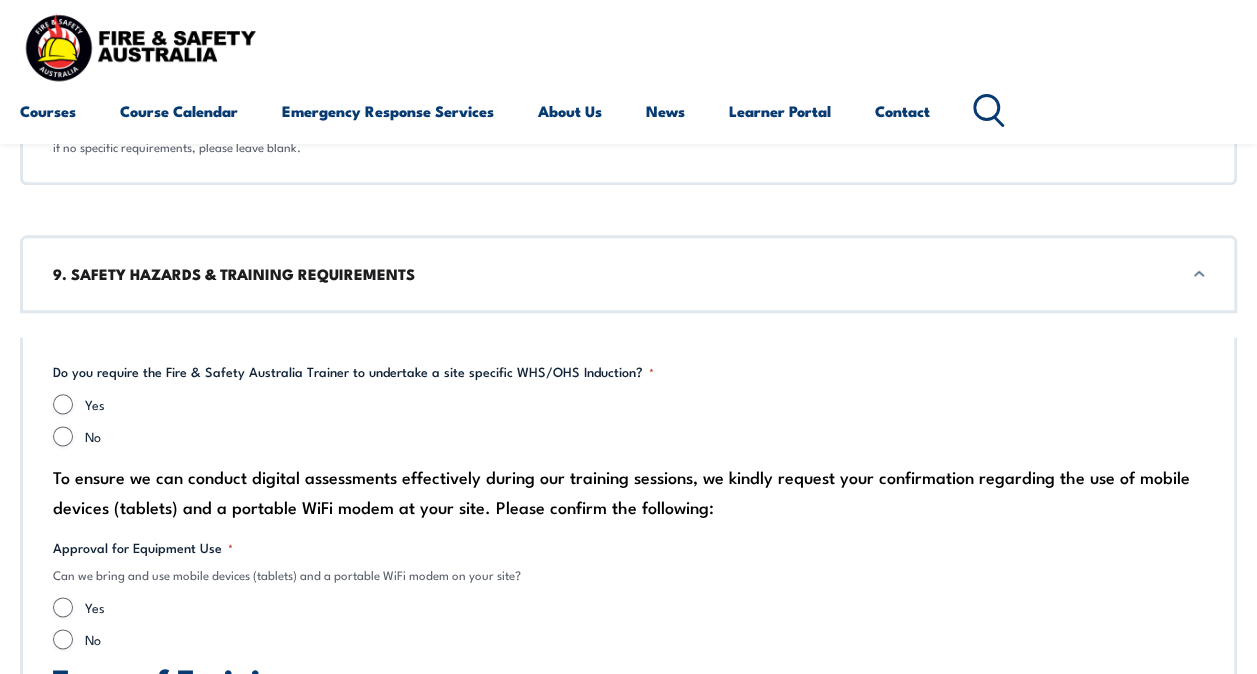 scroll, scrollTop: 4816, scrollLeft: 0, axis: vertical 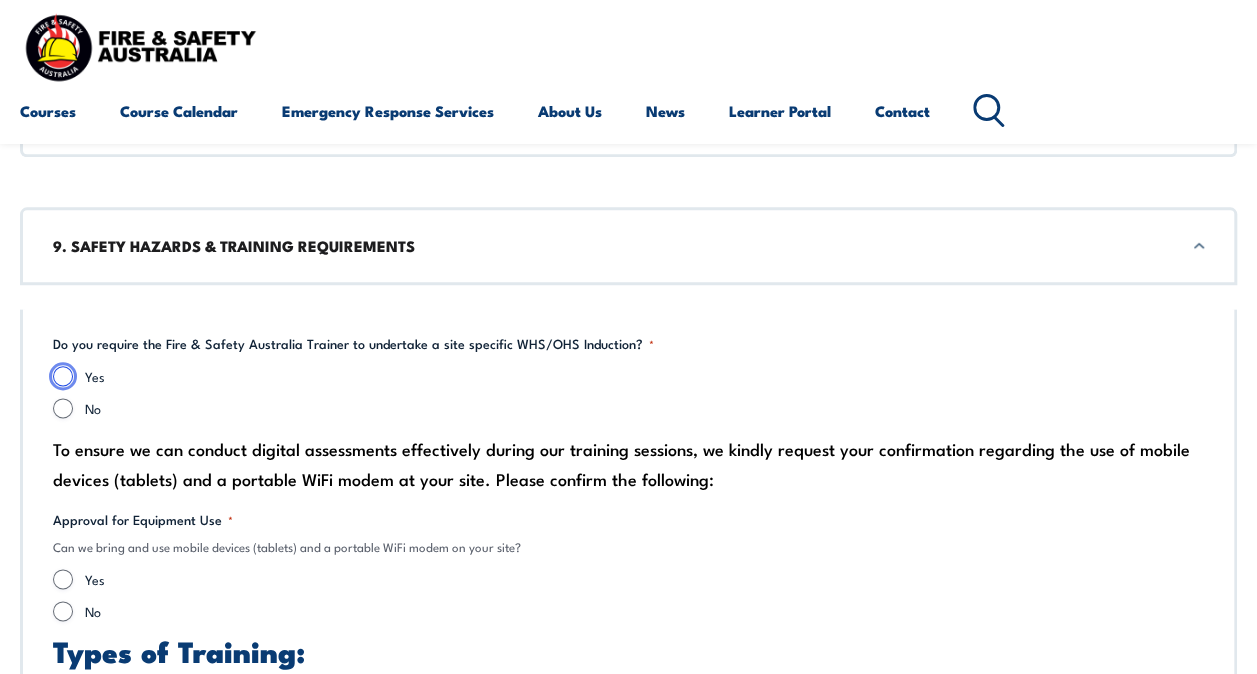 click on "Yes" at bounding box center [63, 376] 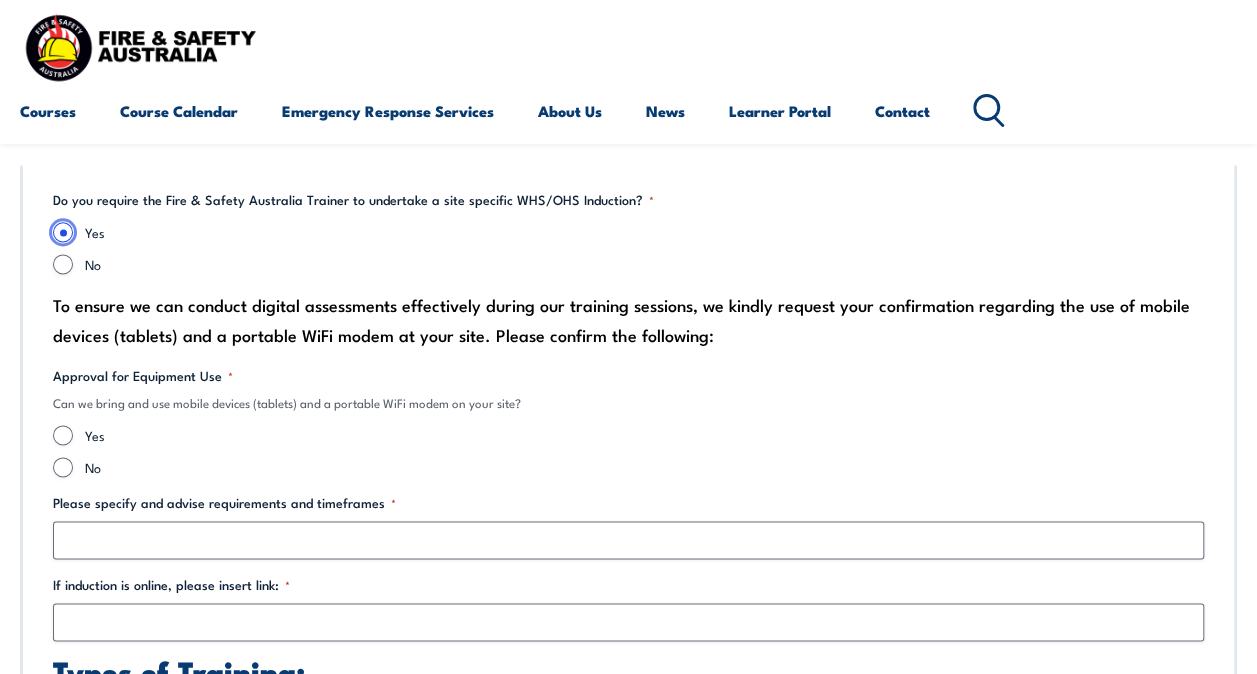 scroll, scrollTop: 4991, scrollLeft: 0, axis: vertical 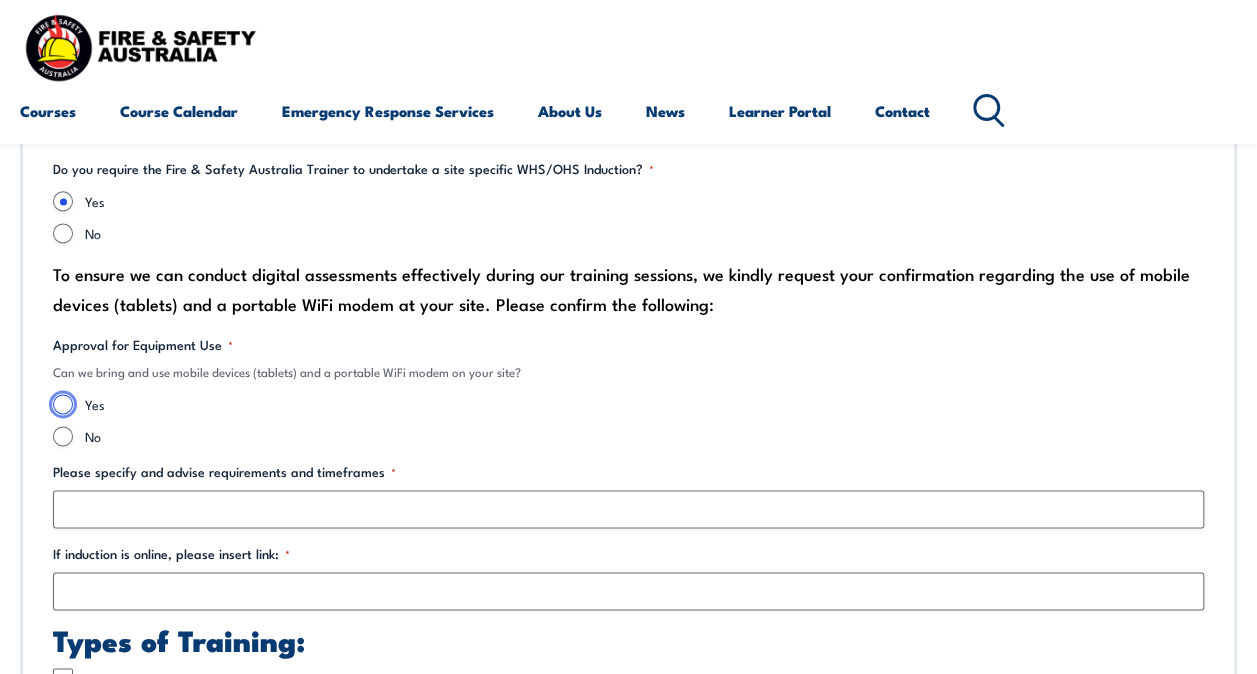 click on "Yes" at bounding box center (63, 404) 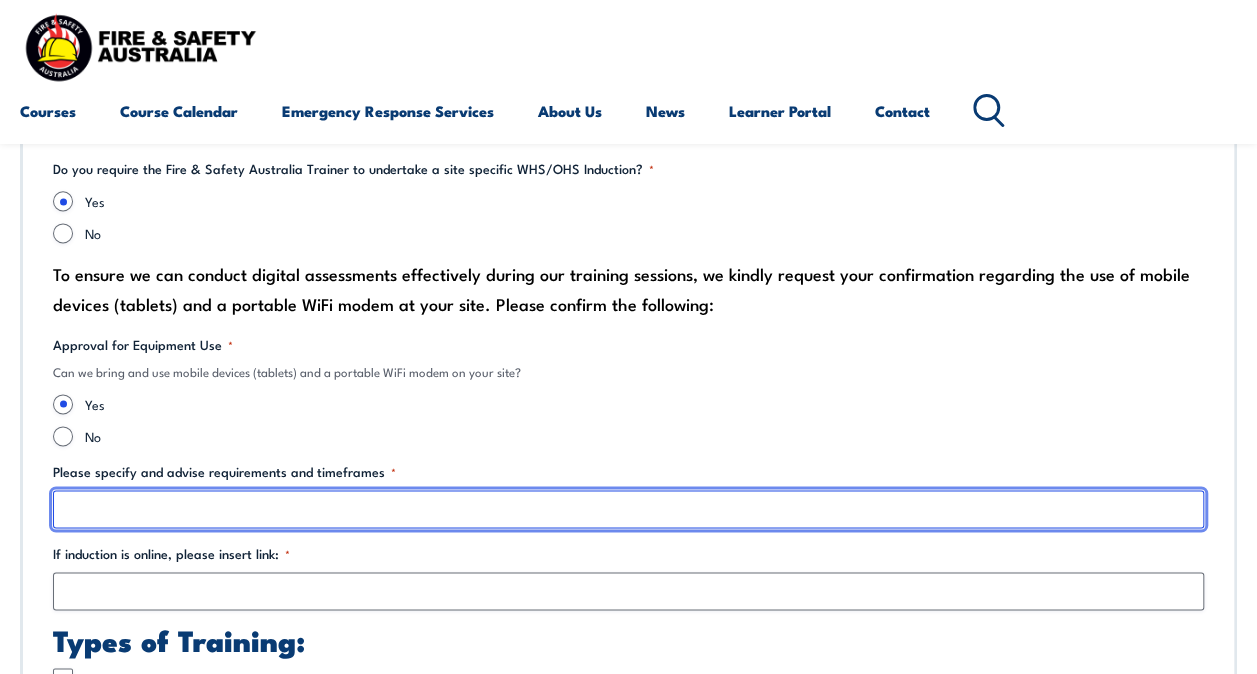 click on "Please specify and advise requirements and timeframes *" at bounding box center (628, 509) 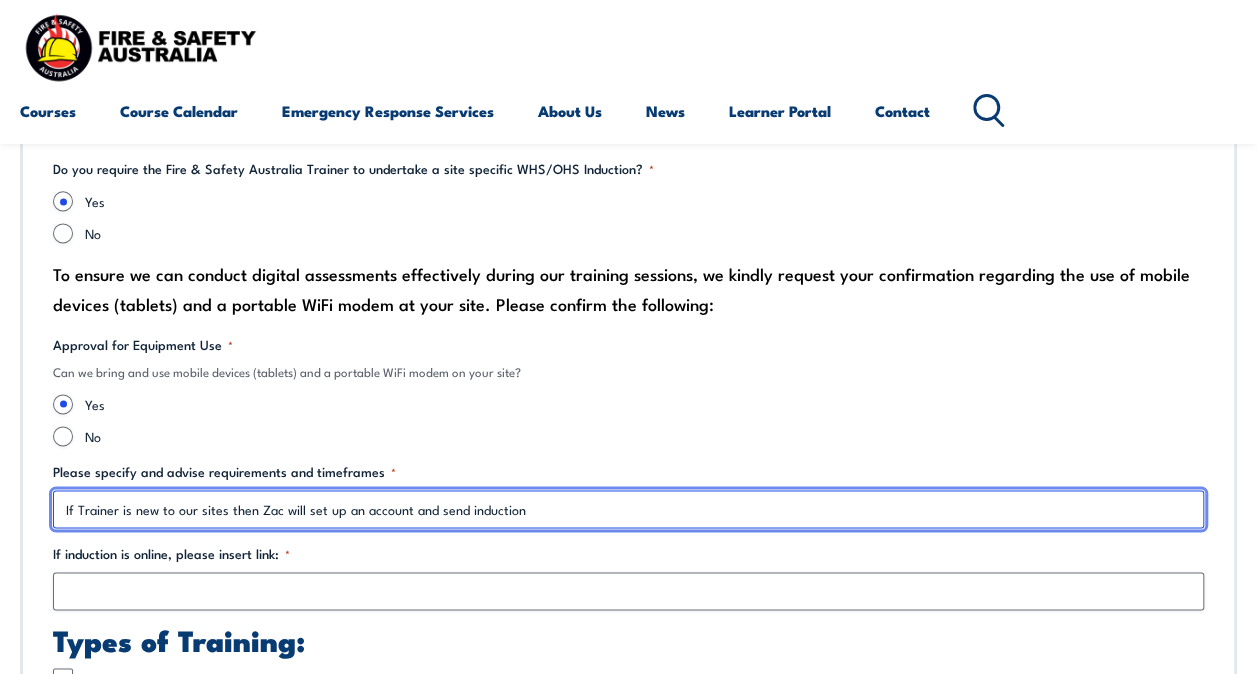 type on "If Trainer is new to our sites then Zac will set up an account and send induction" 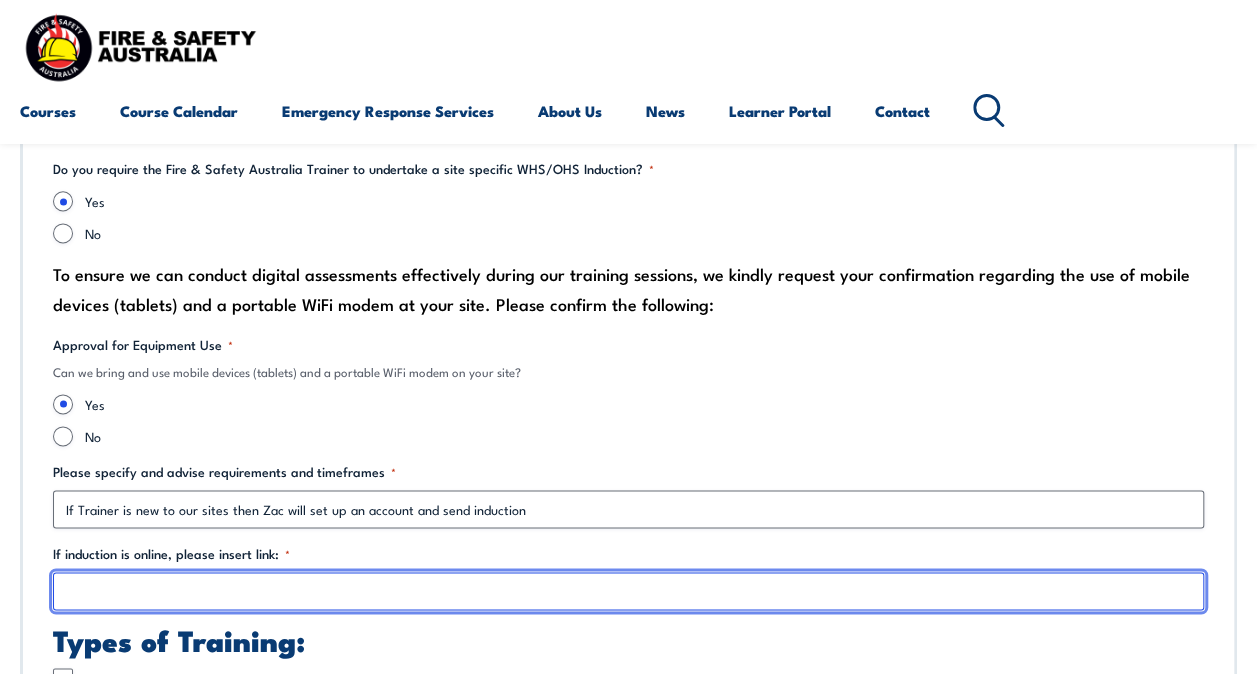 click on "If induction is online, please insert link: *" at bounding box center [628, 591] 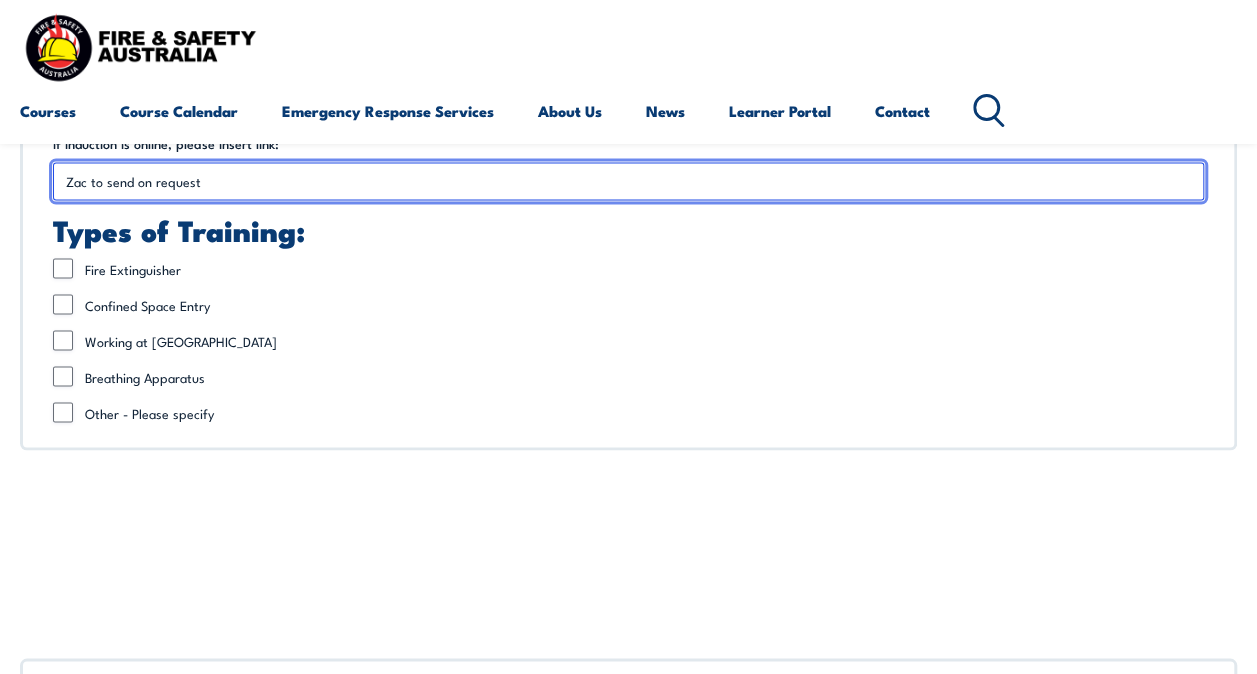 scroll, scrollTop: 5408, scrollLeft: 0, axis: vertical 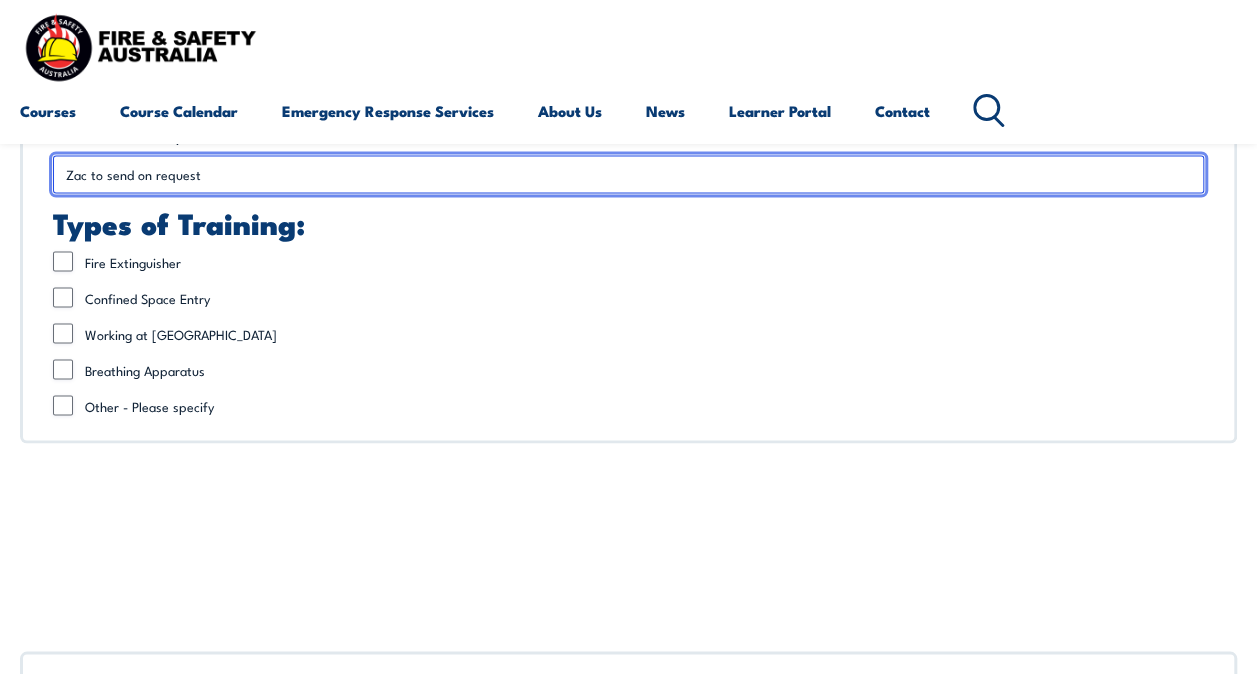 type on "Zac to send on request" 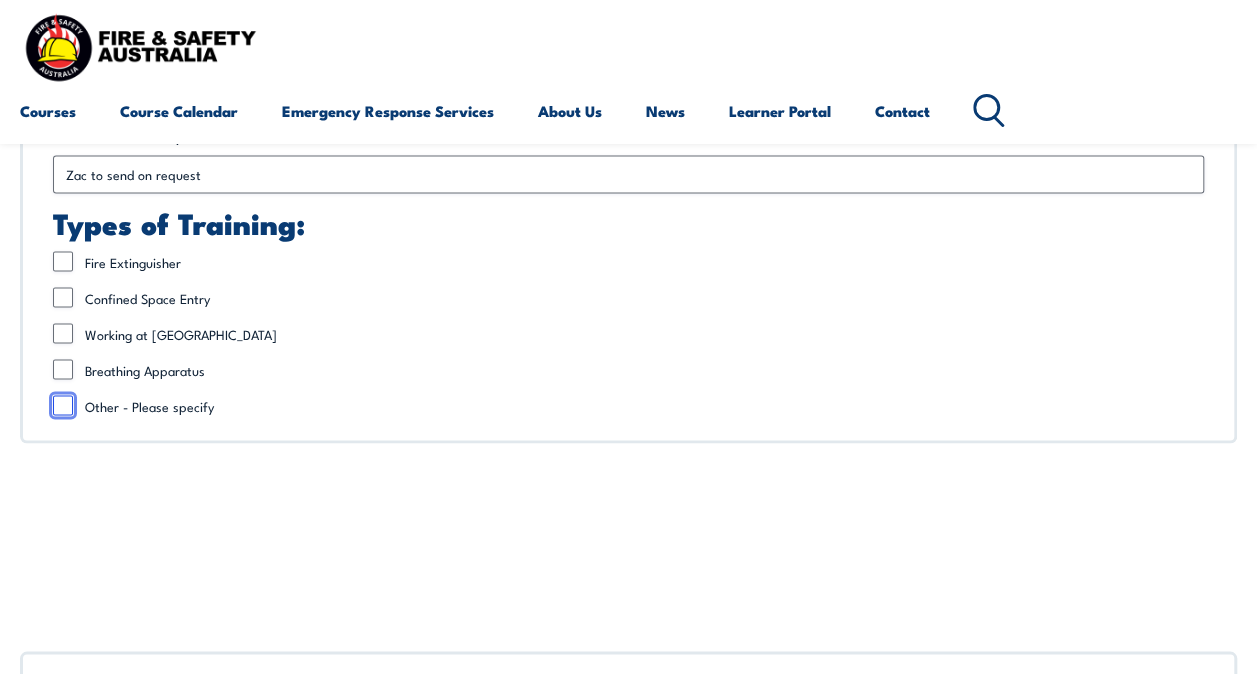 click on "Other - Please specify" at bounding box center [63, 405] 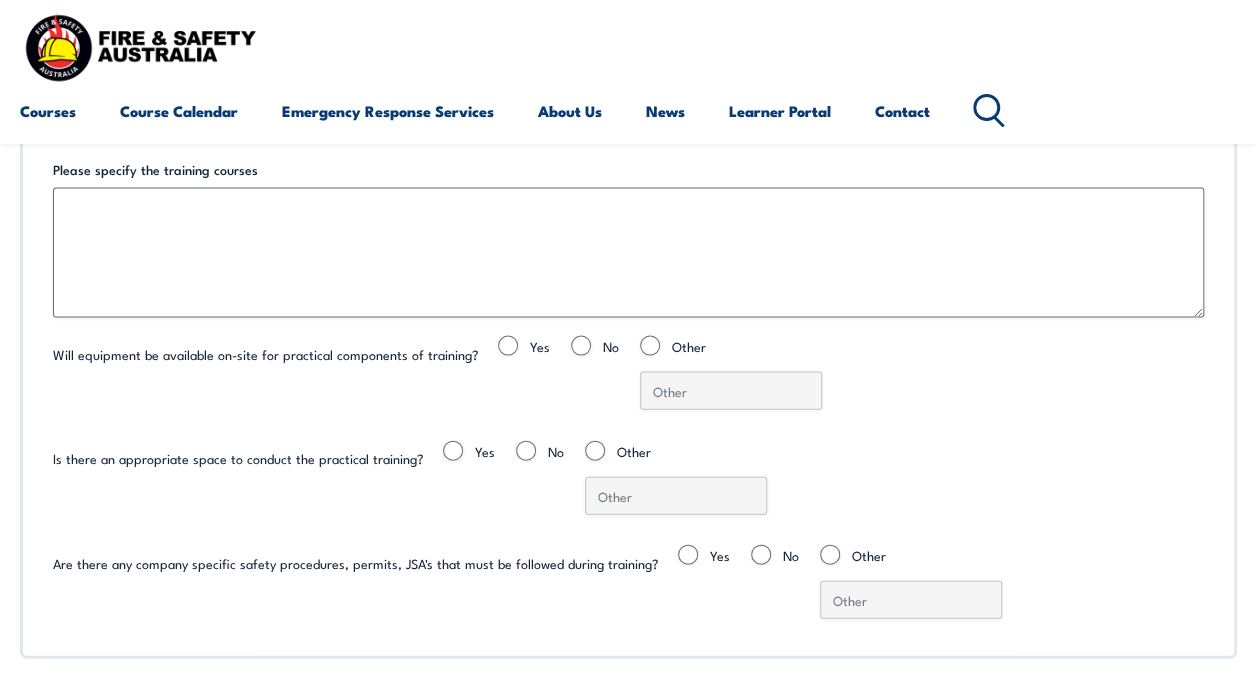 scroll, scrollTop: 5801, scrollLeft: 0, axis: vertical 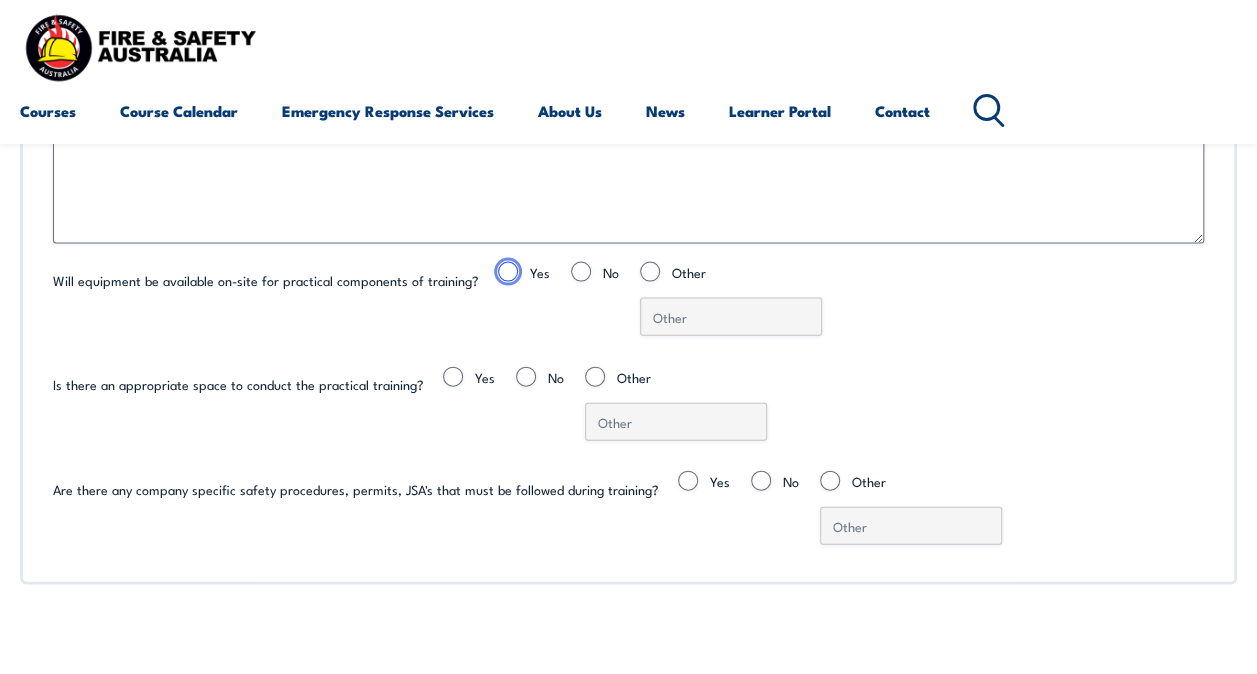 click on "Yes" at bounding box center [508, 272] 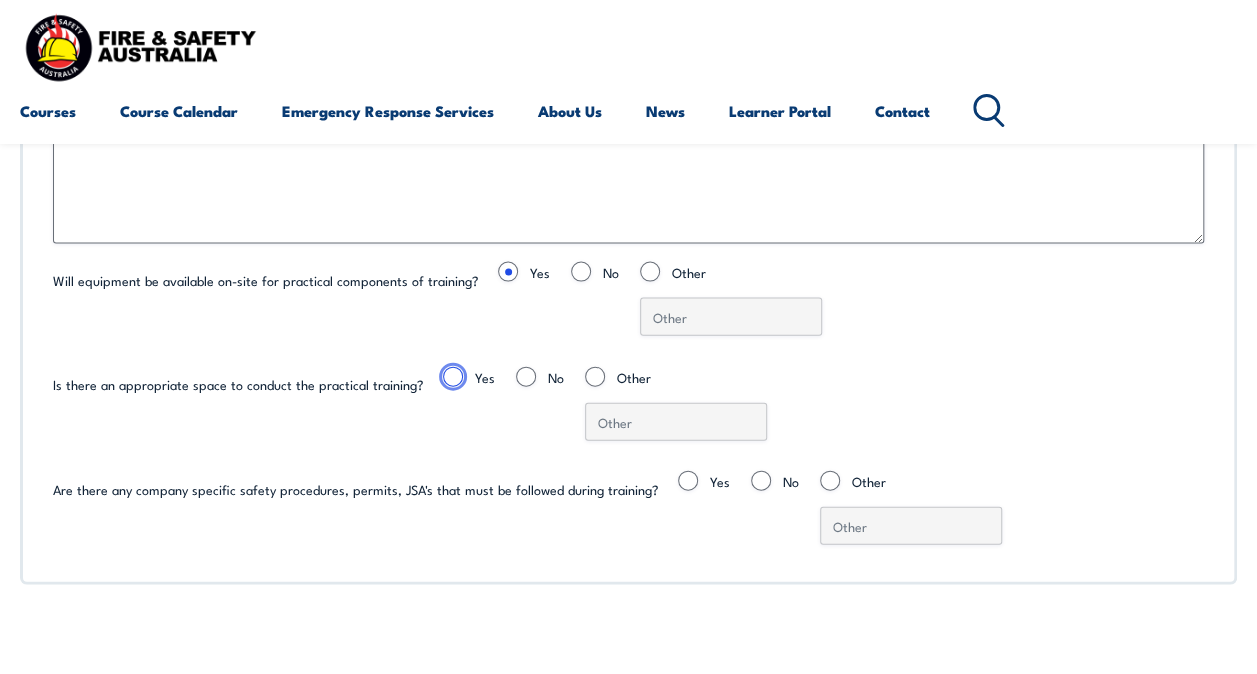 click on "Yes" at bounding box center [453, 377] 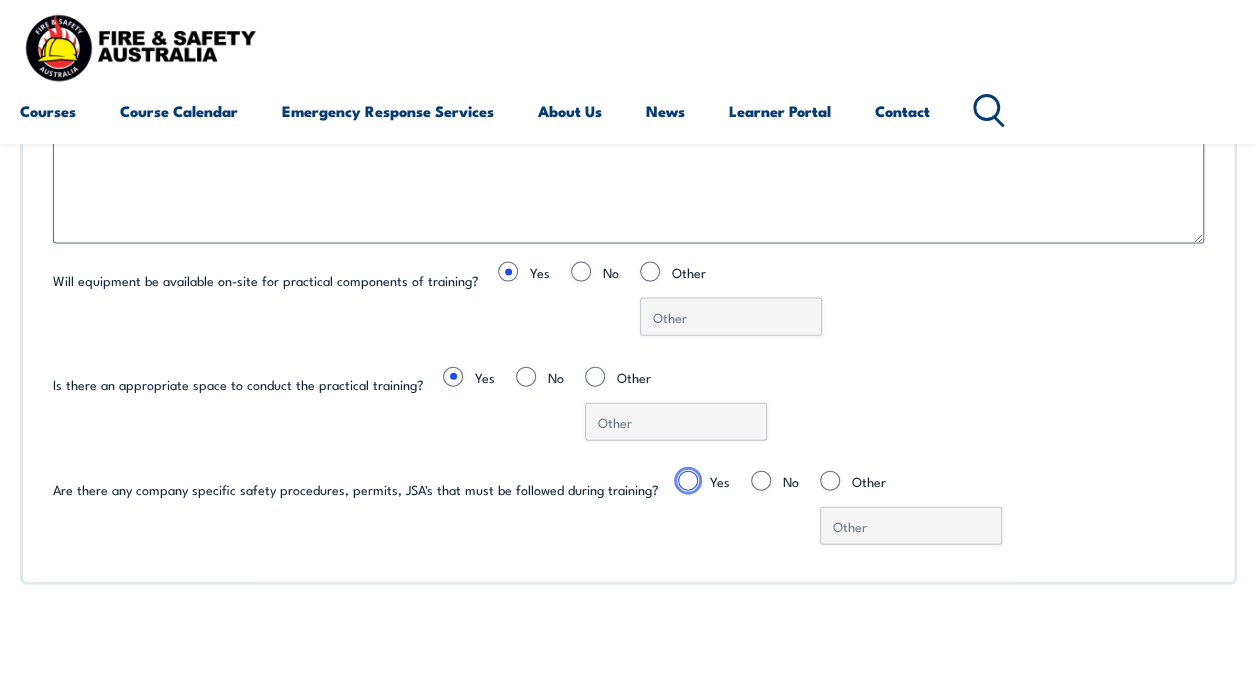 click on "Yes" at bounding box center (688, 481) 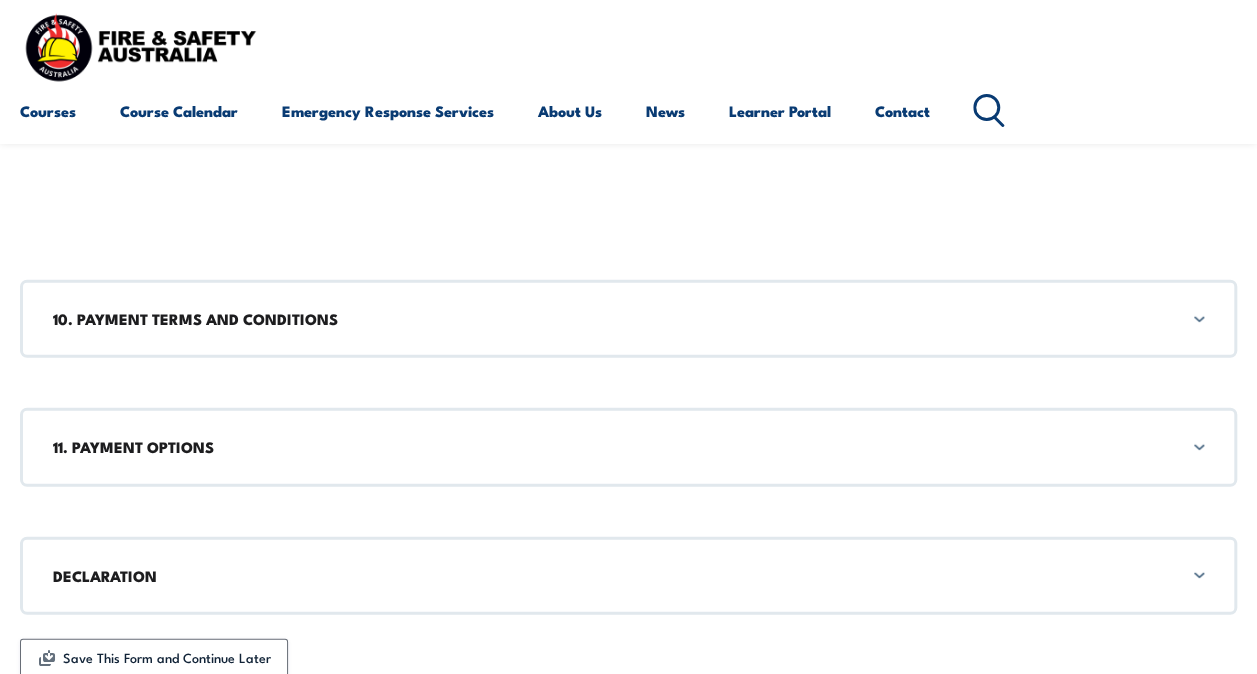 scroll, scrollTop: 6332, scrollLeft: 0, axis: vertical 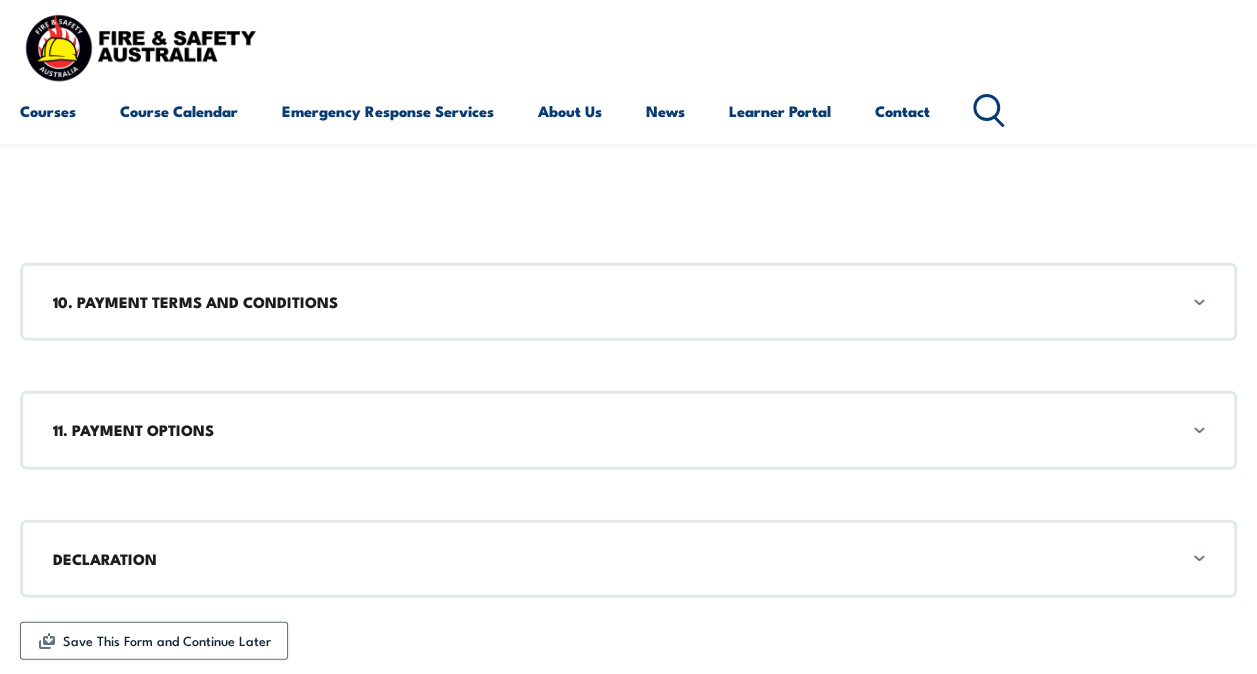 click on "10. PAYMENT TERMS AND CONDITIONS" at bounding box center [628, 302] 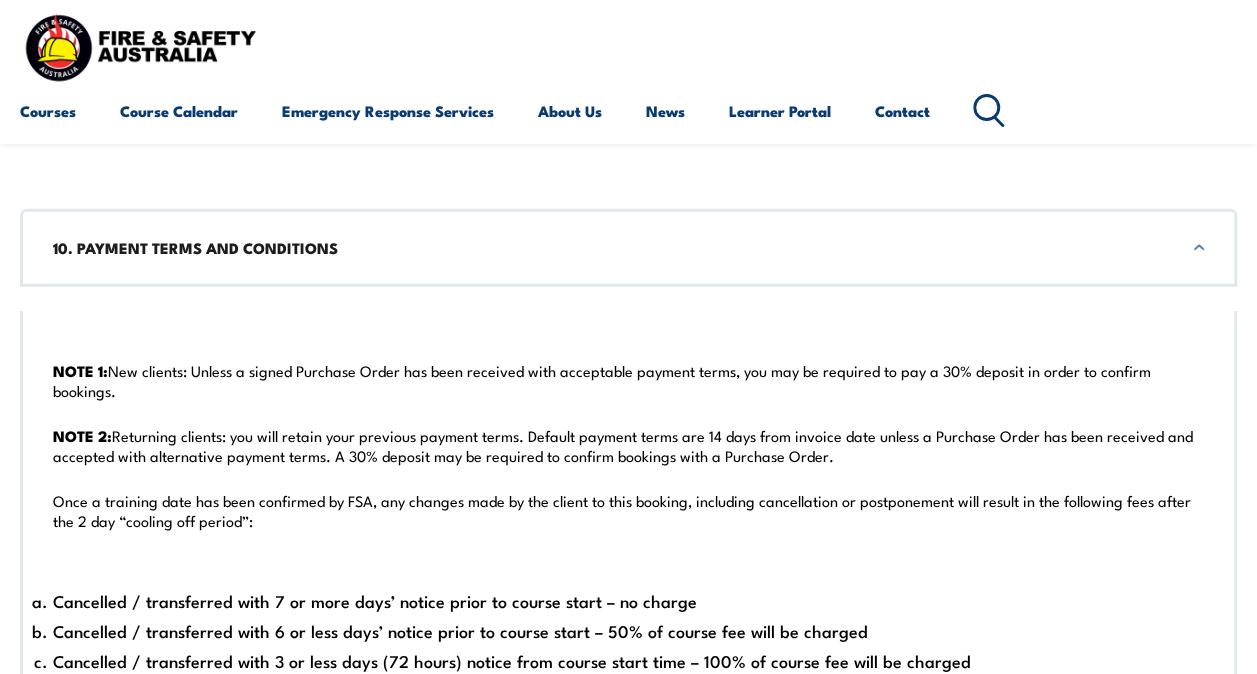 scroll, scrollTop: 6388, scrollLeft: 0, axis: vertical 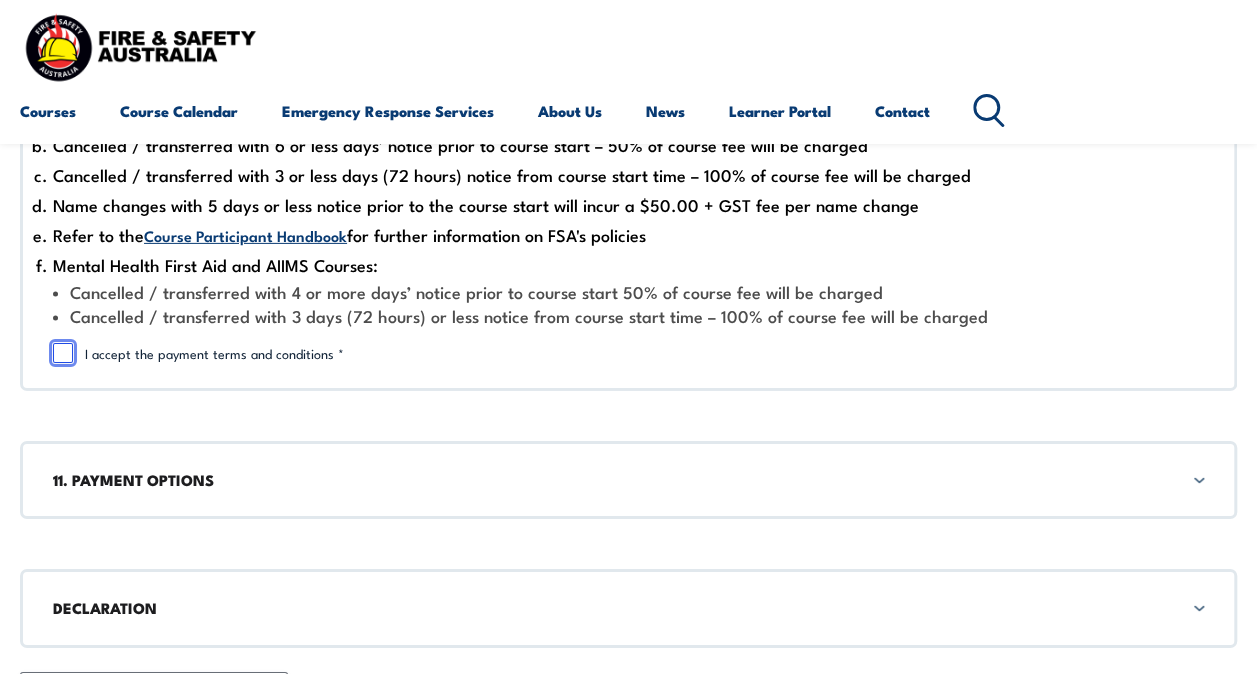 click on "I accept the payment terms and conditions *" at bounding box center (63, 353) 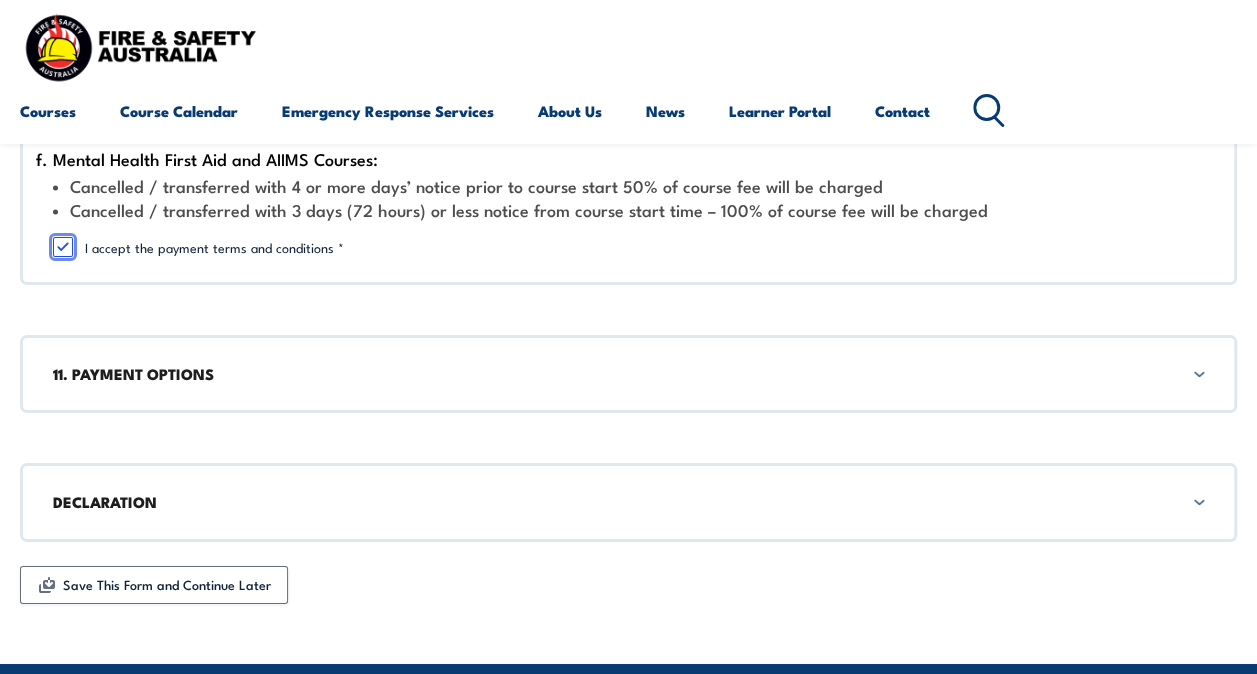 scroll, scrollTop: 7022, scrollLeft: 0, axis: vertical 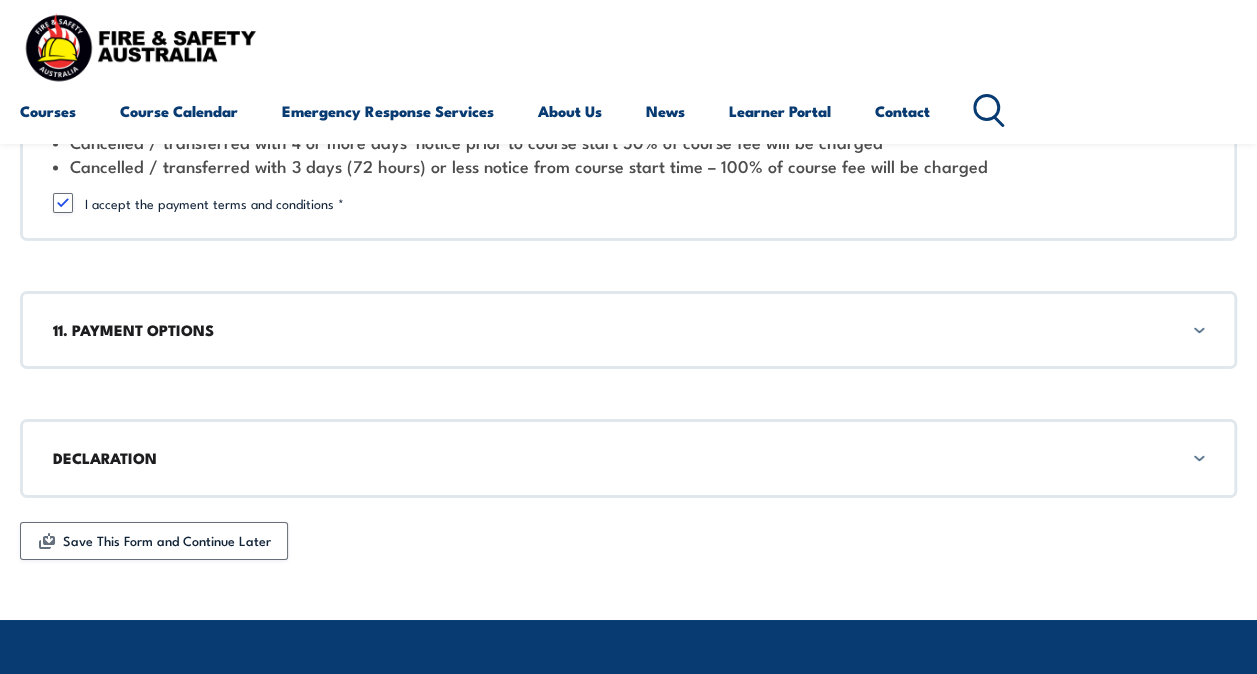click on "11. PAYMENT OPTIONS" at bounding box center [628, 330] 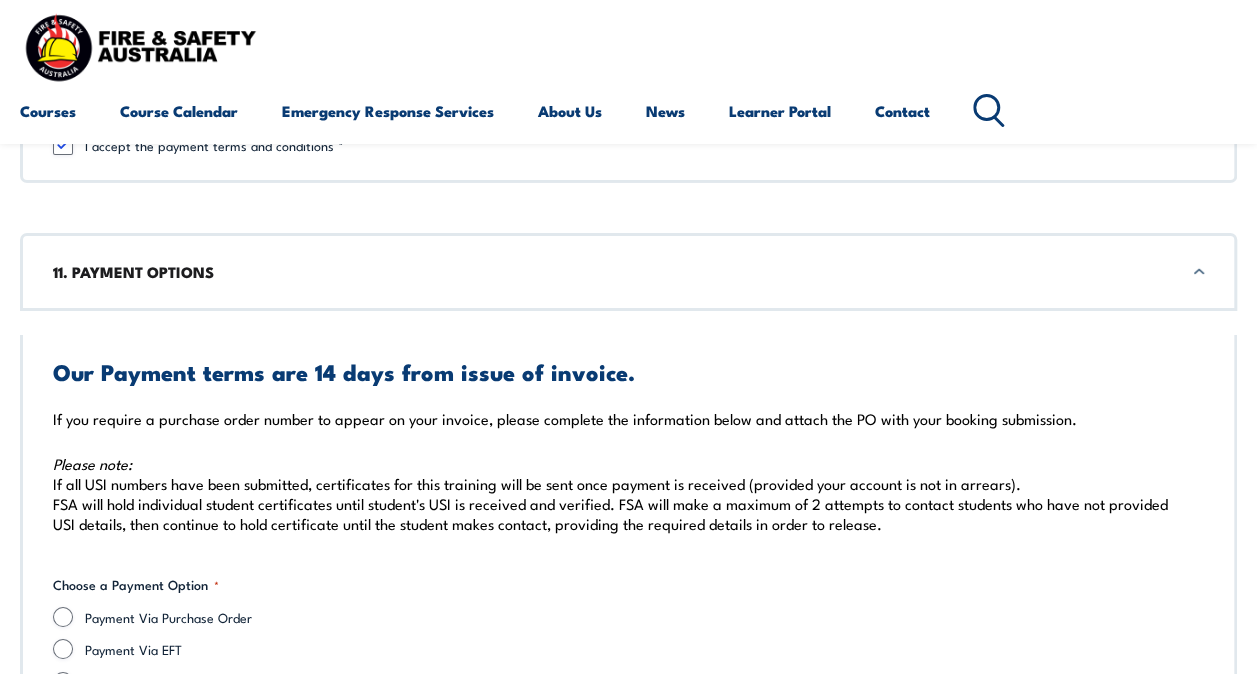 scroll, scrollTop: 7107, scrollLeft: 0, axis: vertical 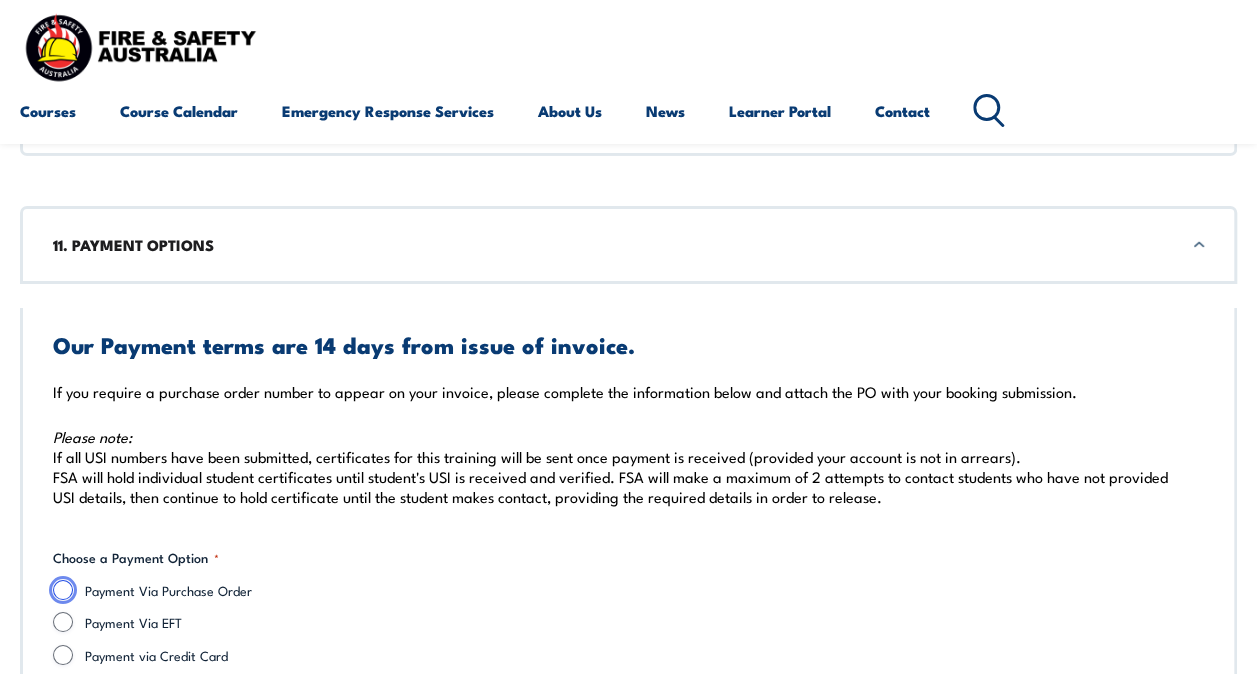 click on "Payment Via Purchase Order" at bounding box center (63, 590) 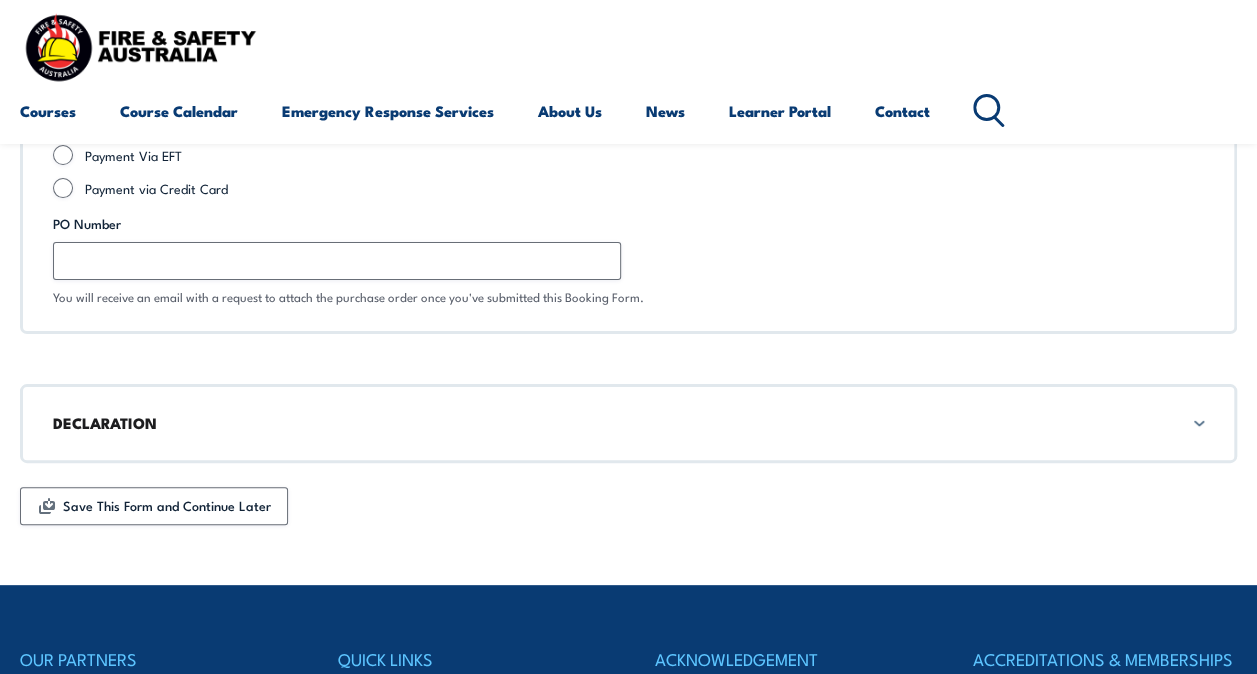 scroll, scrollTop: 7630, scrollLeft: 0, axis: vertical 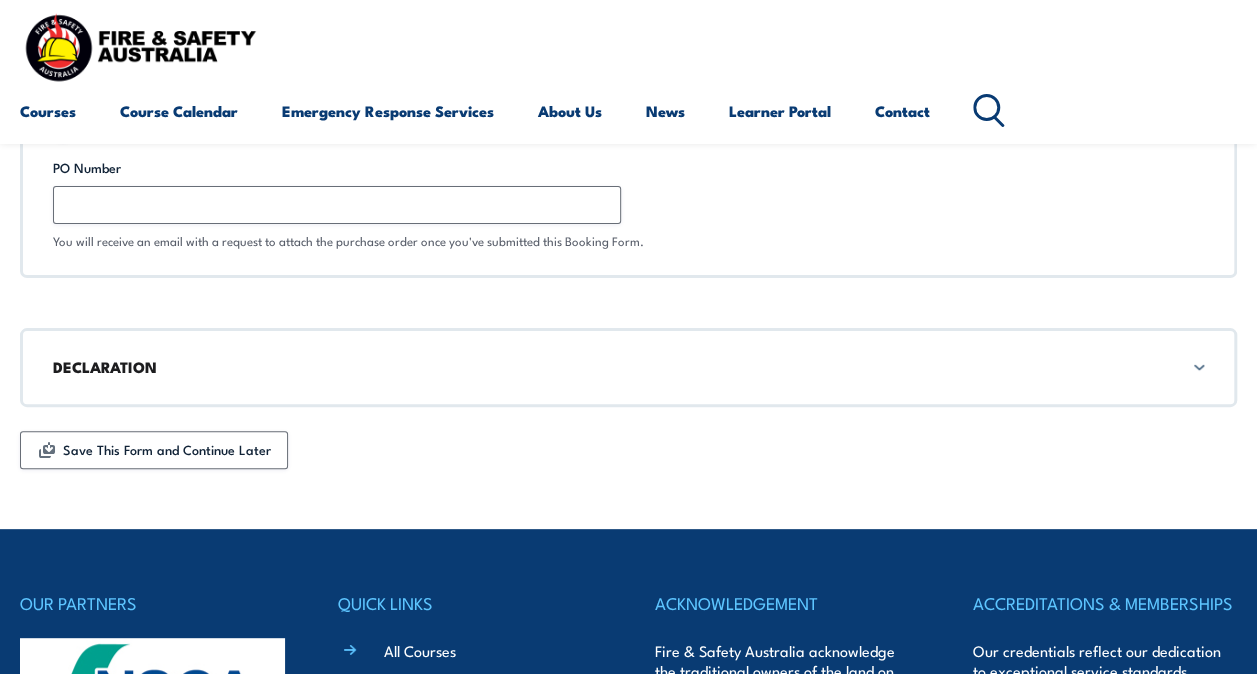 click on "DECLARATION" at bounding box center (628, 367) 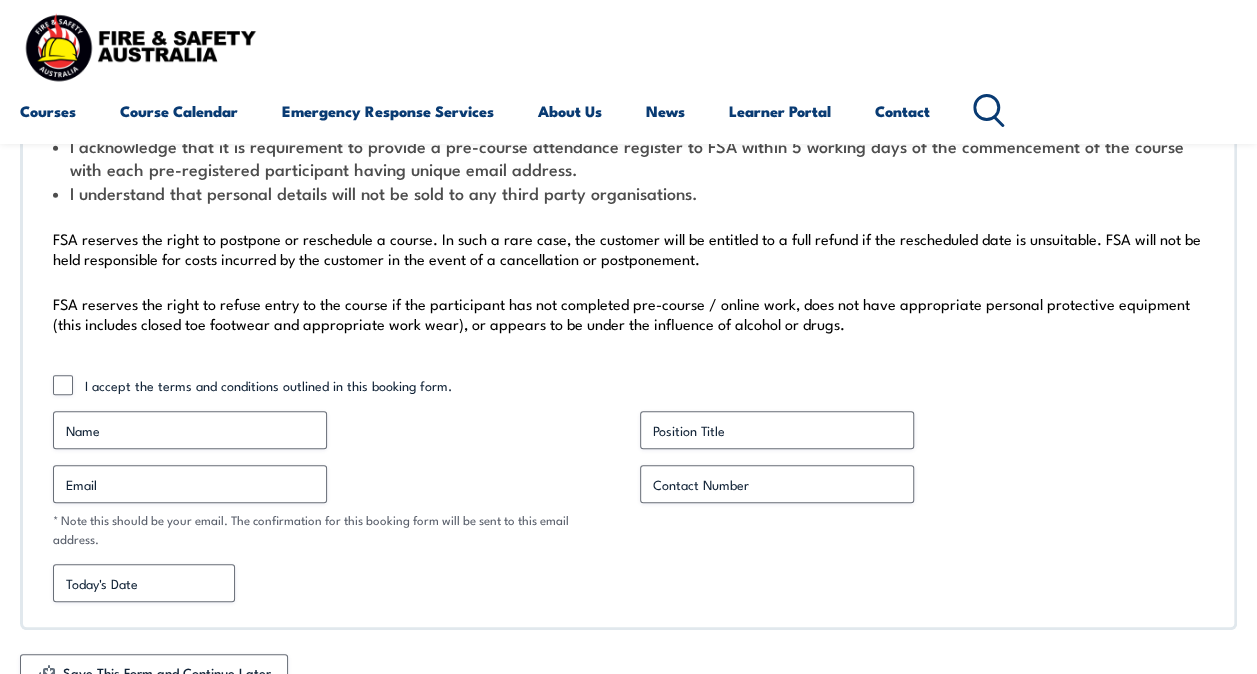scroll, scrollTop: 8173, scrollLeft: 0, axis: vertical 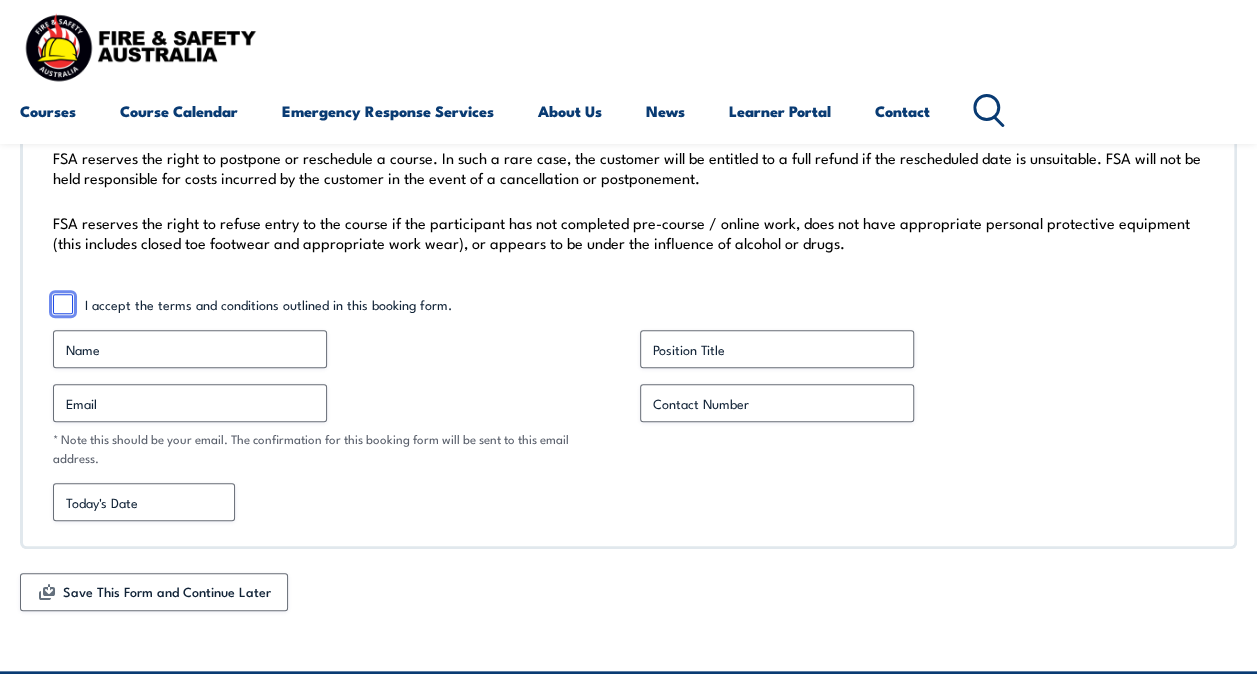 click on "I accept the terms and conditions outlined in this booking form." at bounding box center (63, 304) 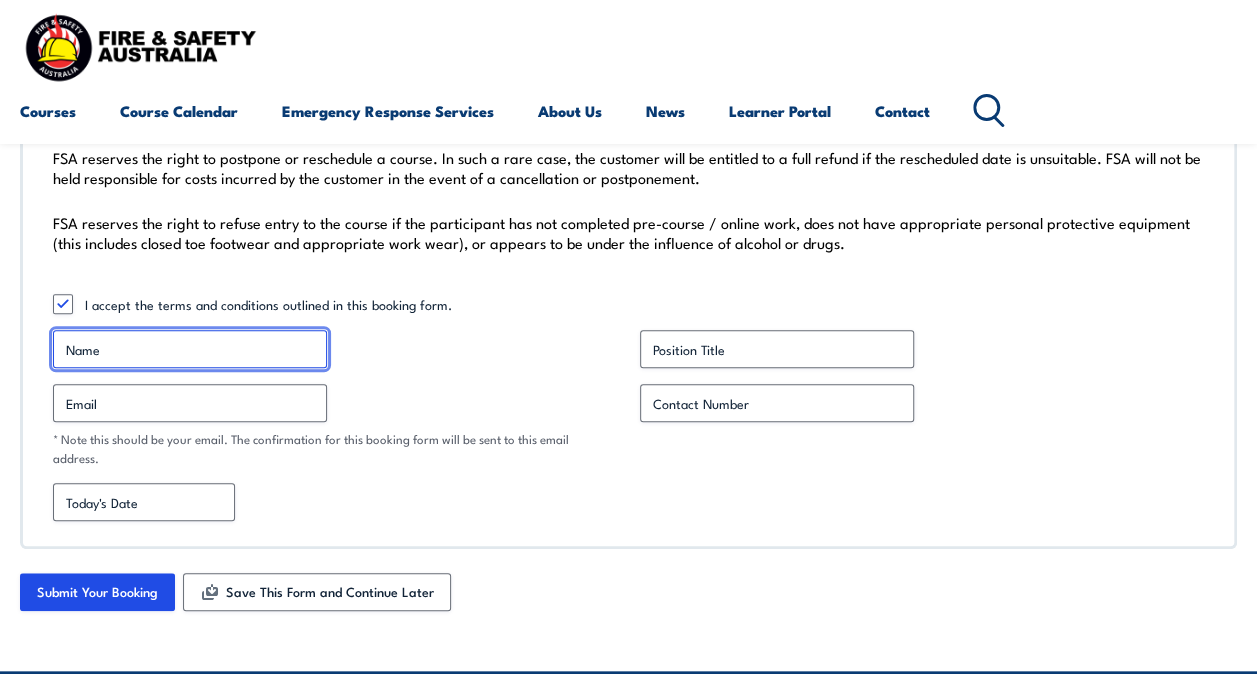 click on "Name *" at bounding box center (190, 349) 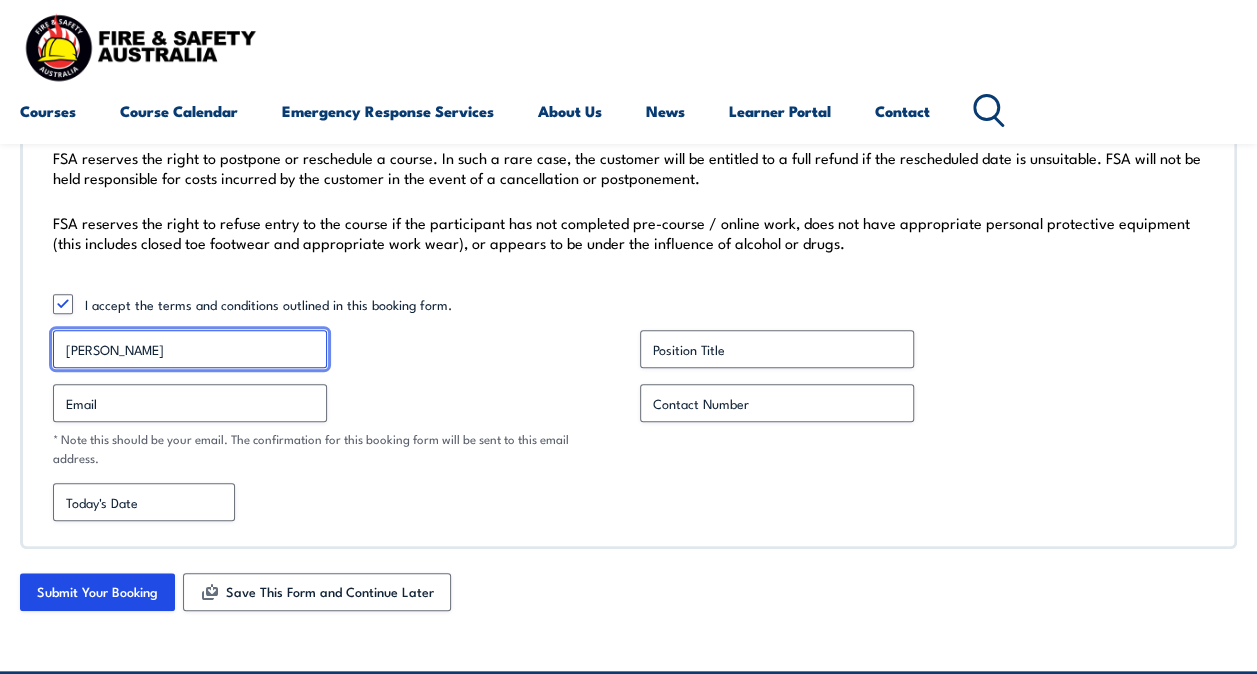 type on "[PERSON_NAME]" 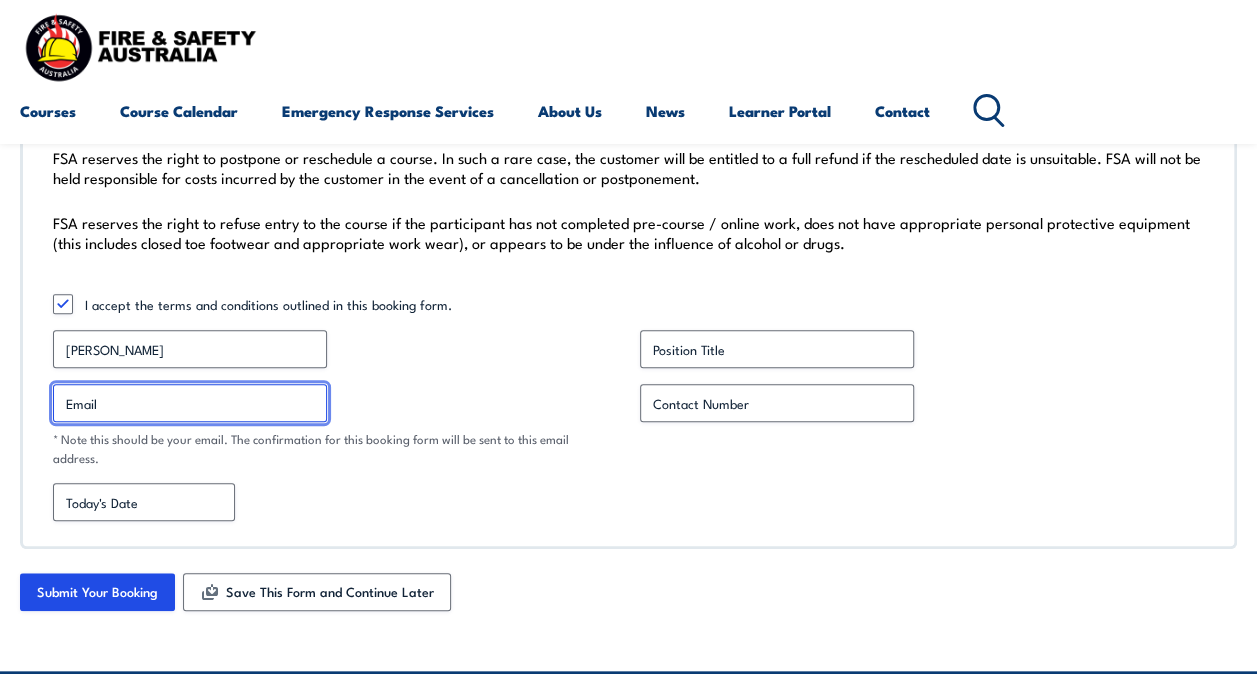 click on "Email *" at bounding box center (190, 403) 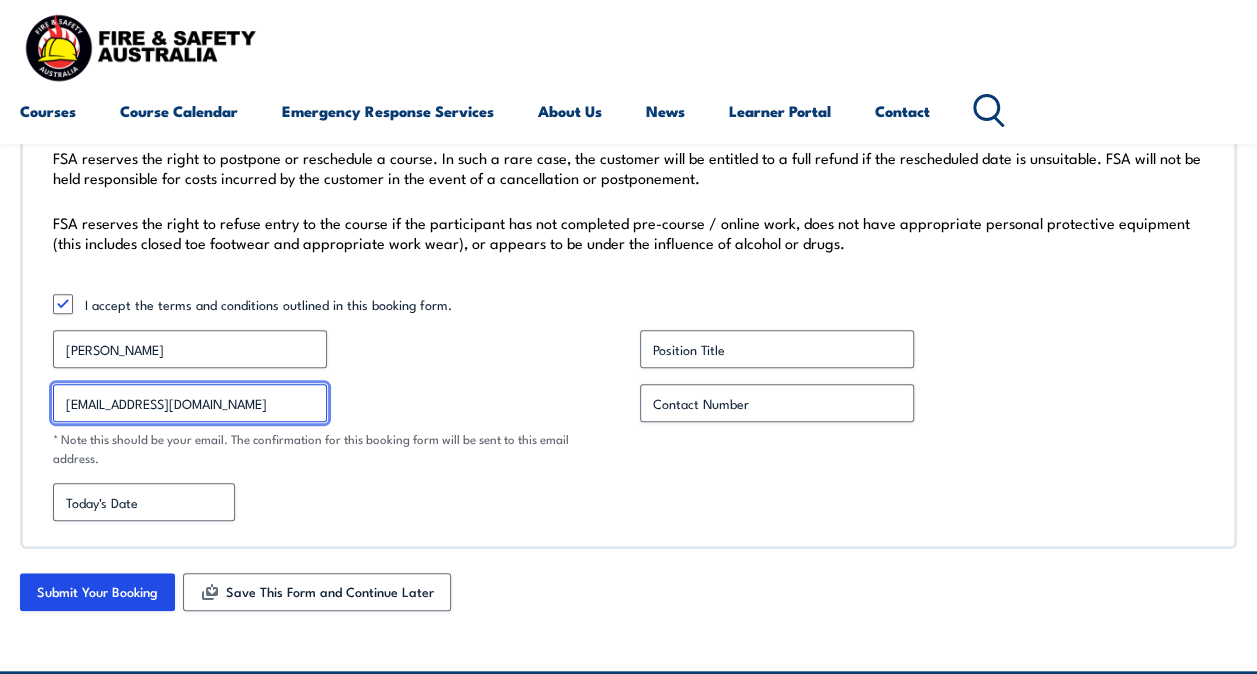 type on "[EMAIL_ADDRESS][DOMAIN_NAME]" 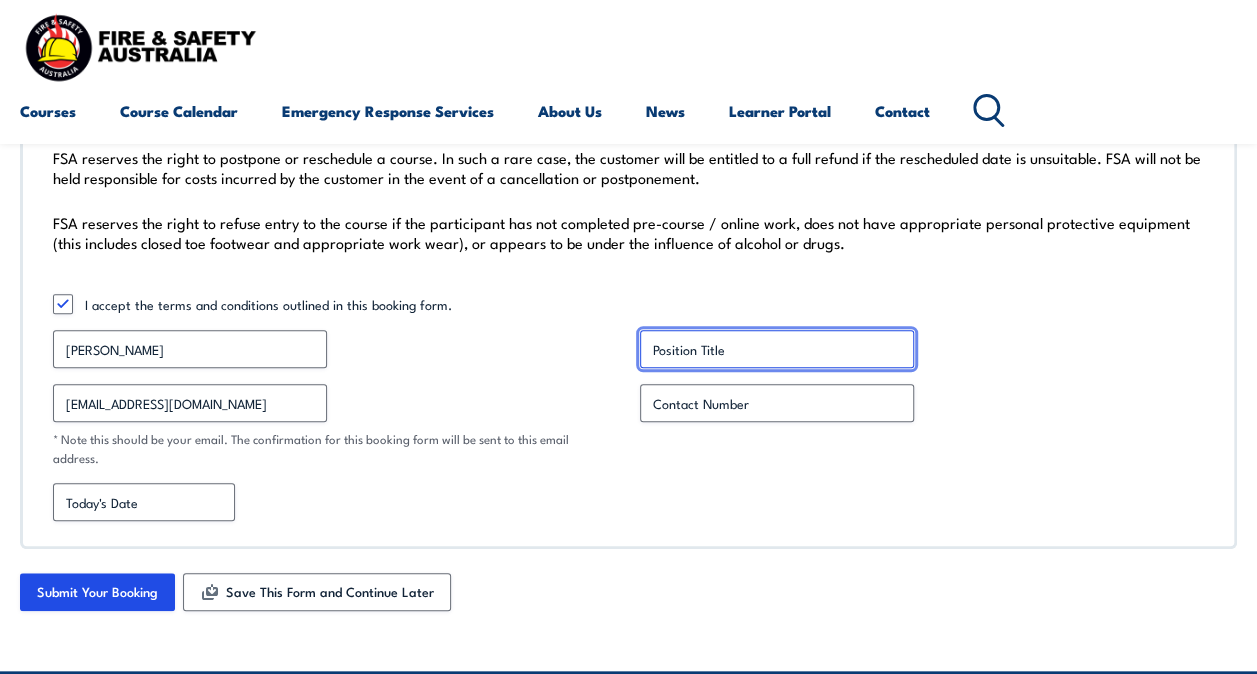 click on "Position Title *" at bounding box center [777, 349] 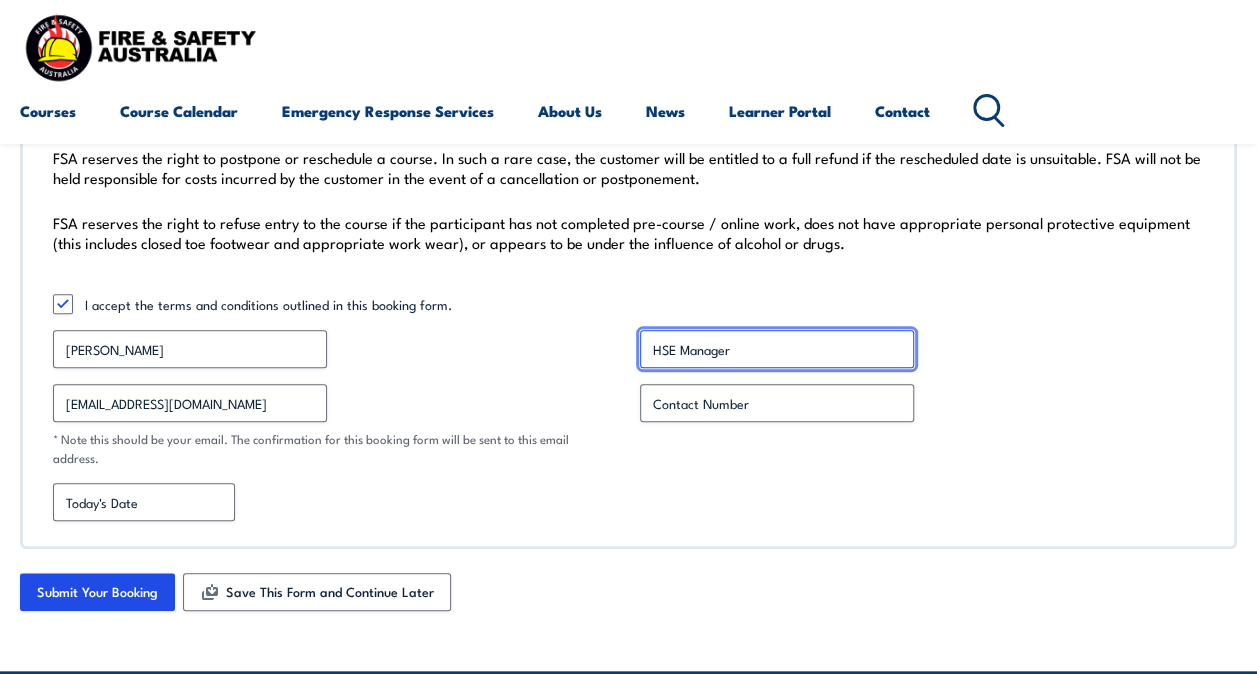 type on "HSE Manager" 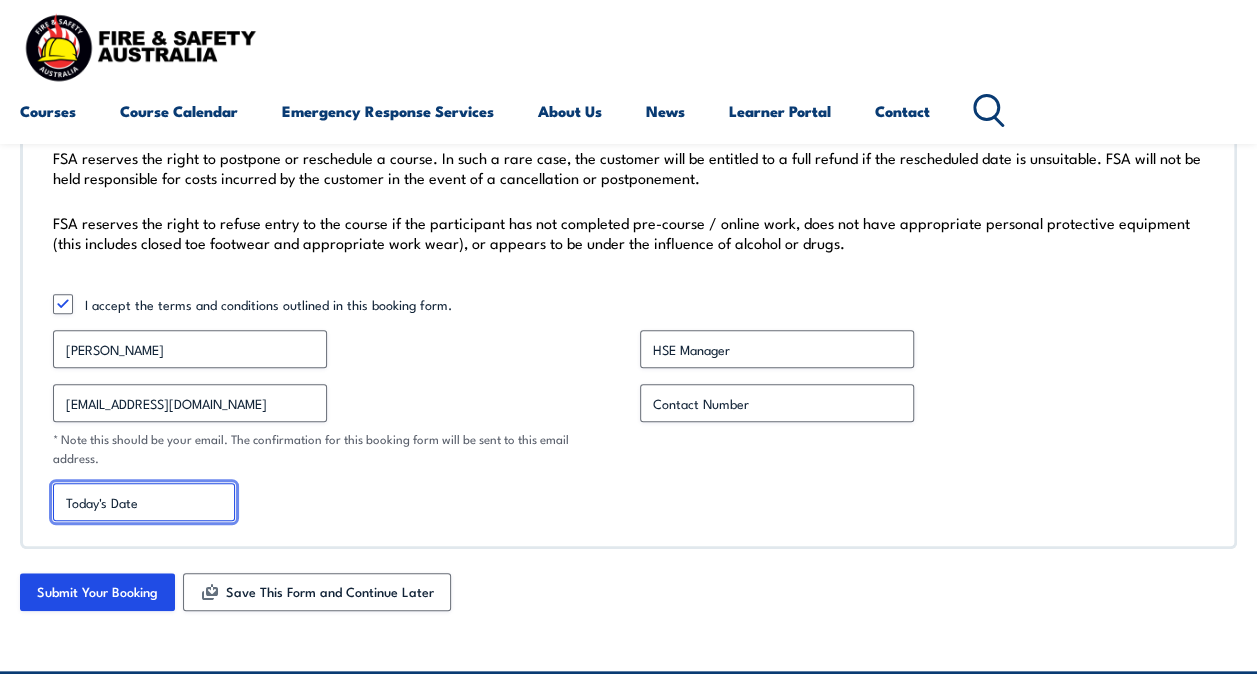 click on "[DATE] Date" at bounding box center (144, 502) 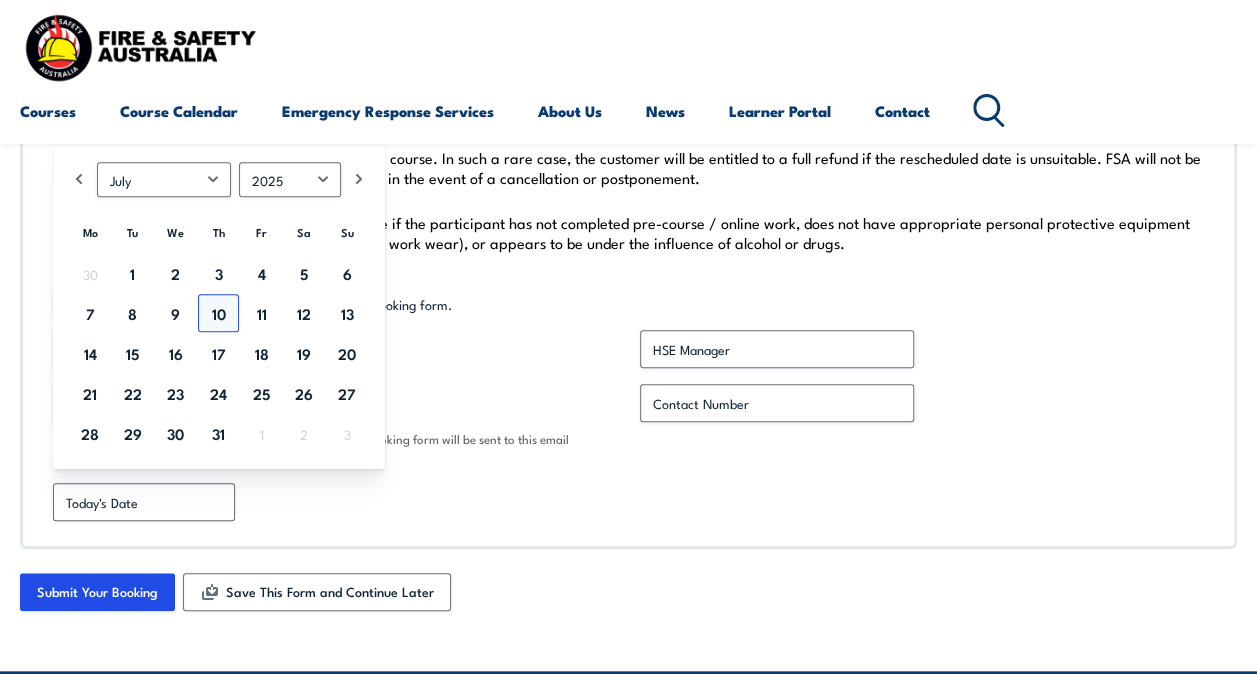 click on "10" at bounding box center [218, 313] 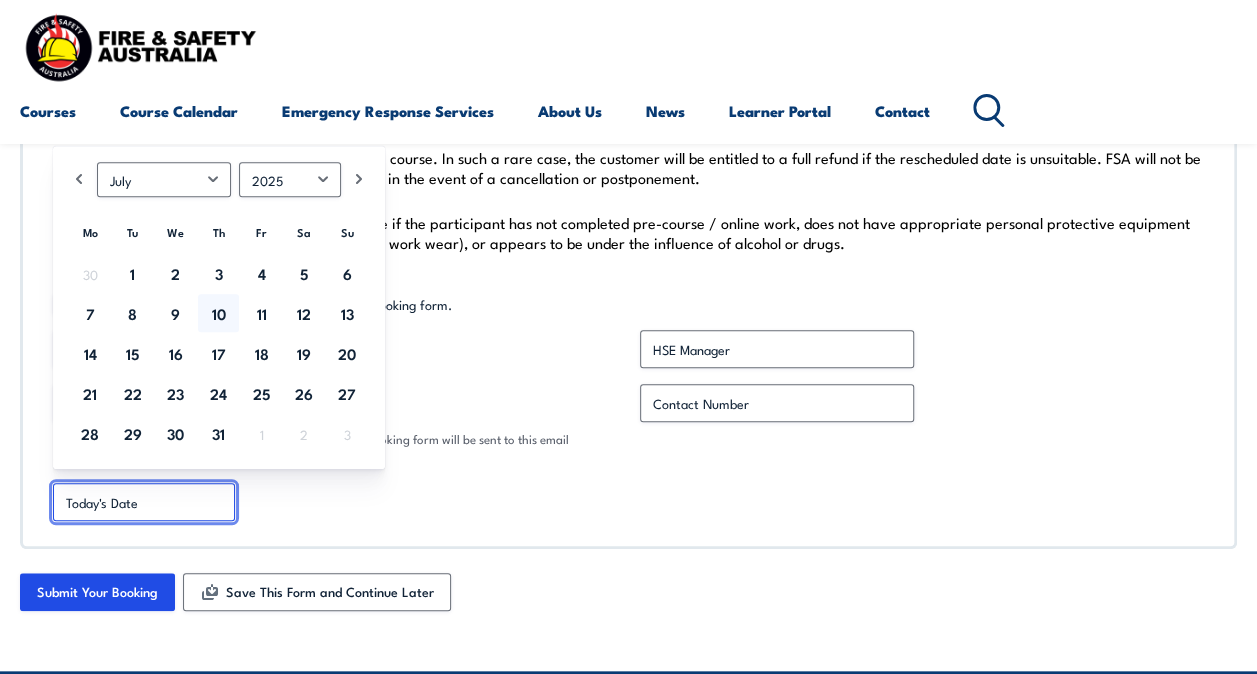type on "[DATE]" 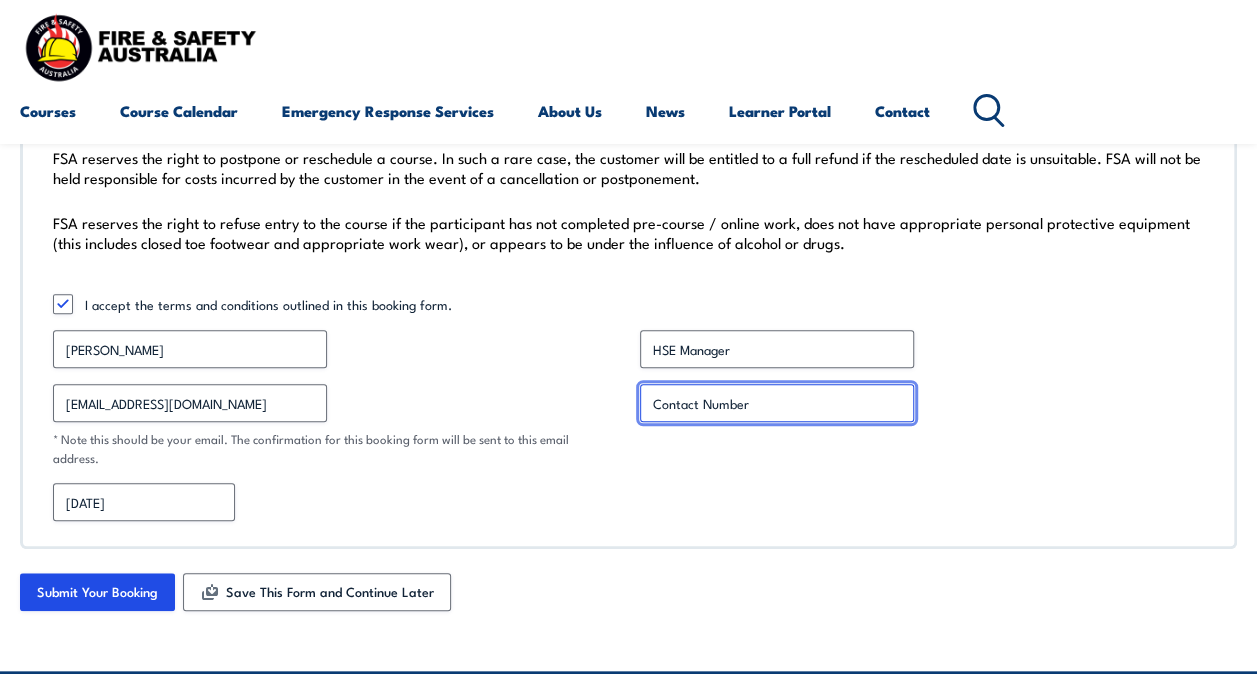 click on "Contact Number *" at bounding box center [777, 403] 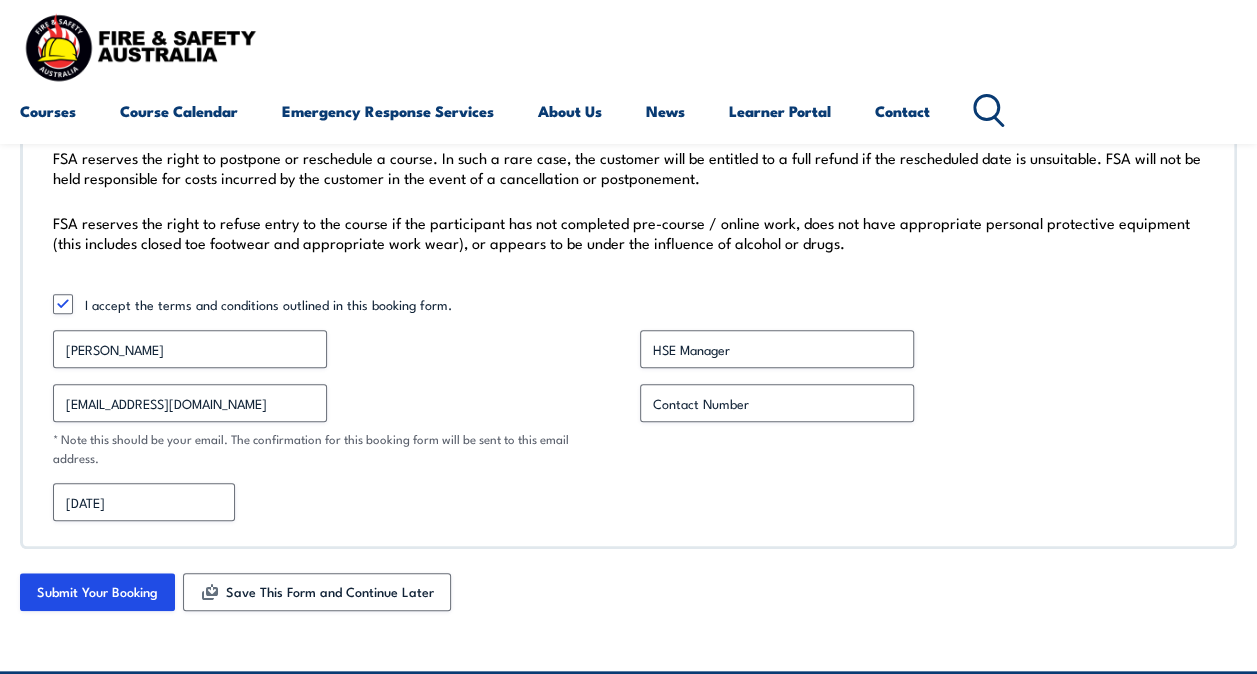 click on "1. COURSE INFORMATION- Office Use Only Are these courses accredited?
Yes
No
A mix of both
Course(s) required (Accredited) Course(s) required (Non-Accredited) Wild Fire Awareness training delivered onsite across various Locations
[GEOGRAPHIC_DATA] - [DATE]
[GEOGRAPHIC_DATA] - [DATE]
[PERSON_NAME][GEOGRAPHIC_DATA] - [DATE]
[GEOGRAPHIC_DATA] - [DATE]
August 22-24-26 @$2250 / [DATE] @$2750 ( Weekend rates ) Incl GST
Noting - there are 2 x Travel Days required [DATE] to and from [GEOGRAPHIC_DATA] @$2000 plus GST
Noting - there are 3 x travel days required August 23-25-27 between stations @$2000 plus GST  ( Based on trainer driving )
This Booking form can change and is flexible based on the client being able to transport - trainer to training locations Travel/accommodation costs & requirements Acommodation / Meals supplied by client
Travel as per above - noting flexibility and change of invoice if required * * Other *" at bounding box center [628, -3467] 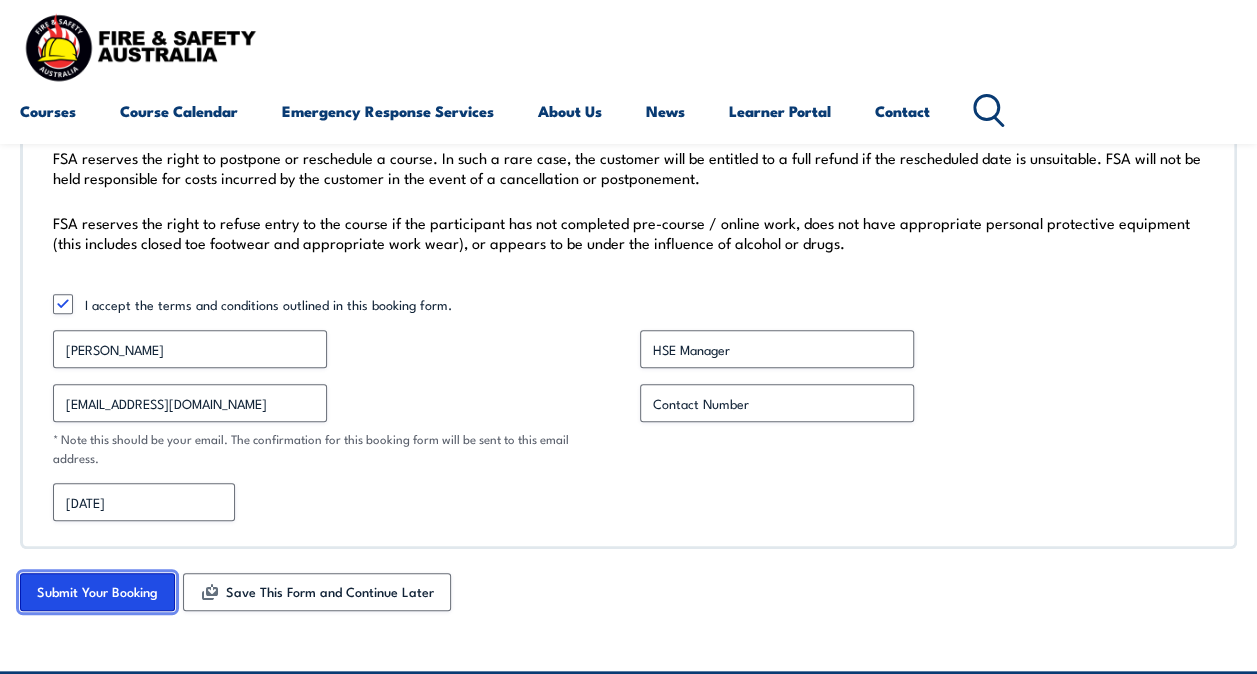click on "Submit Your Booking" at bounding box center [97, 592] 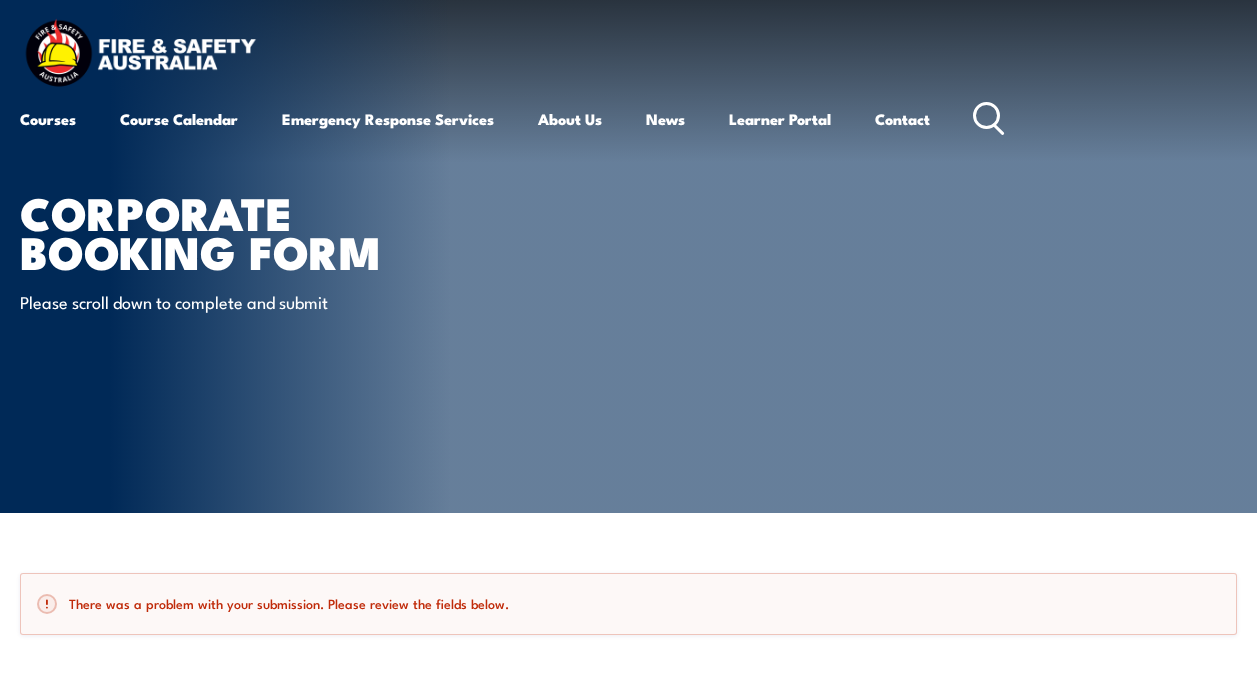 scroll, scrollTop: 0, scrollLeft: 0, axis: both 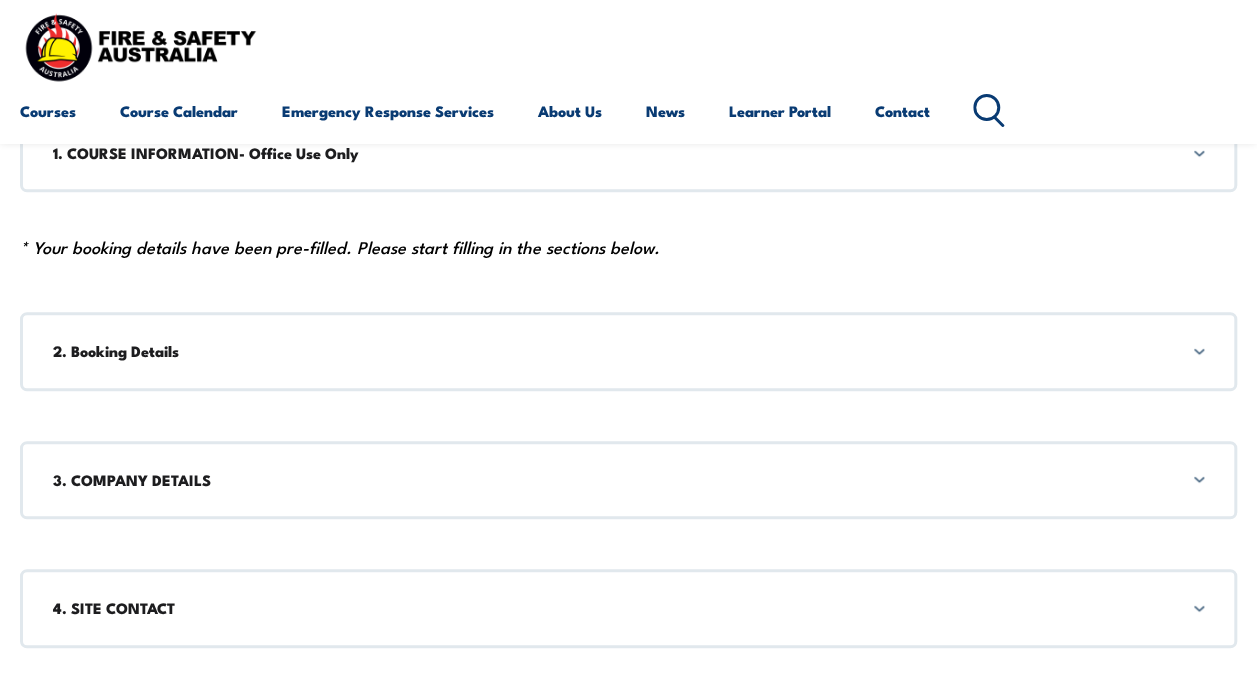 click on "2. Booking Details" at bounding box center [628, 351] 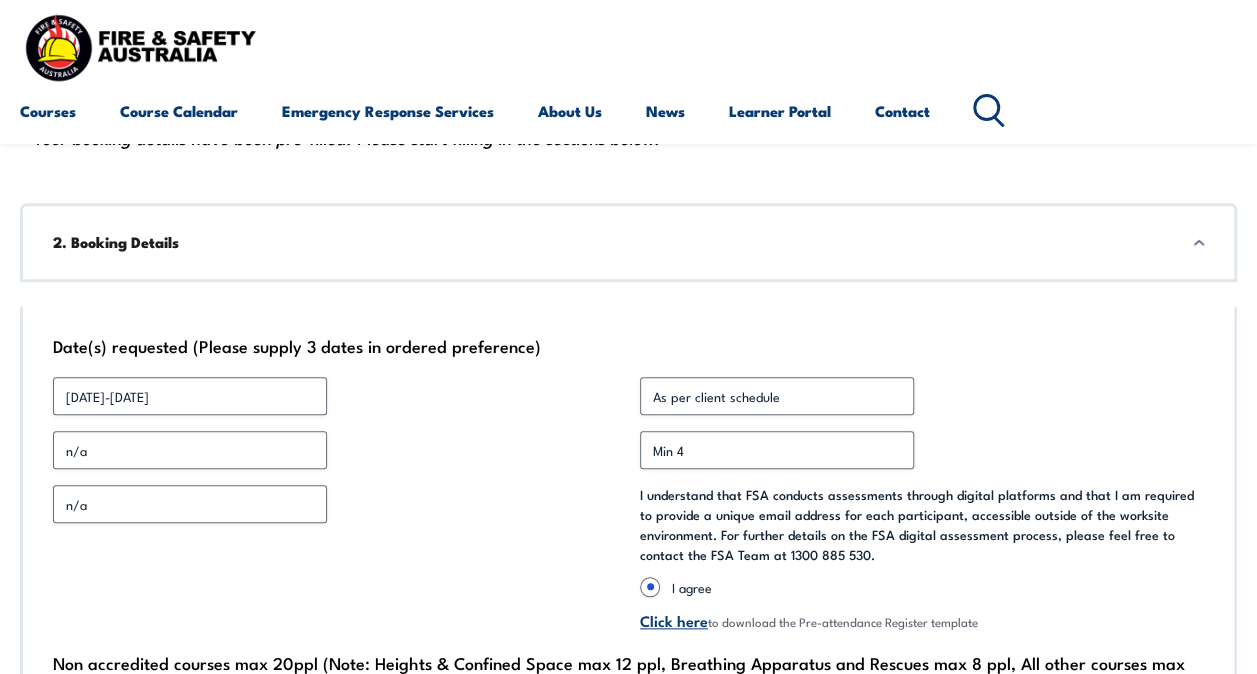 scroll, scrollTop: 737, scrollLeft: 0, axis: vertical 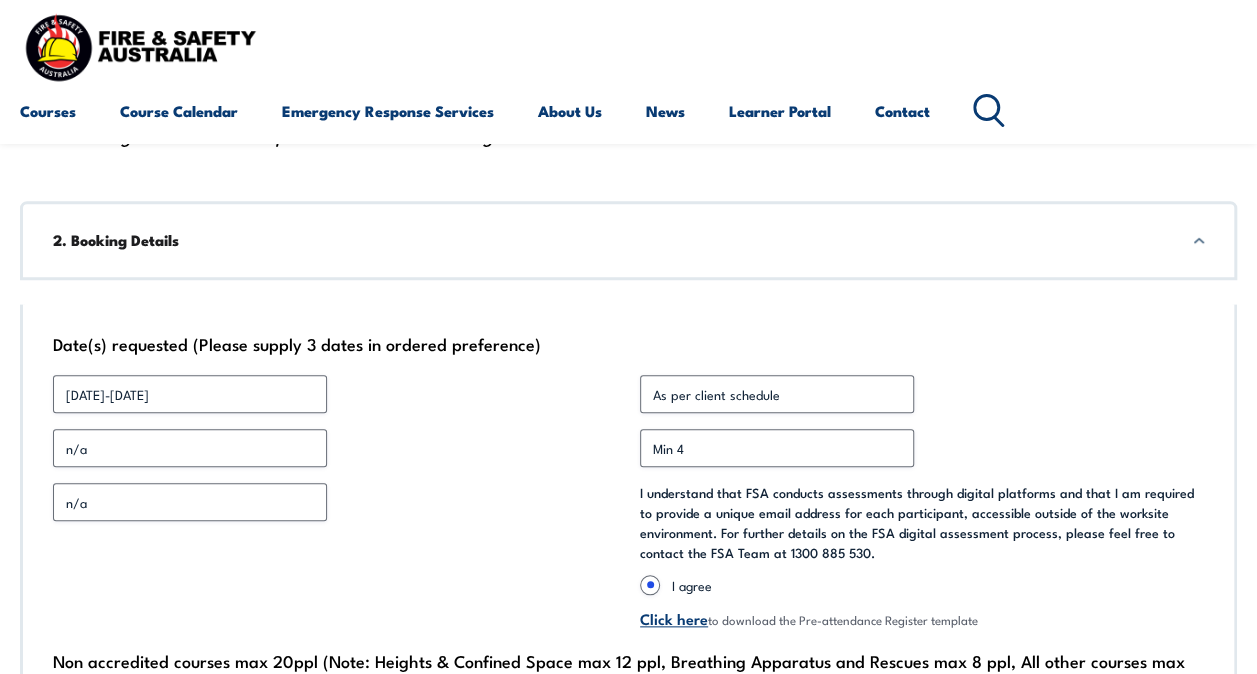 click on "2. Booking Details" at bounding box center (628, 240) 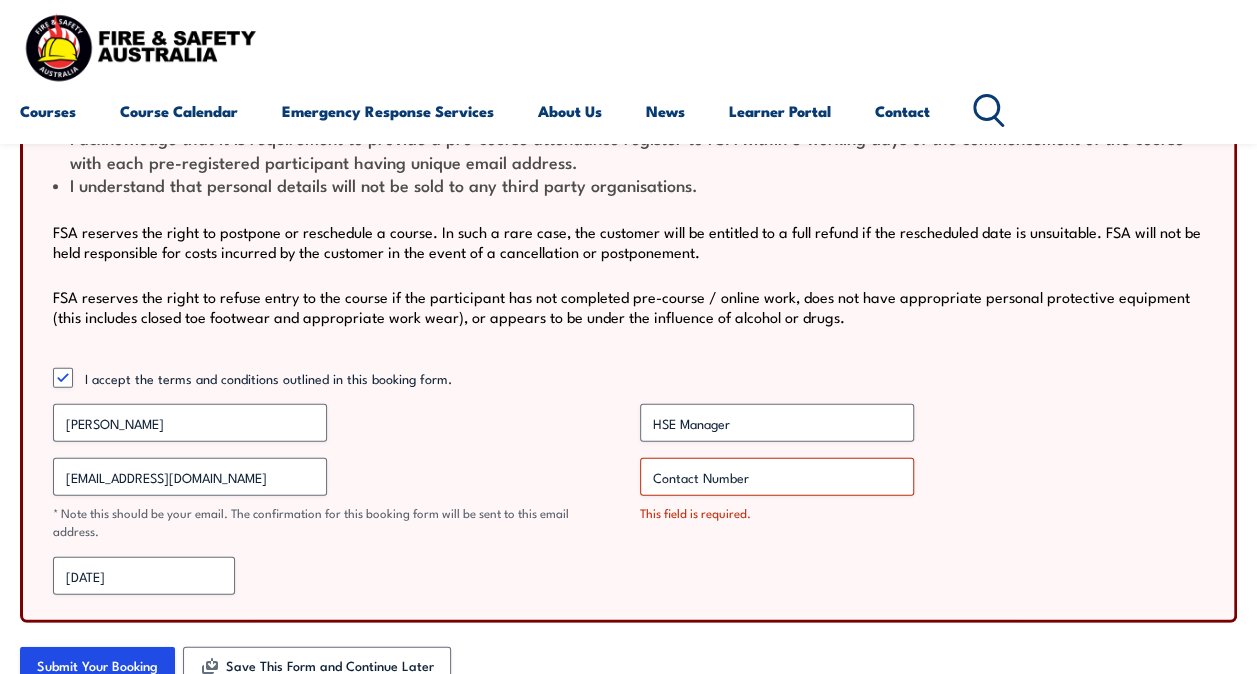 scroll, scrollTop: 2534, scrollLeft: 0, axis: vertical 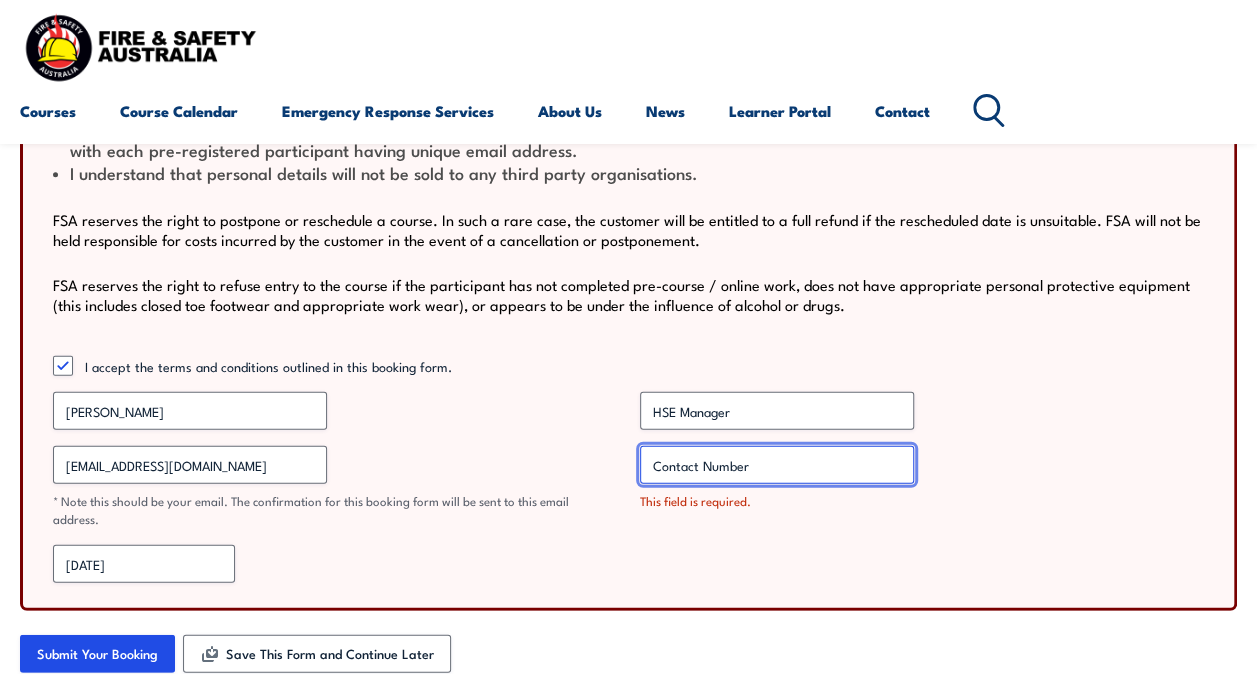 click on "Contact Number *" at bounding box center (777, 465) 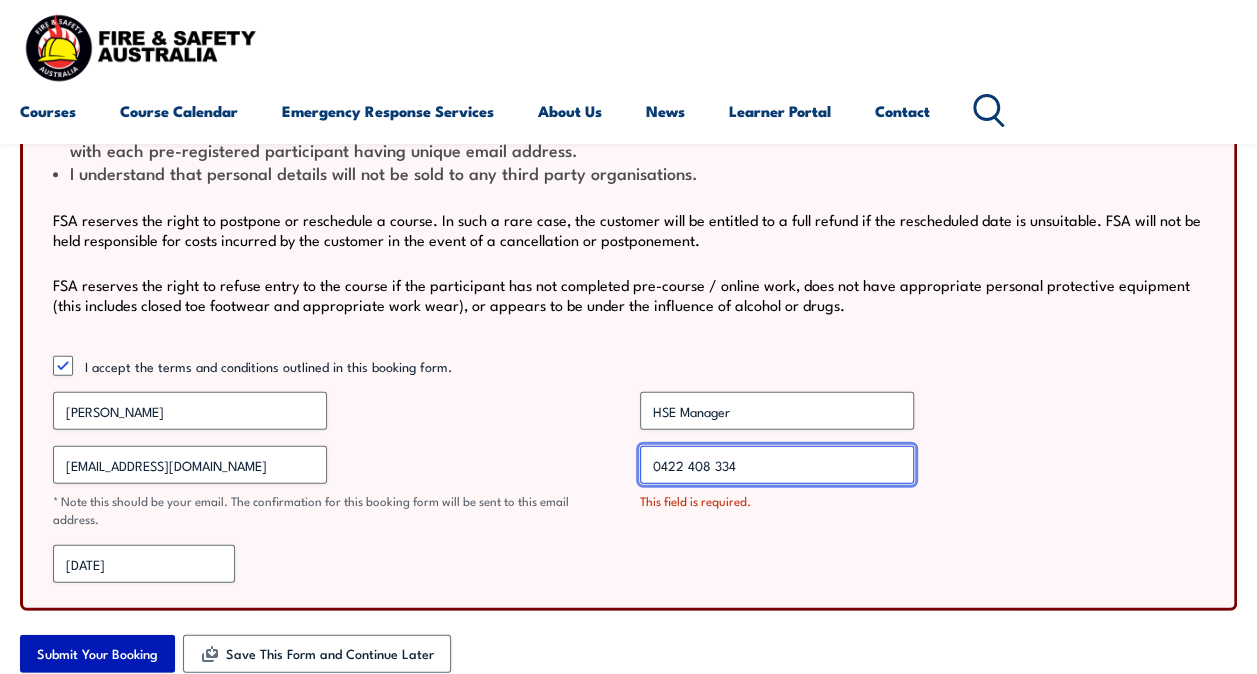 type on "0422 408 334" 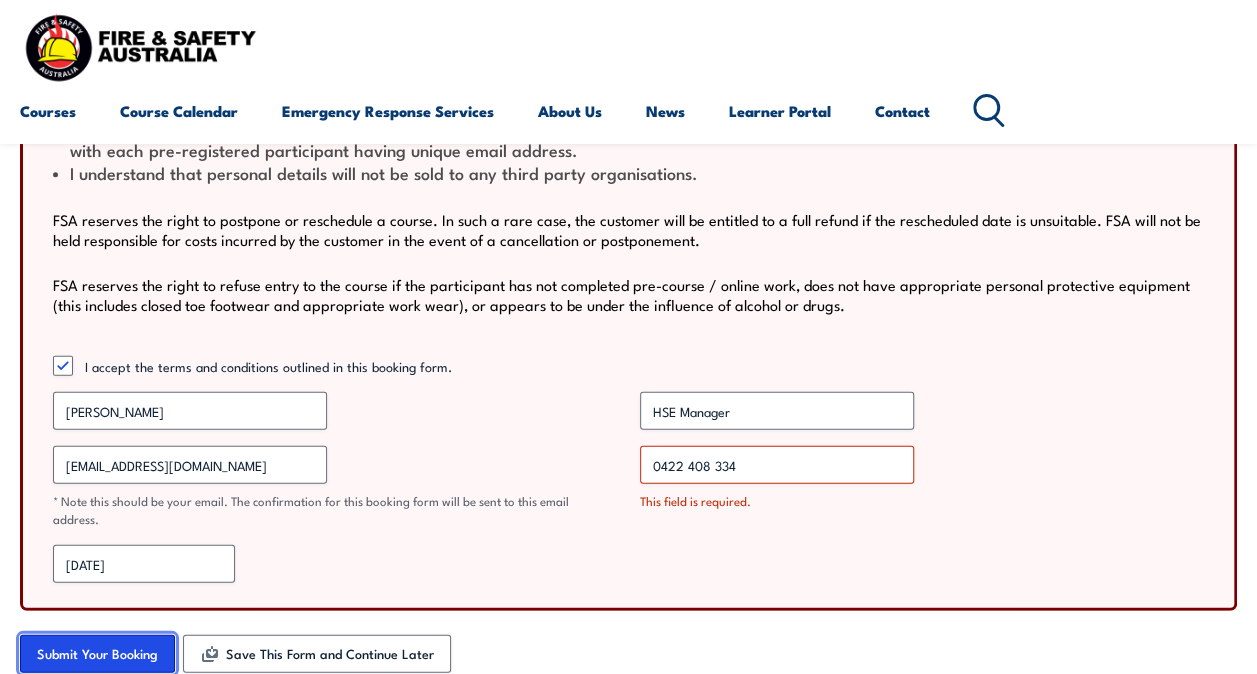 click on "Submit Your Booking" at bounding box center (97, 654) 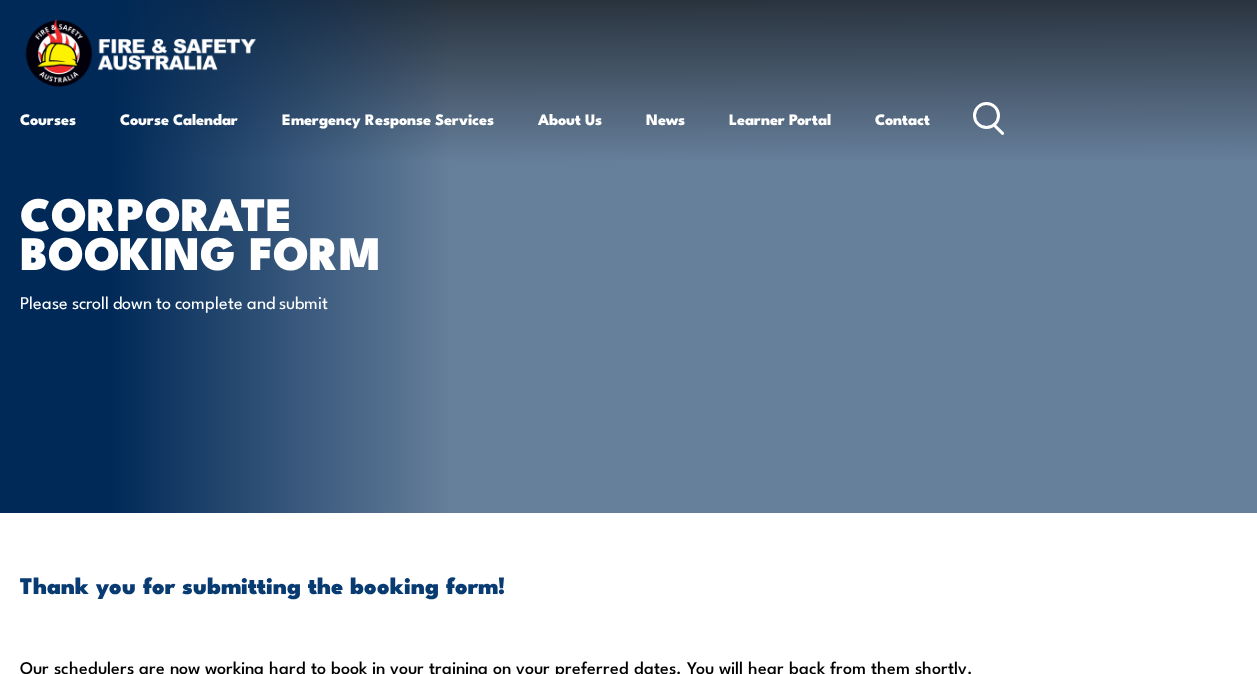 scroll, scrollTop: 0, scrollLeft: 0, axis: both 